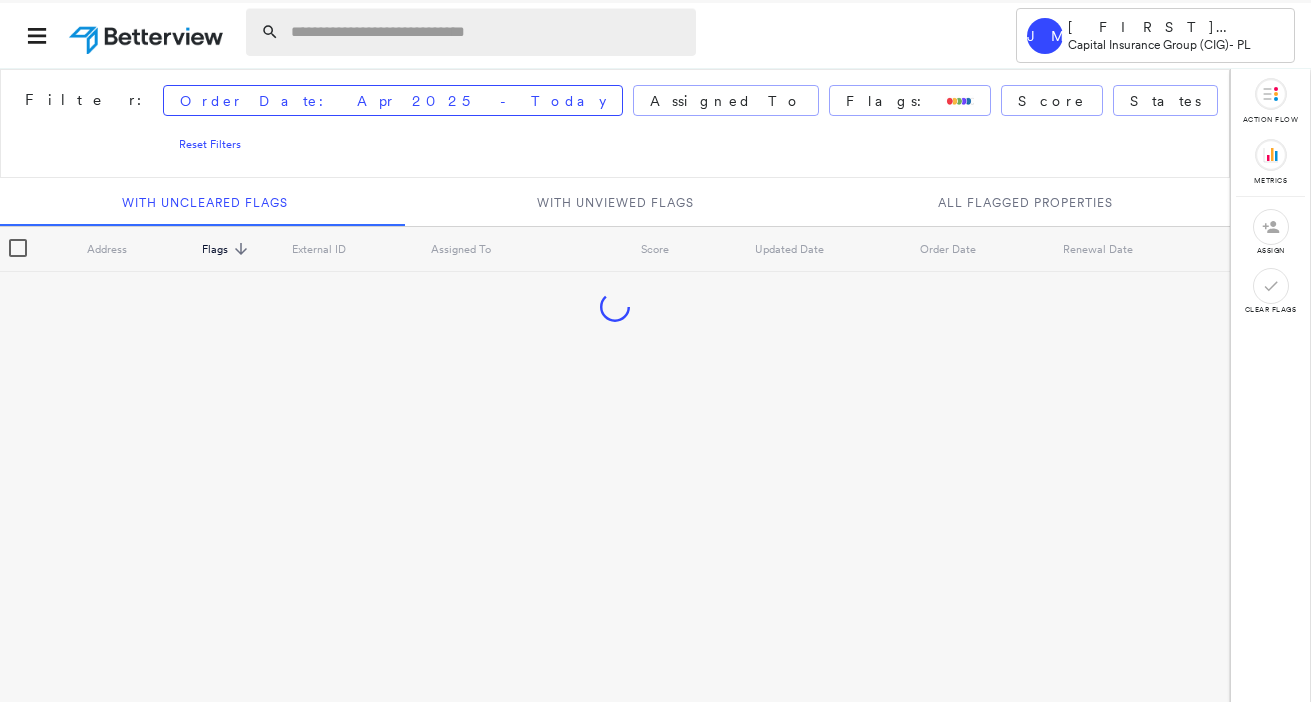 scroll, scrollTop: 0, scrollLeft: 0, axis: both 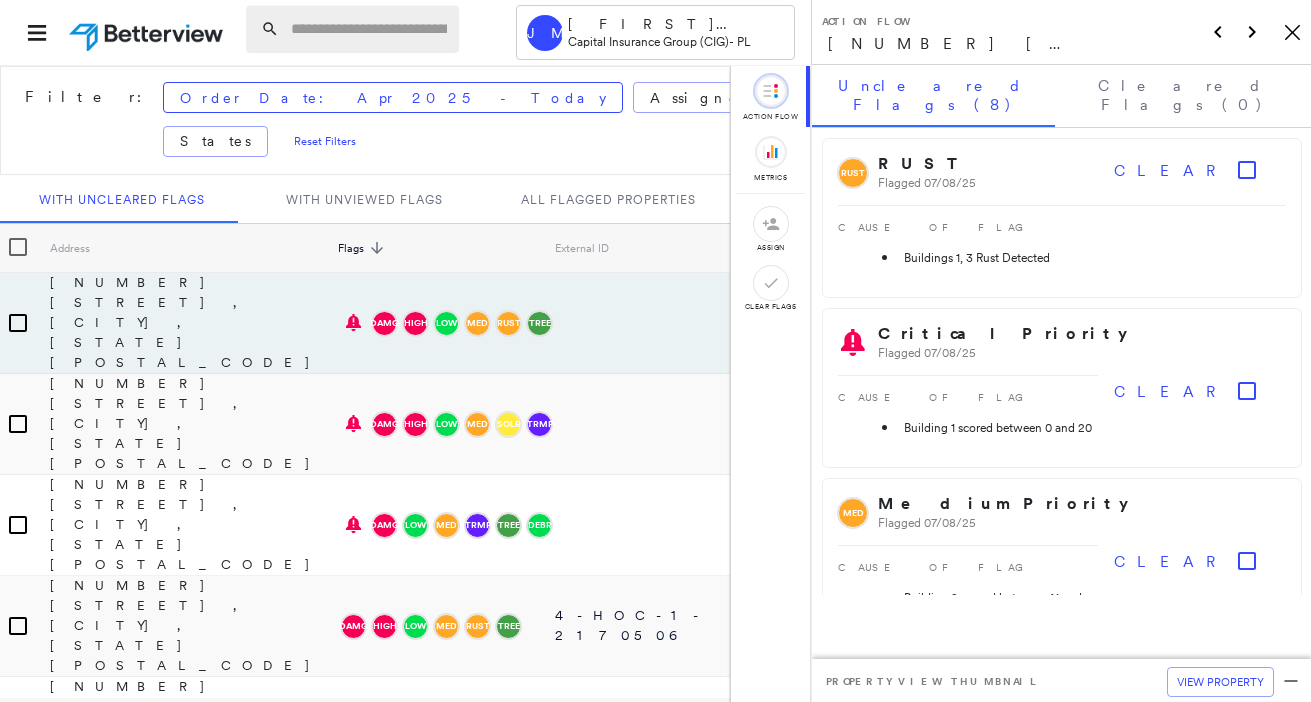 click at bounding box center [369, 29] 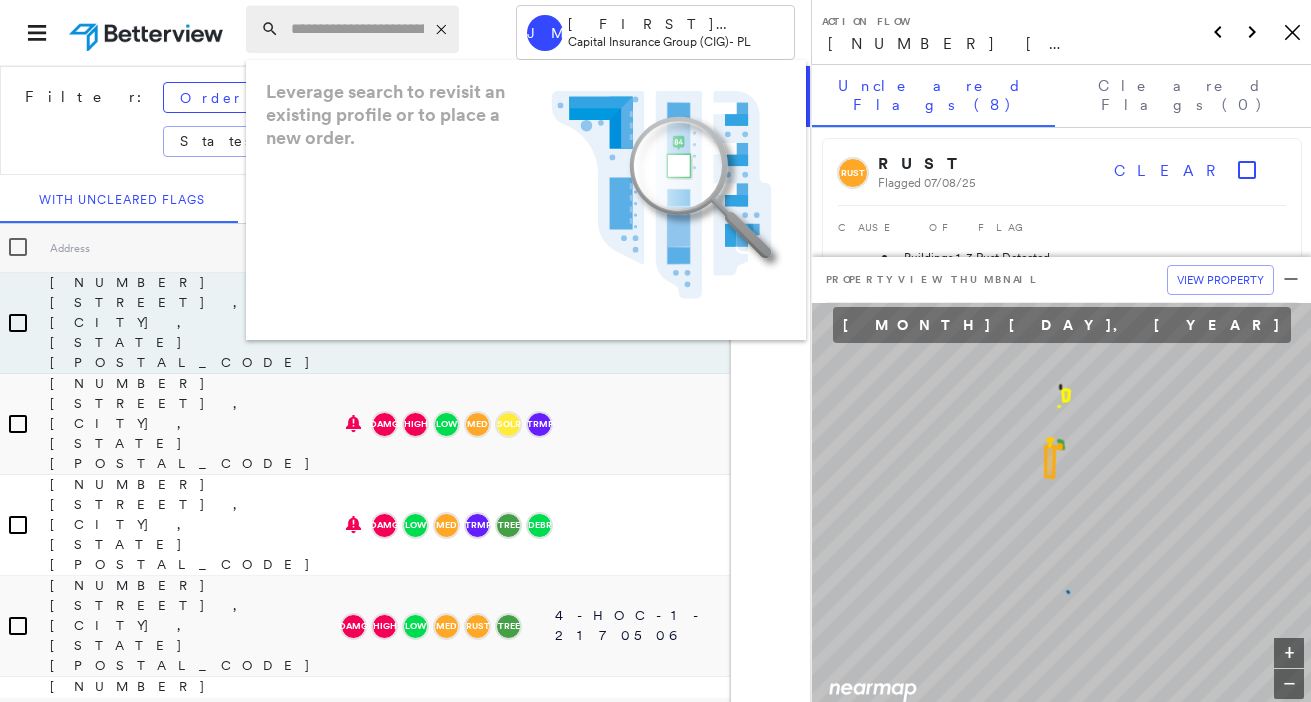 paste on "**********" 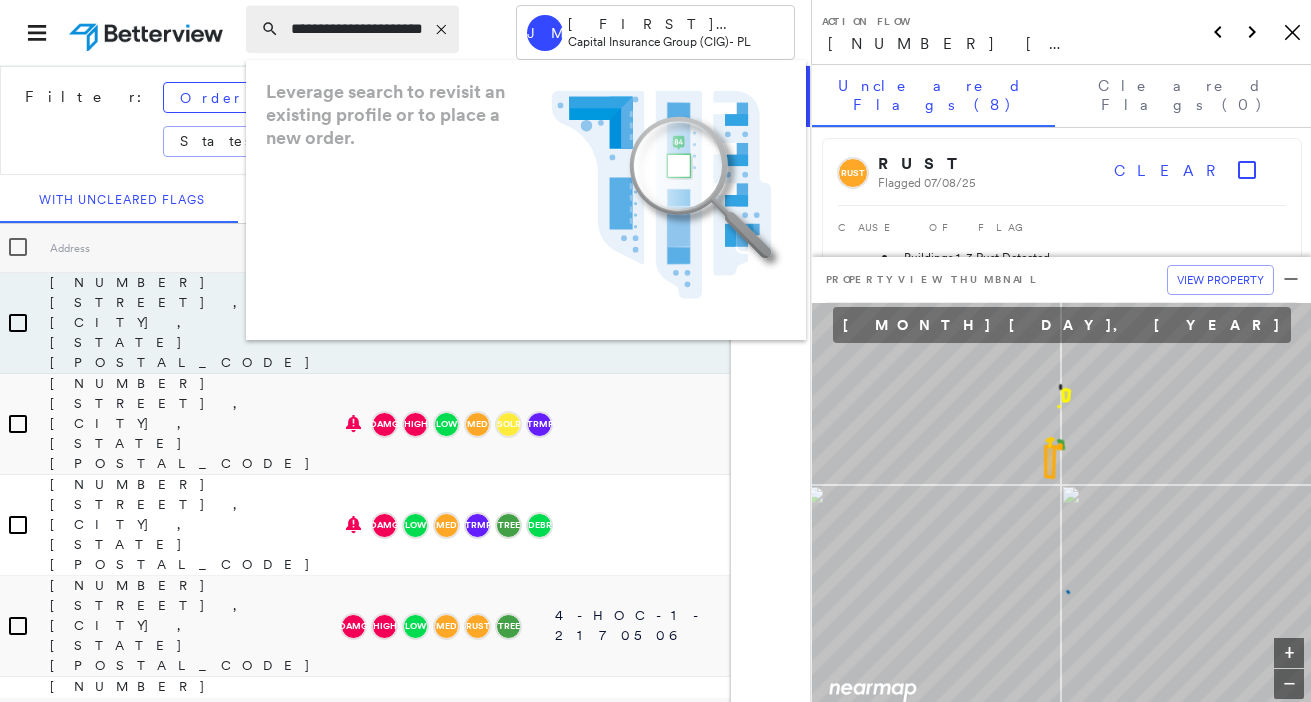 scroll, scrollTop: 0, scrollLeft: 15, axis: horizontal 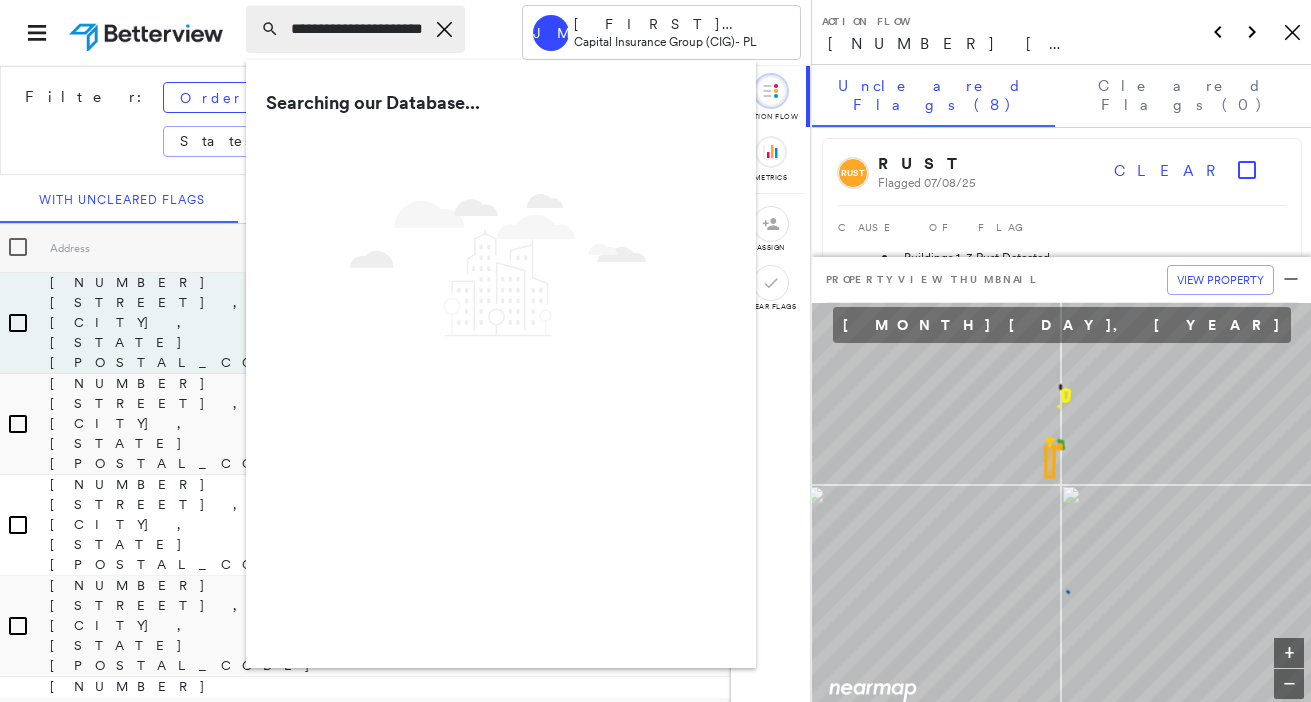 type on "**********" 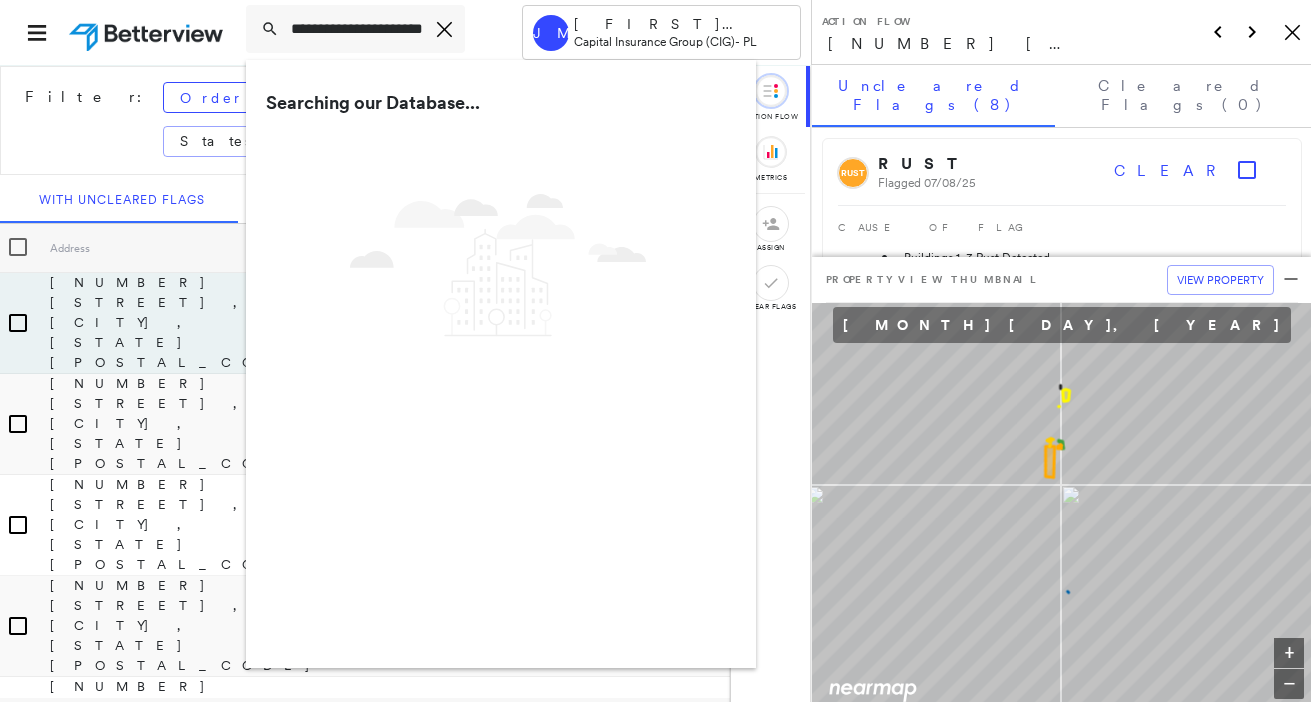 scroll, scrollTop: 0, scrollLeft: 0, axis: both 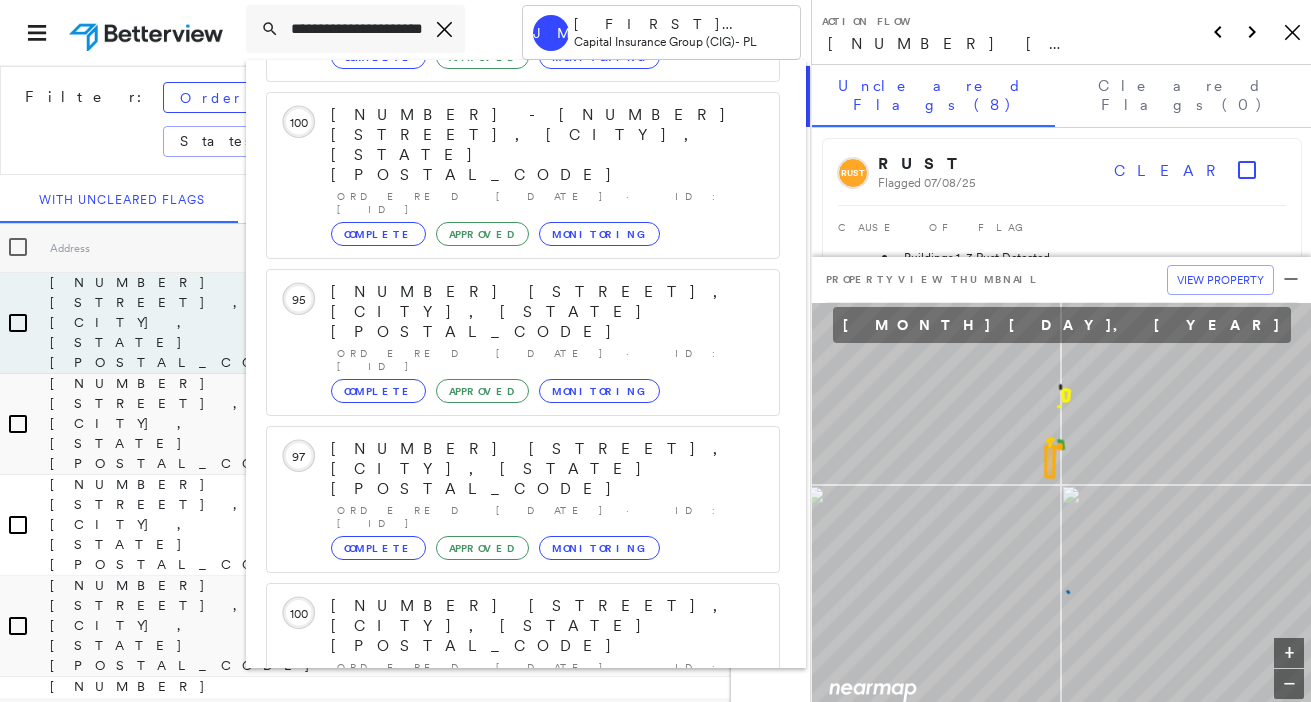 click on "[NUMBER] [STREET], [CITY], [STATE] [POSTAL_CODE] Group Created with Sketch." at bounding box center [523, 918] 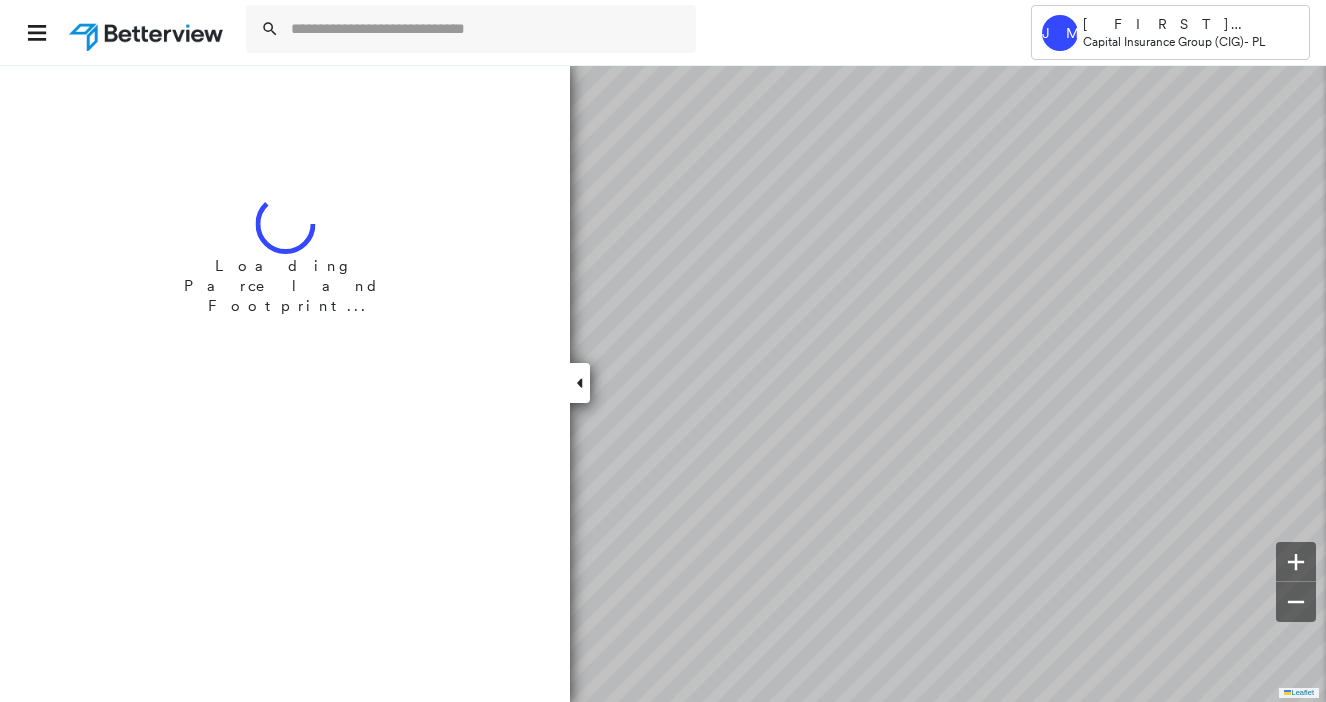 scroll, scrollTop: 0, scrollLeft: 0, axis: both 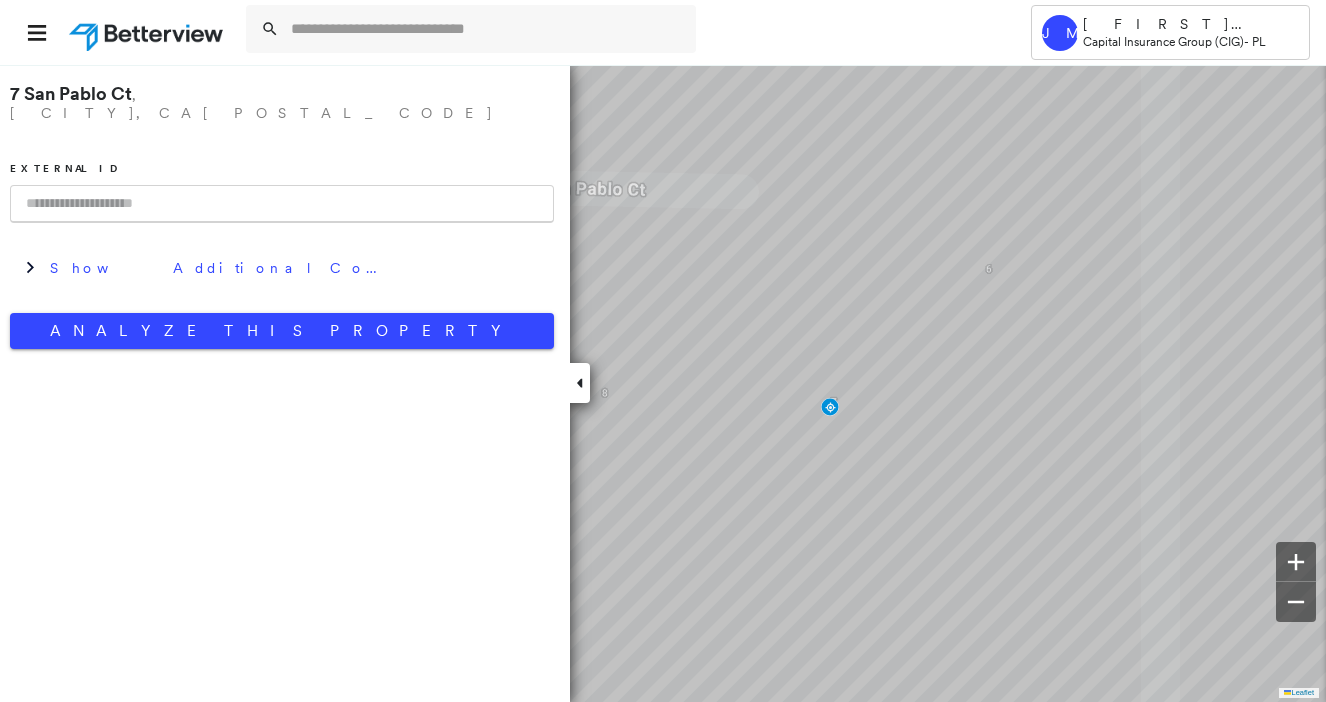 click at bounding box center (282, 204) 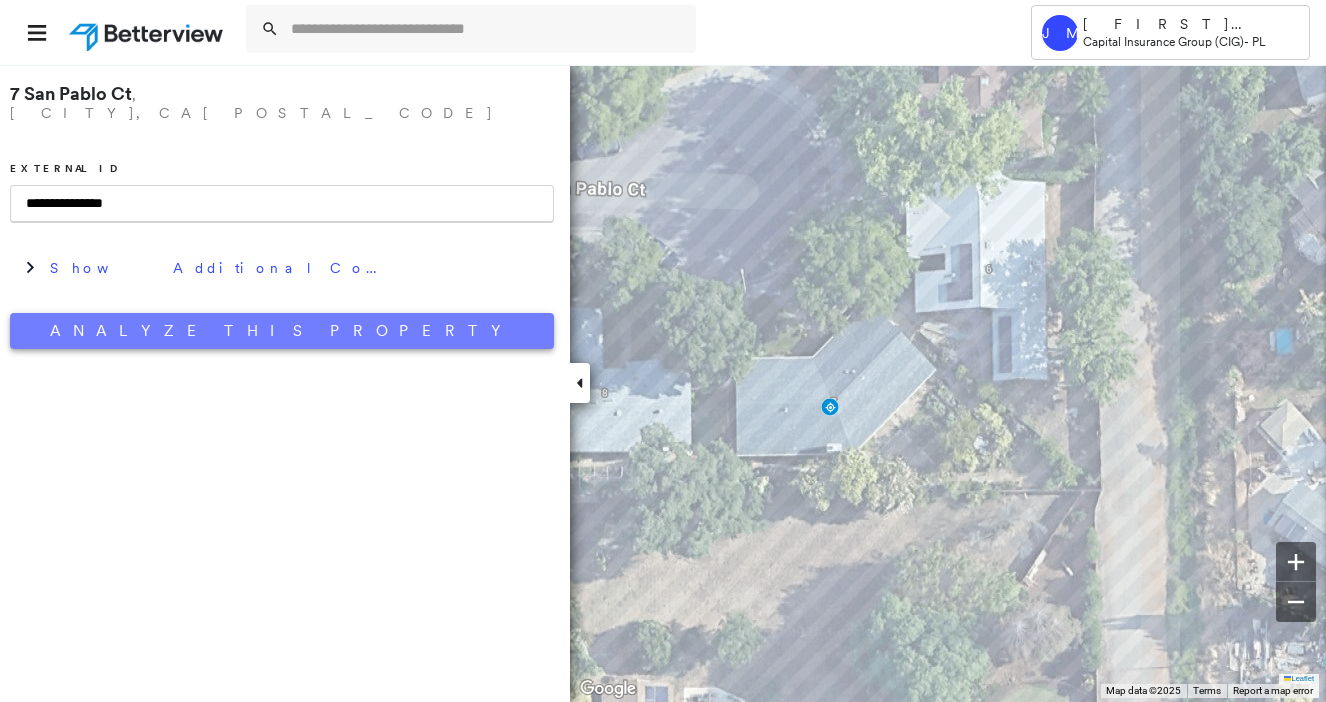 type on "**********" 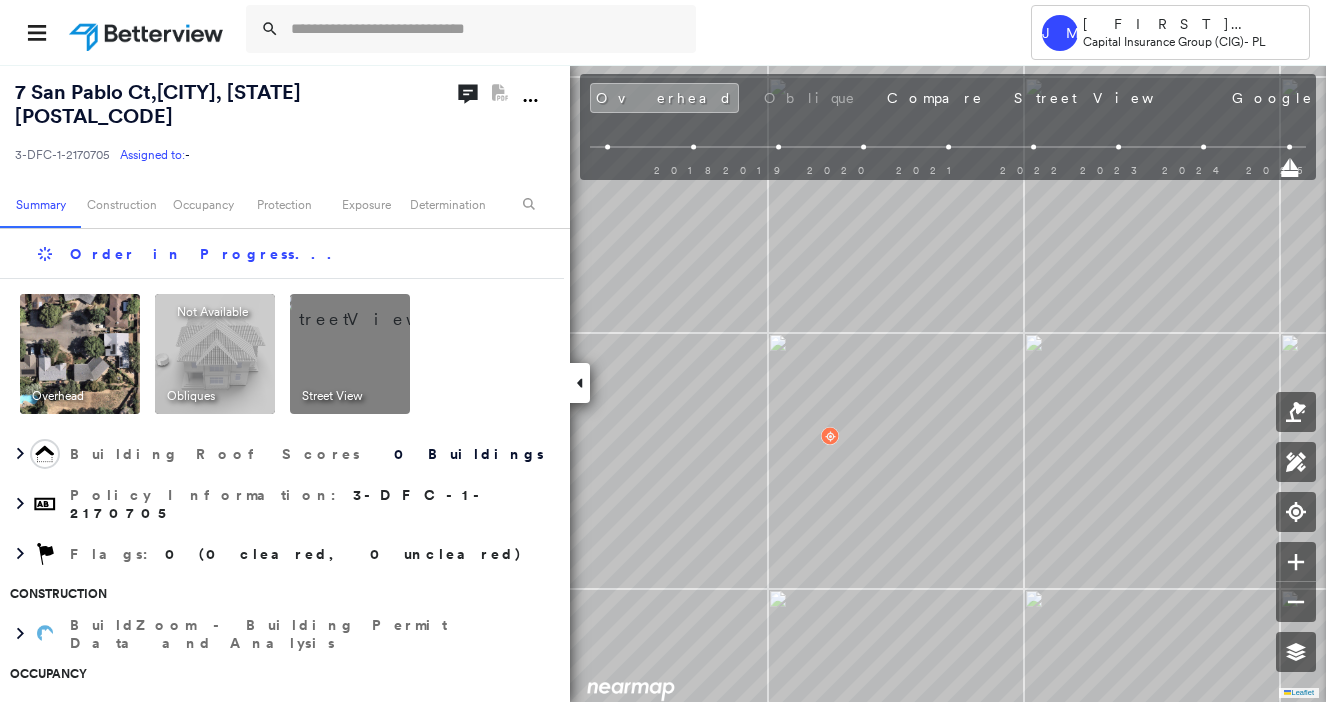 scroll, scrollTop: 0, scrollLeft: 0, axis: both 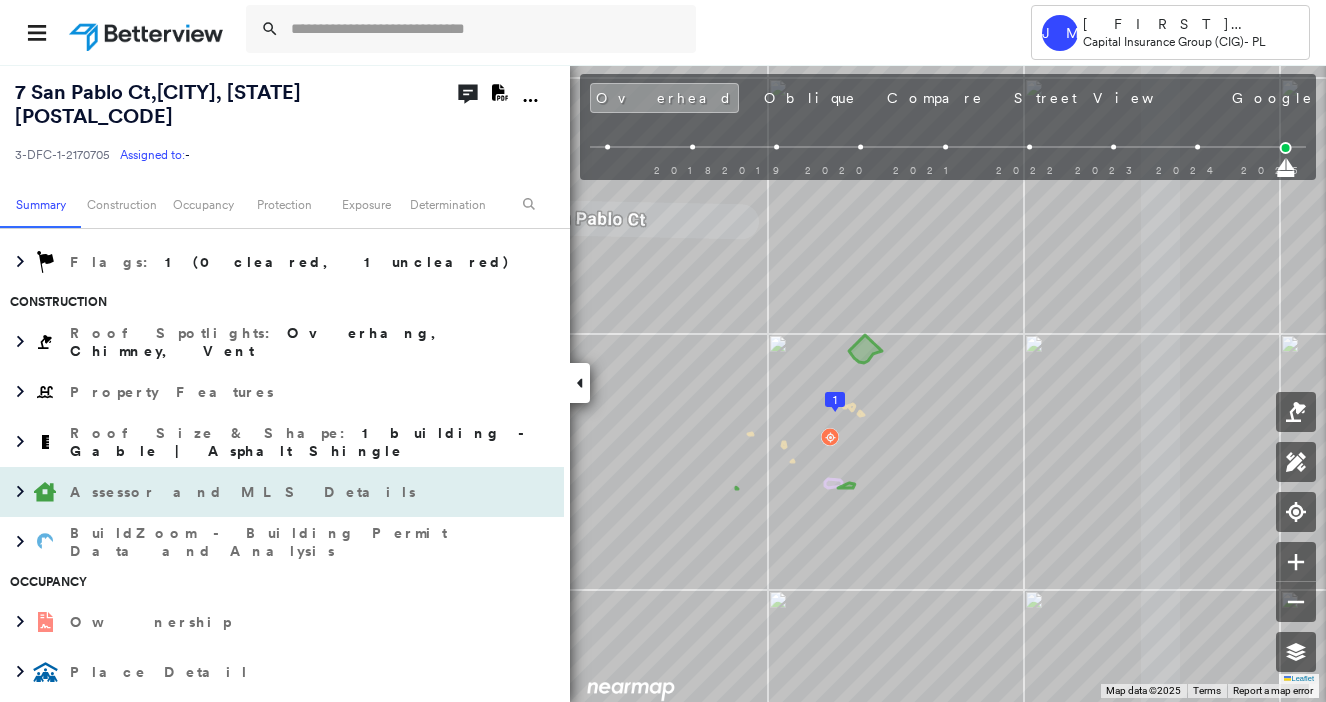 click on "Assessor and MLS Details" at bounding box center (262, 492) 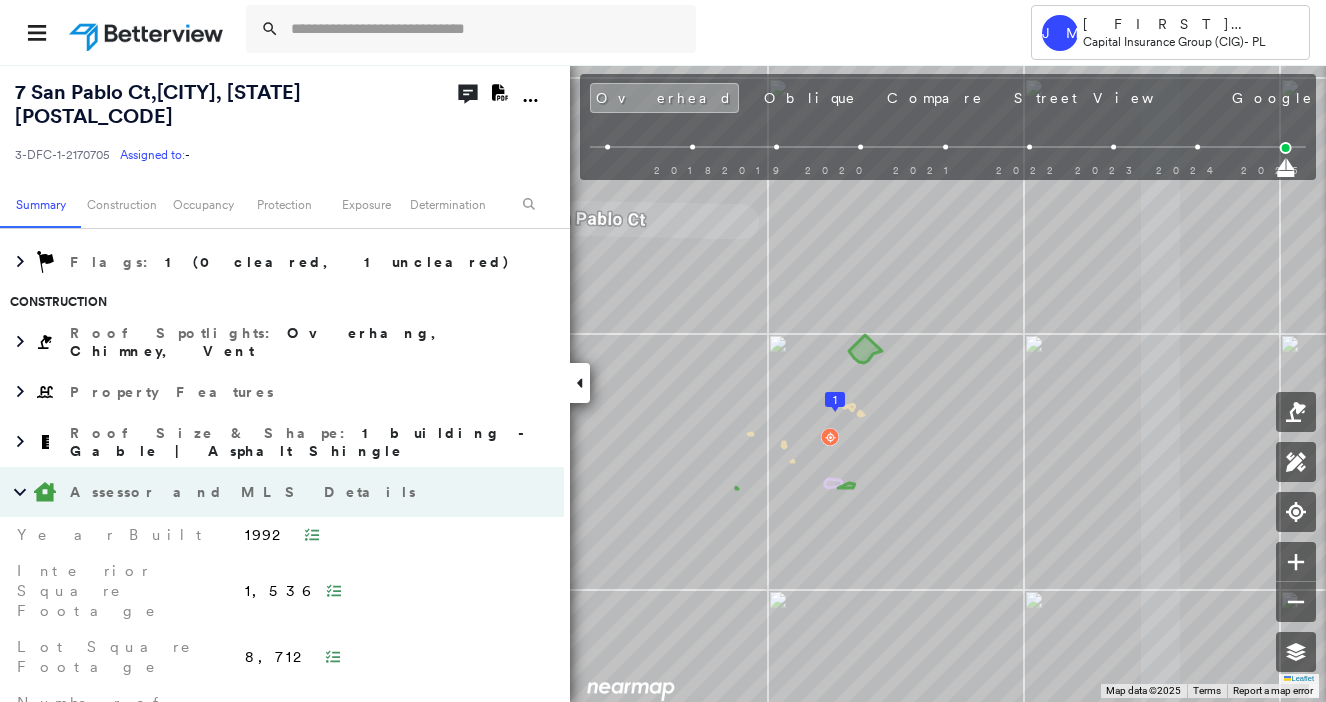 click on "Assessor and MLS Details" at bounding box center (262, 492) 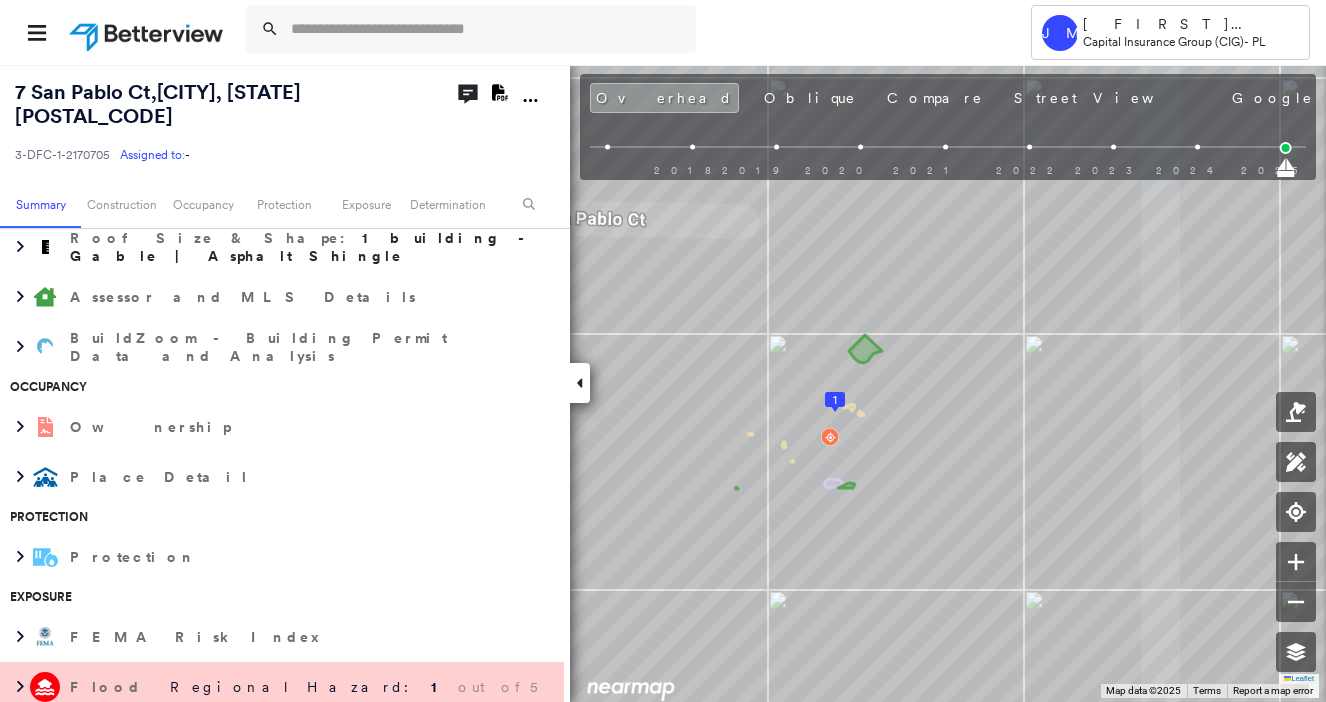 scroll, scrollTop: 600, scrollLeft: 0, axis: vertical 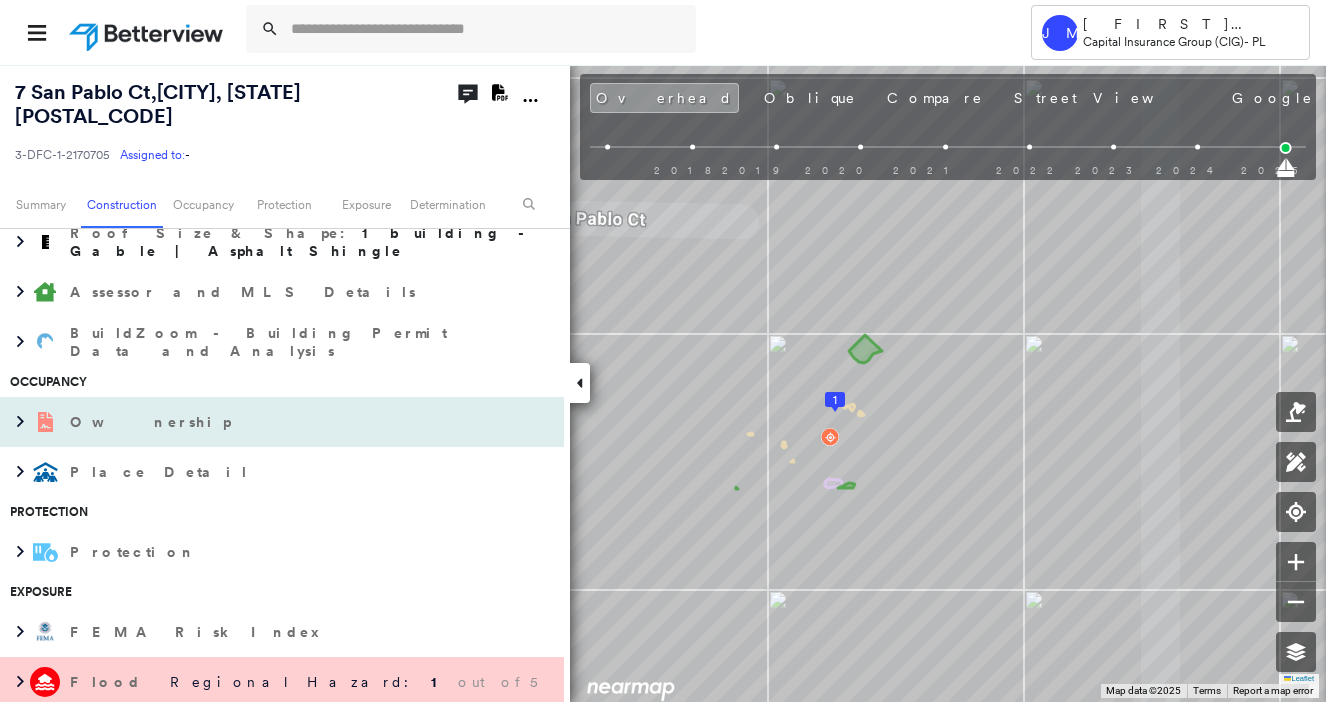 click on "Ownership" at bounding box center (262, 422) 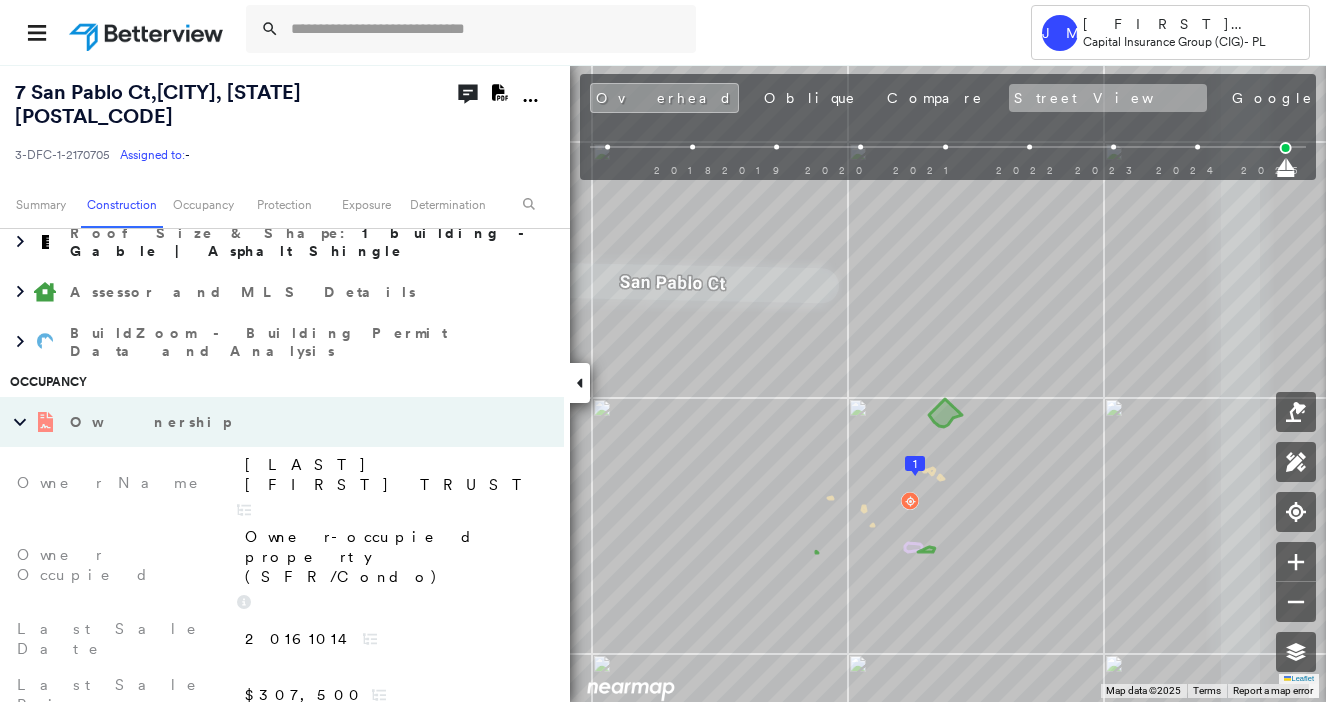 drag, startPoint x: 884, startPoint y: 123, endPoint x: 888, endPoint y: 92, distance: 31.257 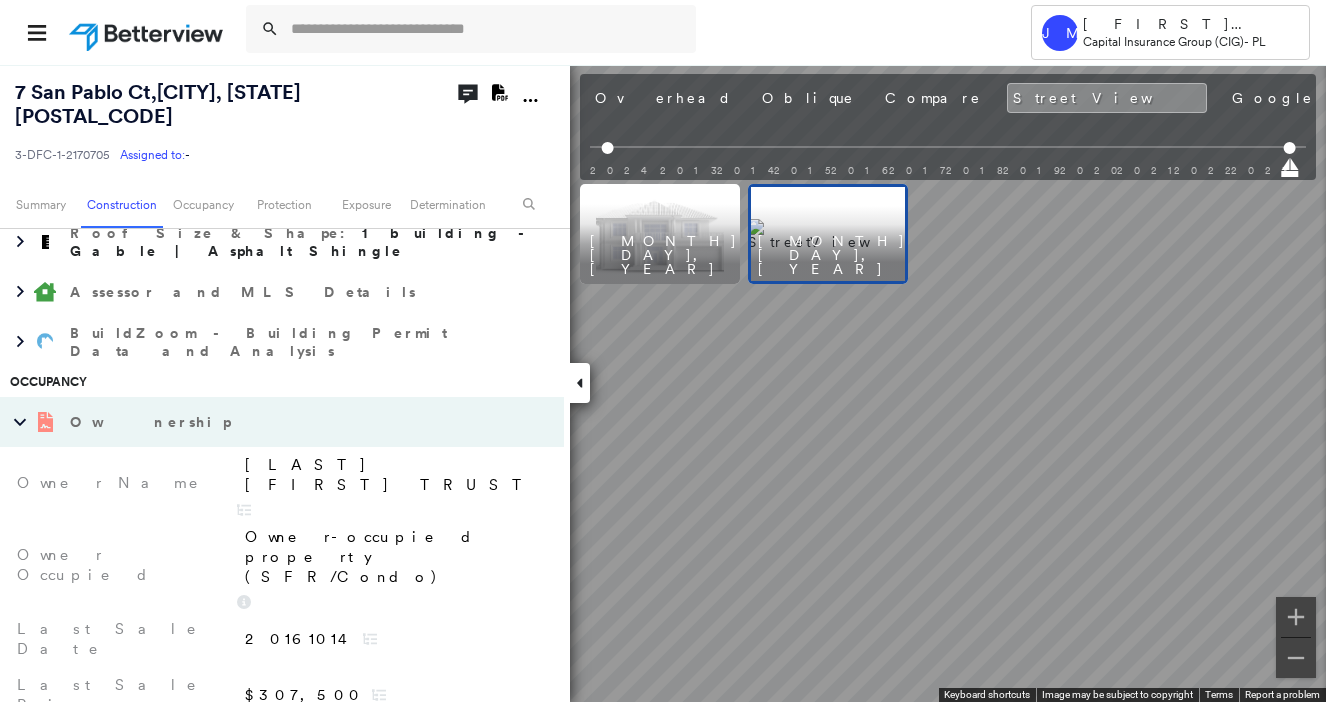 scroll, scrollTop: 0, scrollLeft: 0, axis: both 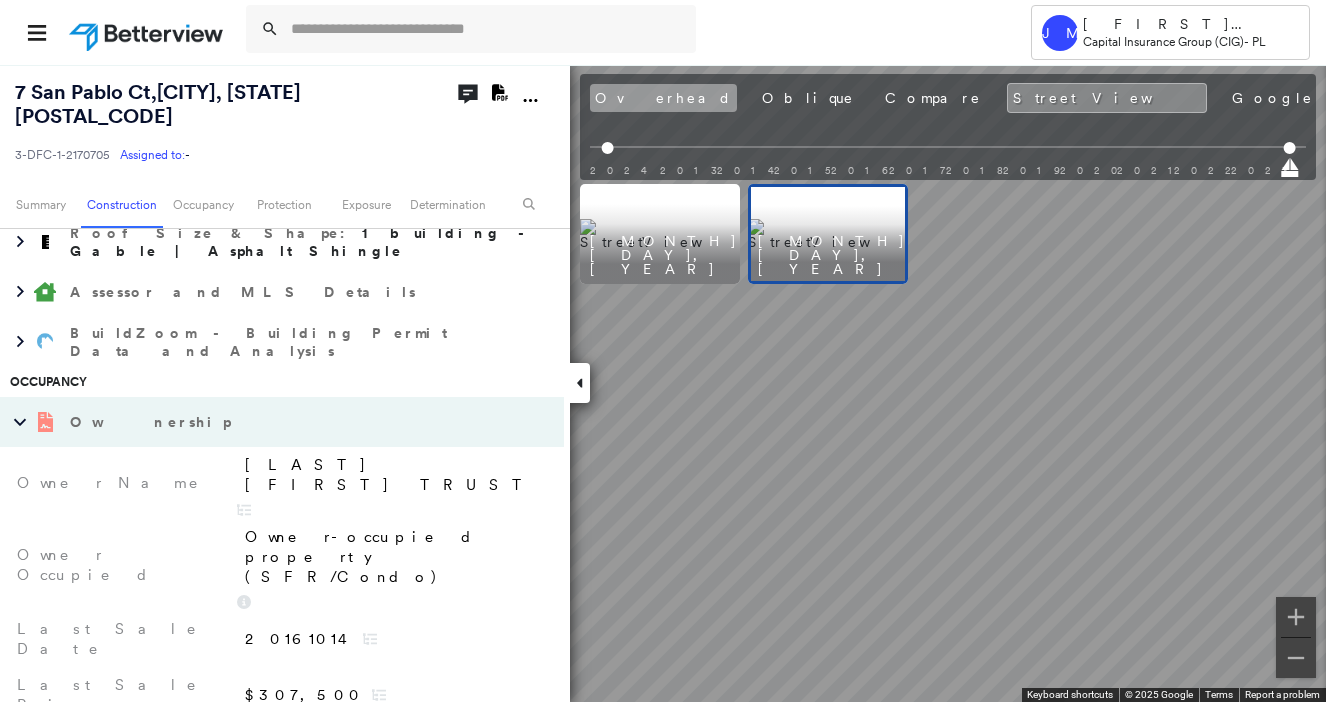 click on "Overhead" at bounding box center (663, 98) 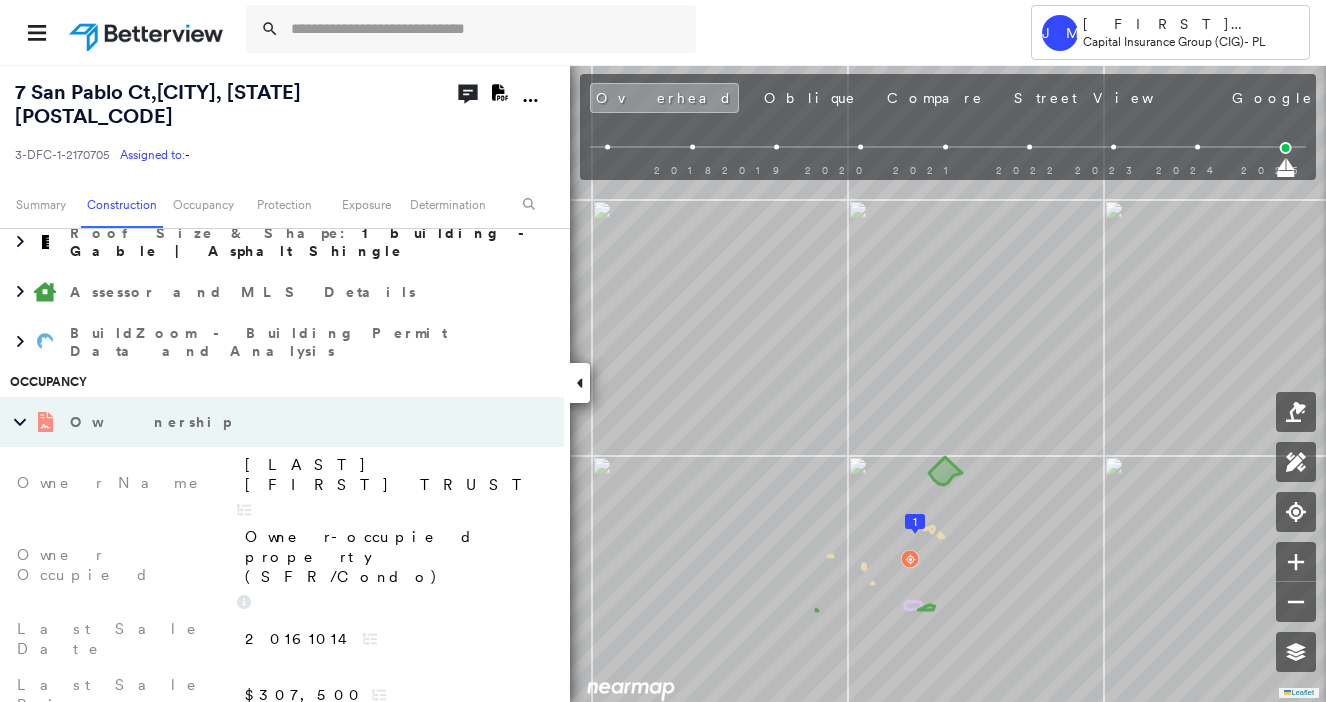 scroll, scrollTop: 0, scrollLeft: 0, axis: both 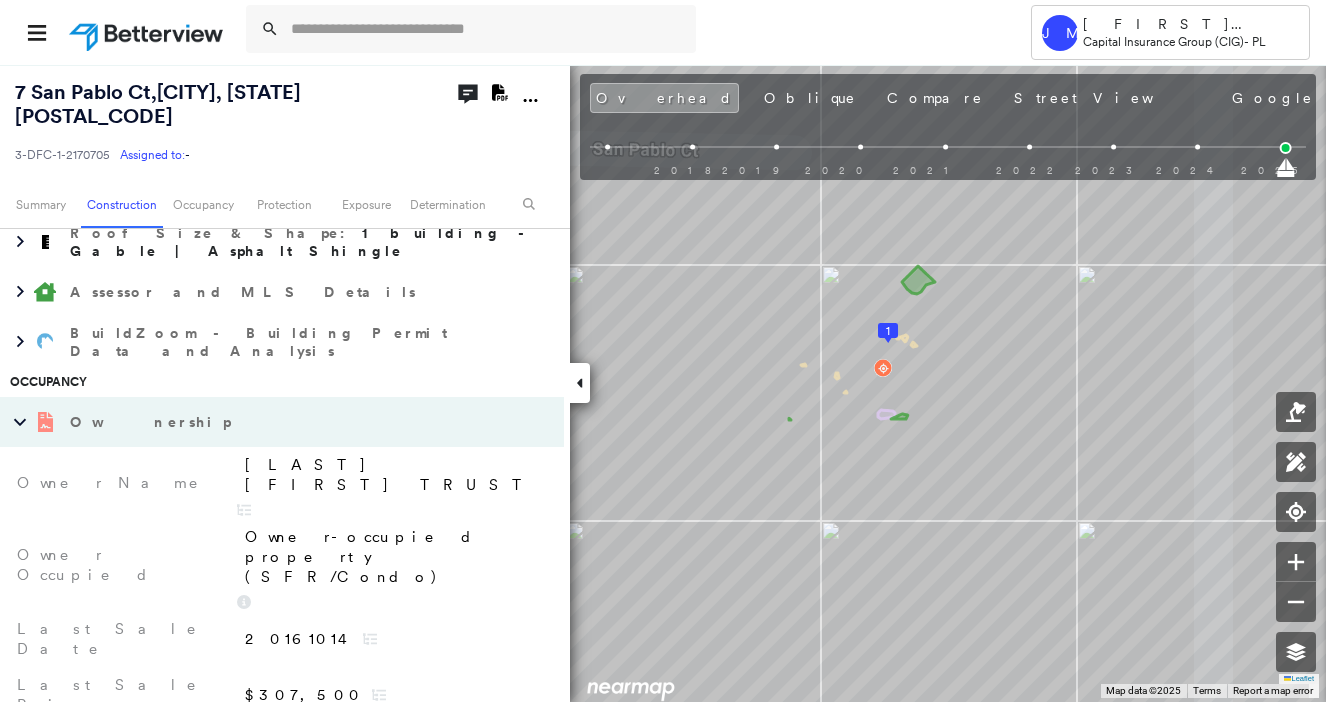 click on "Photos" at bounding box center [1380, 98] 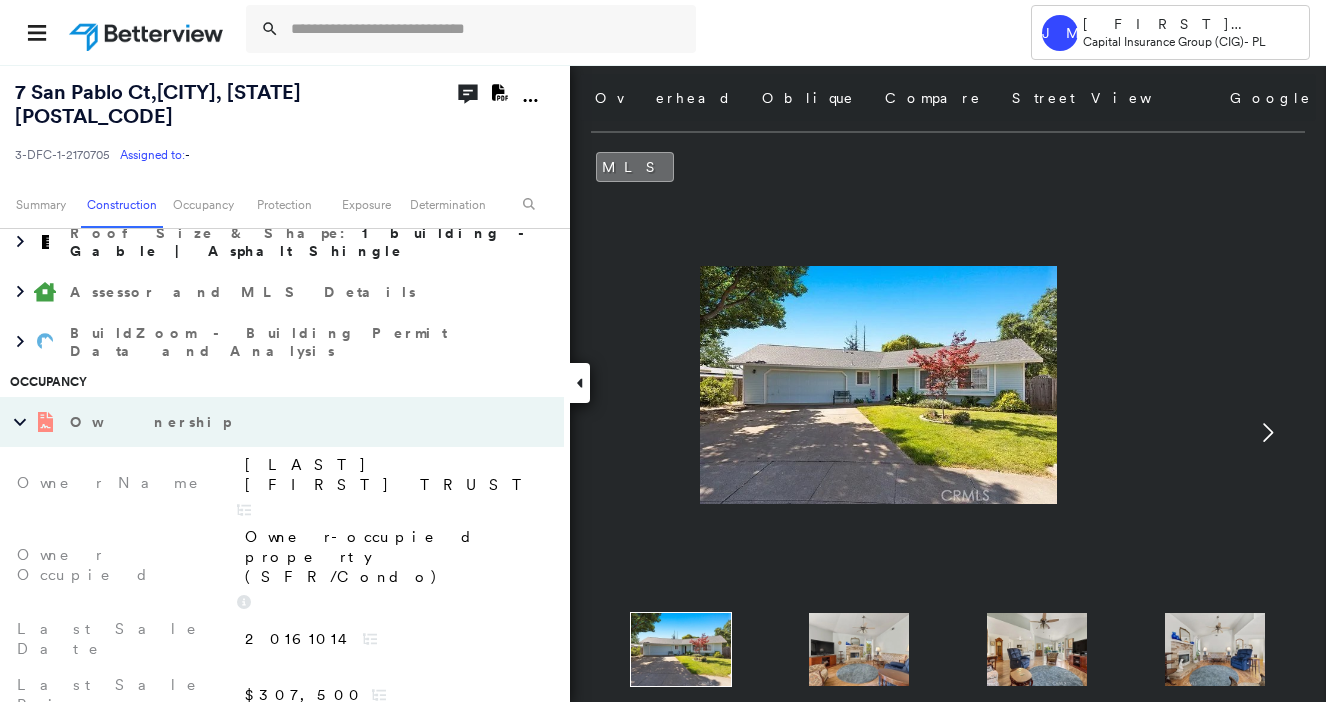click 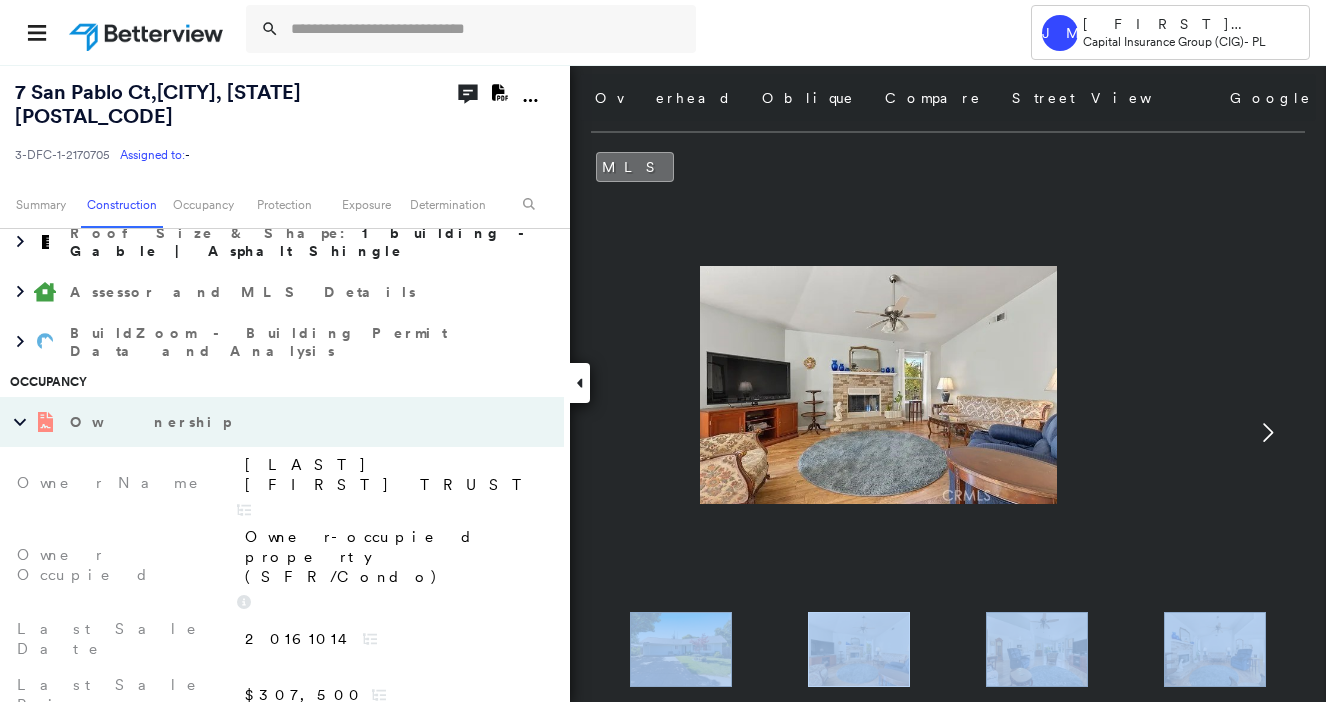 click 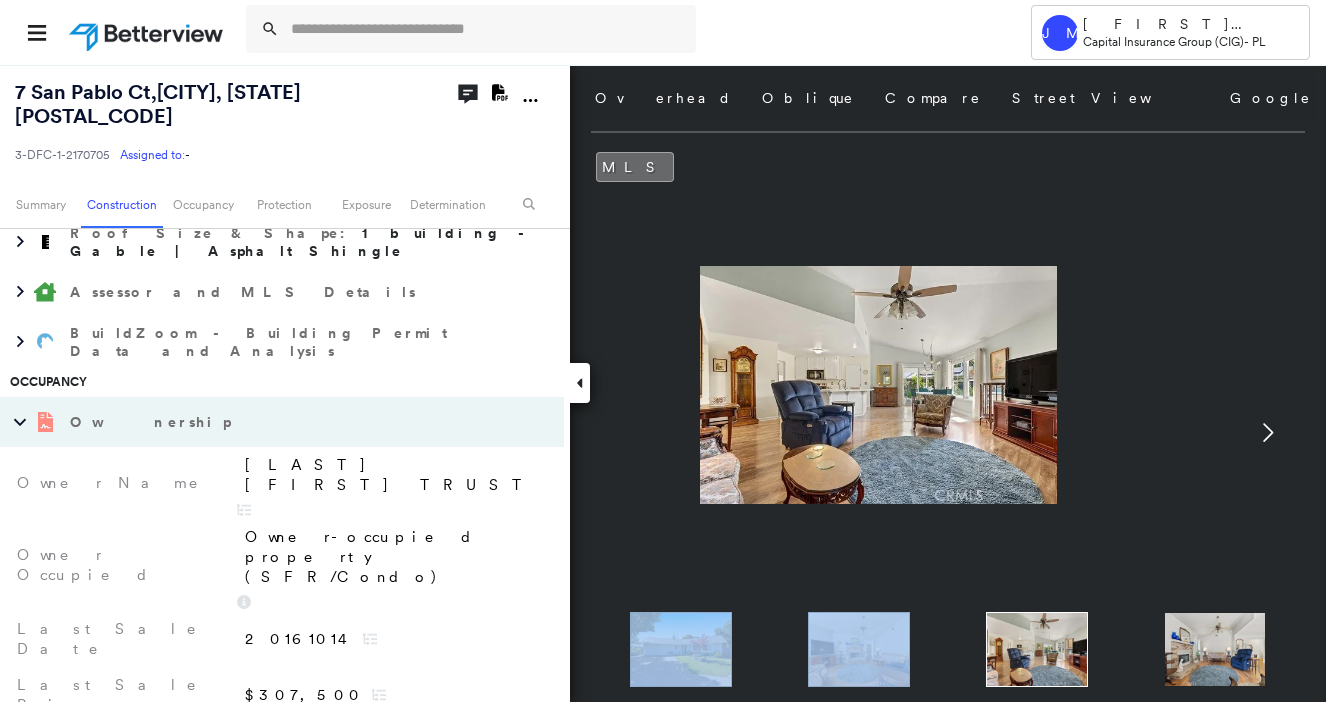 click 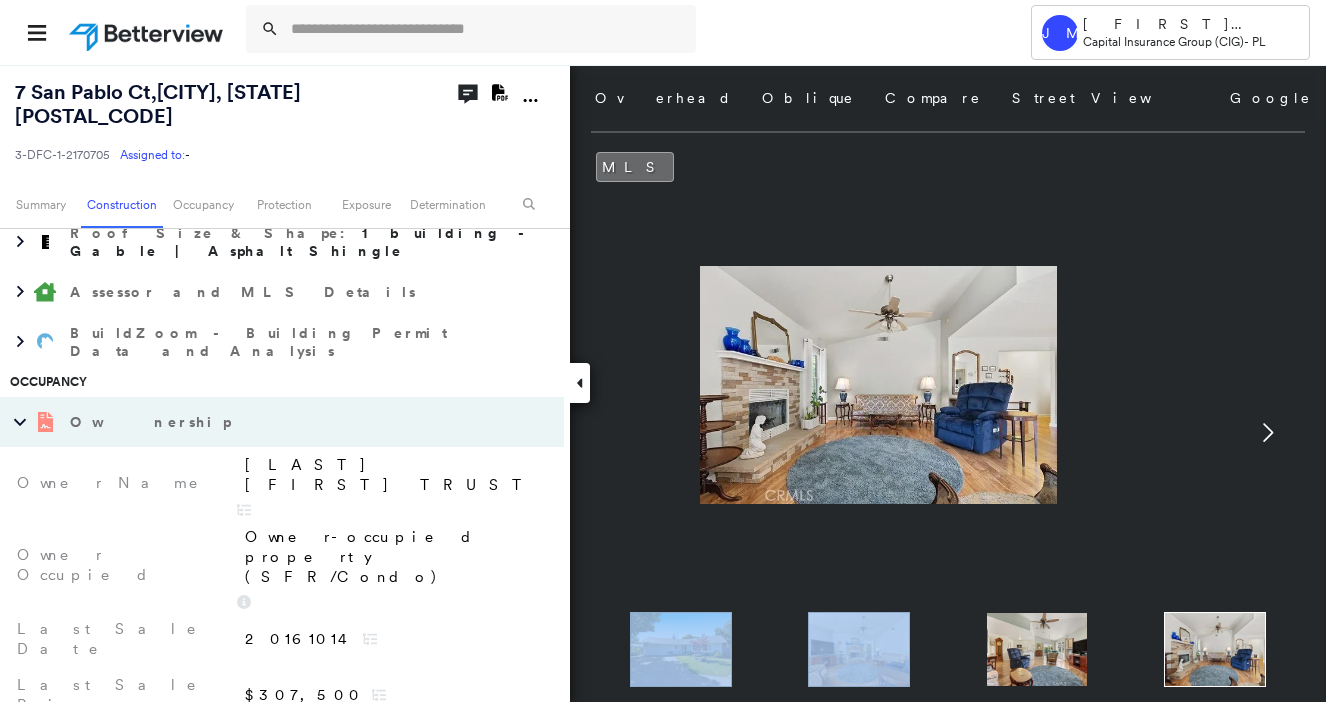 click 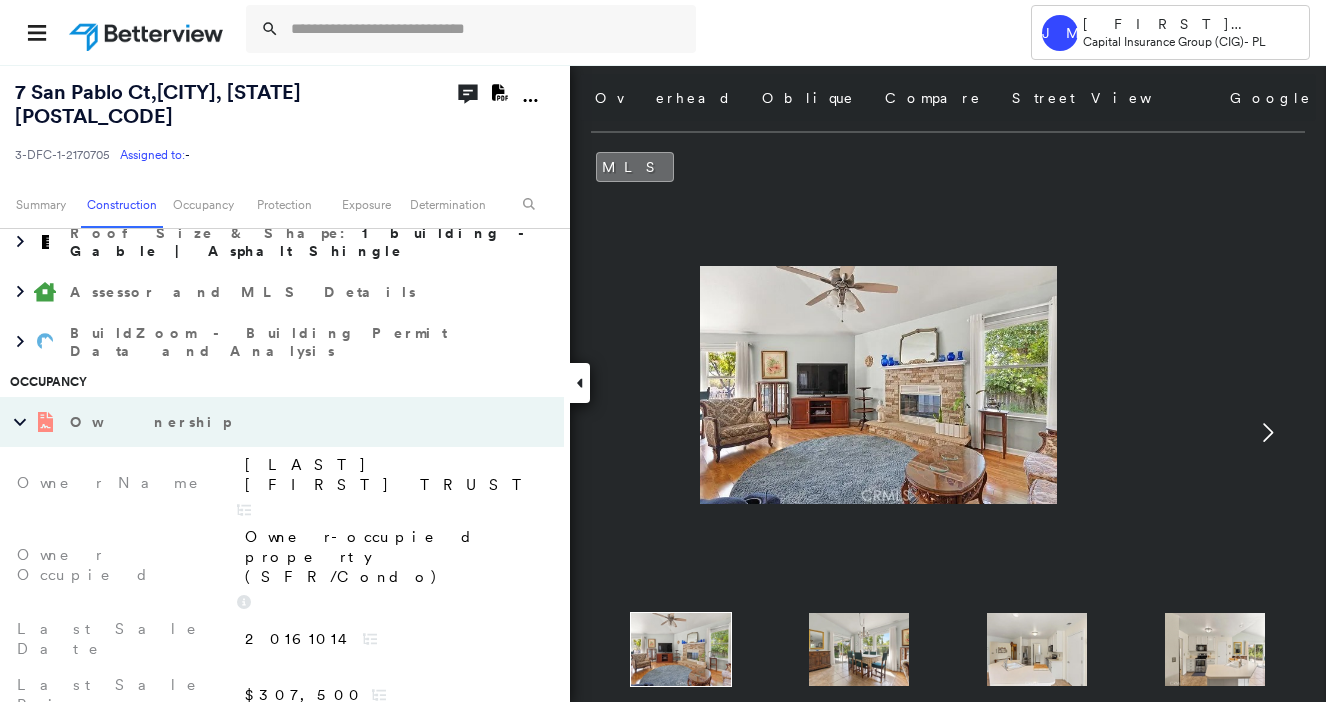 click 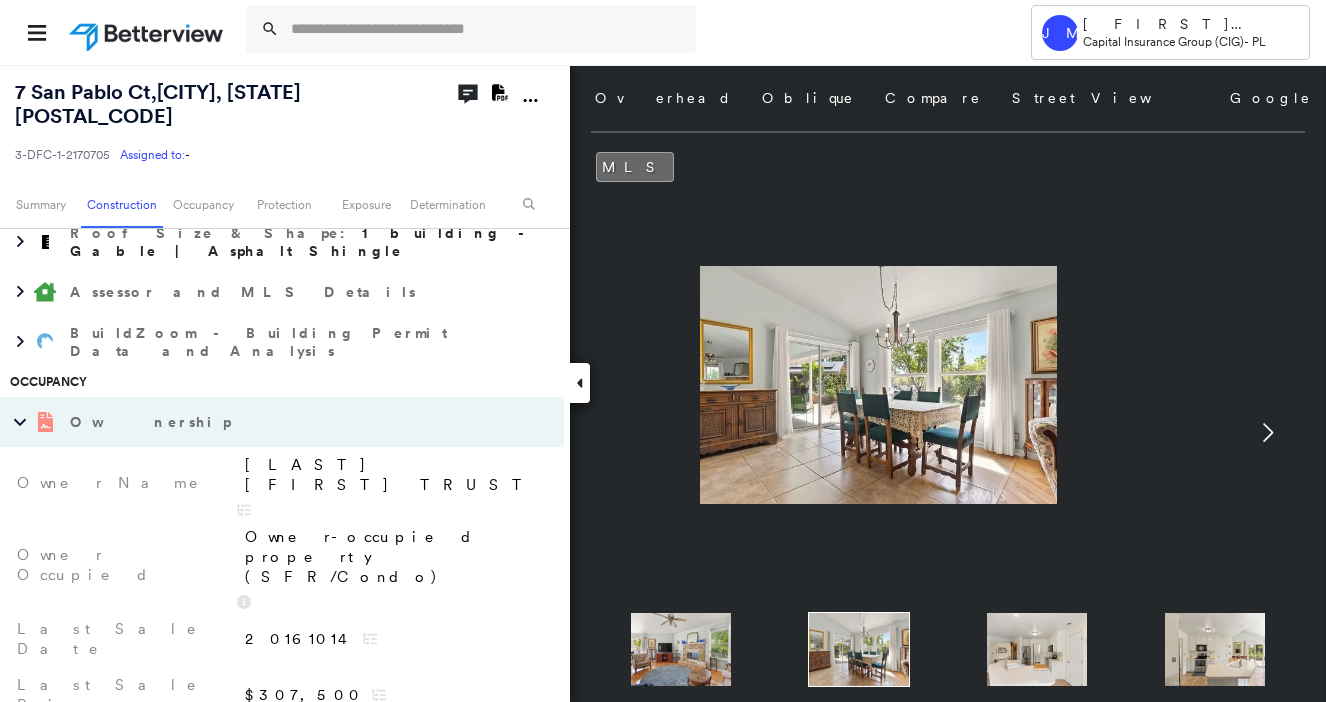 click 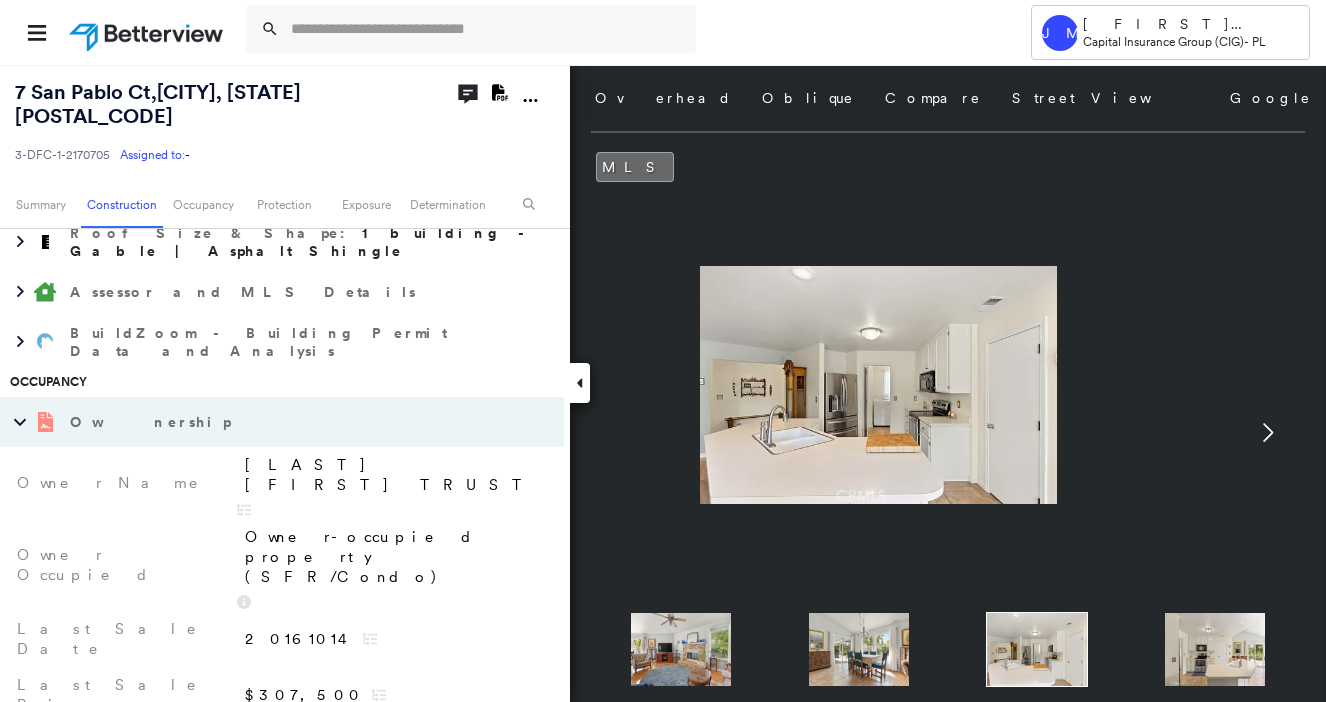 click 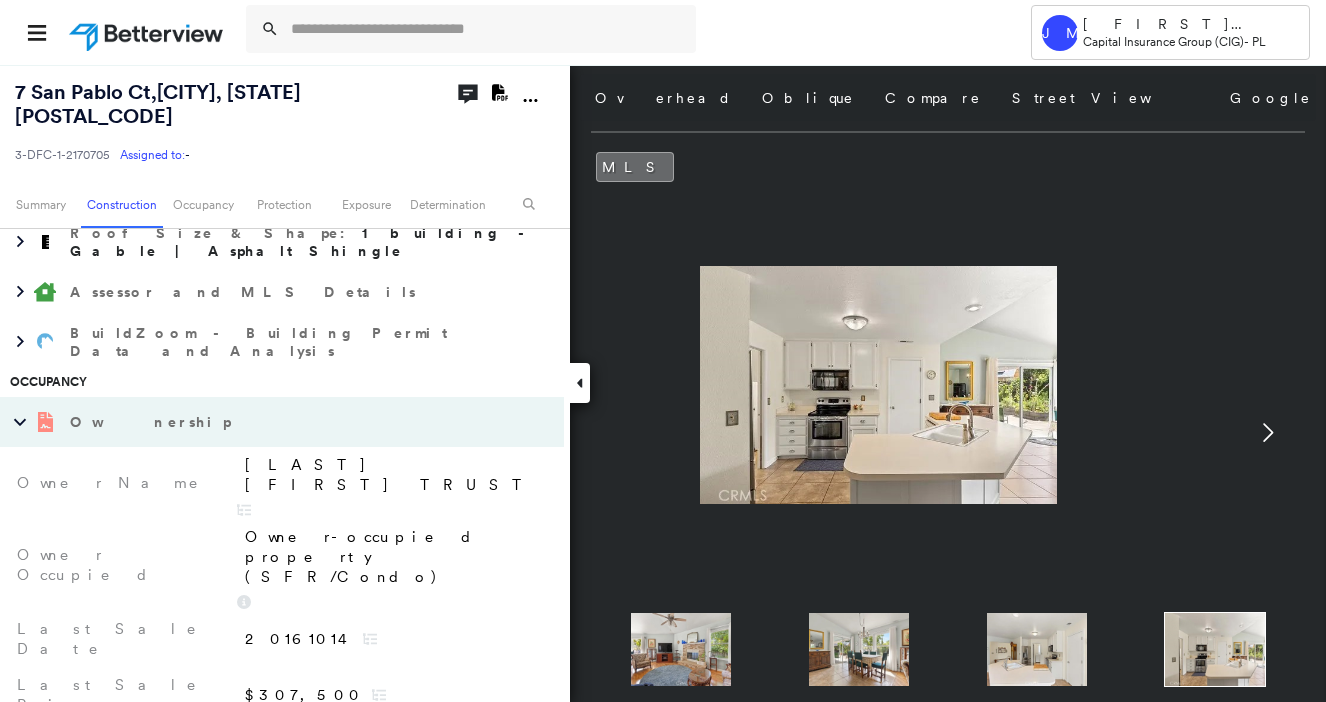click 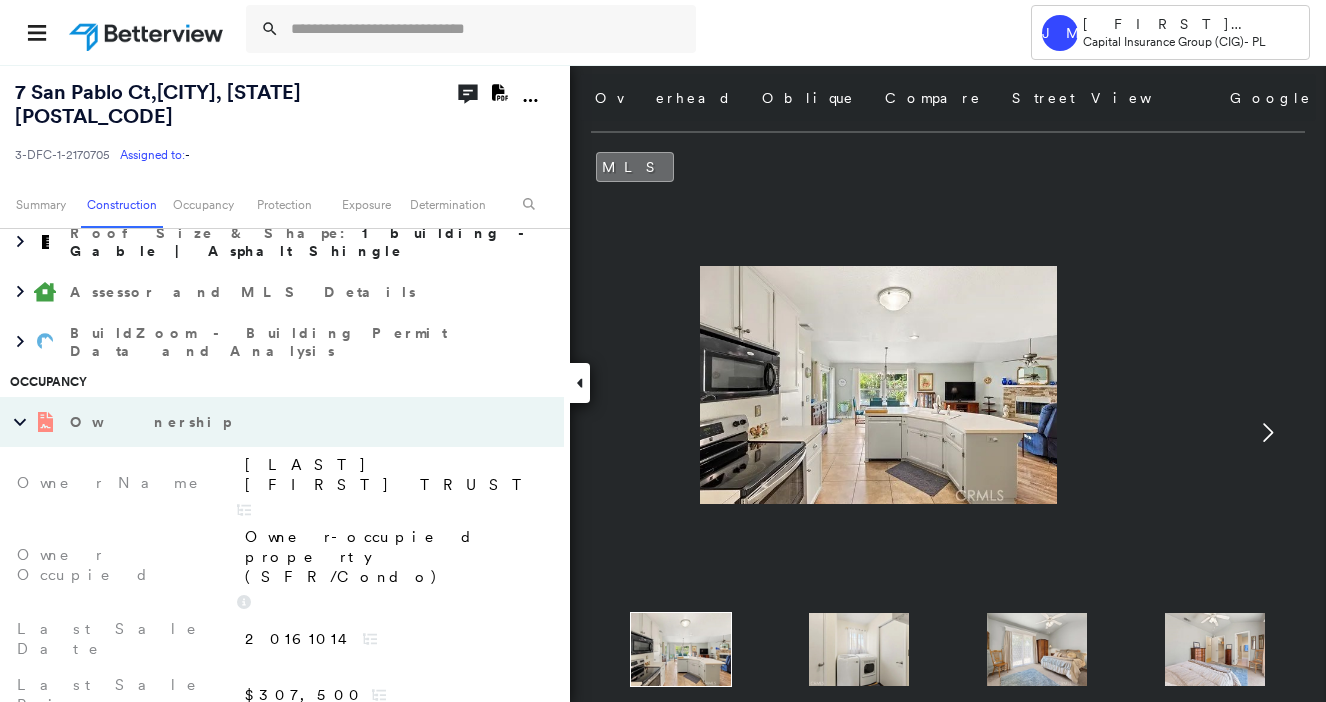 click 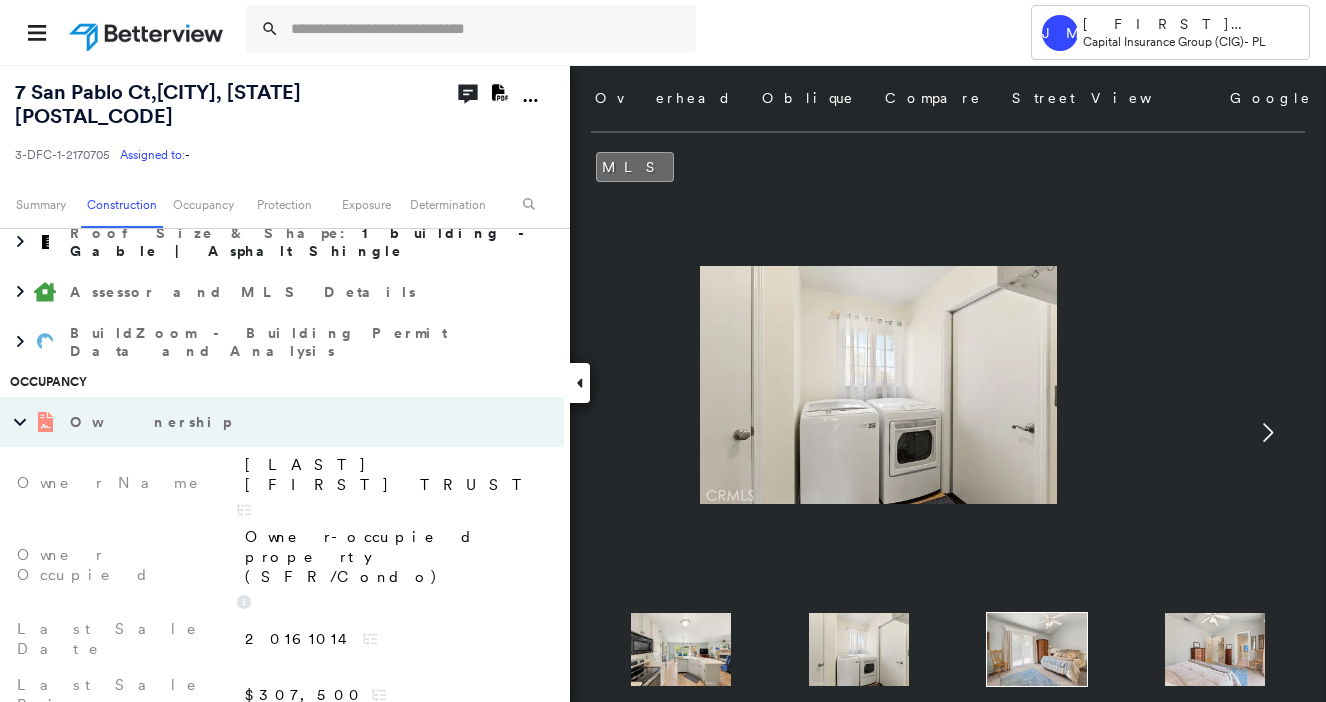 click 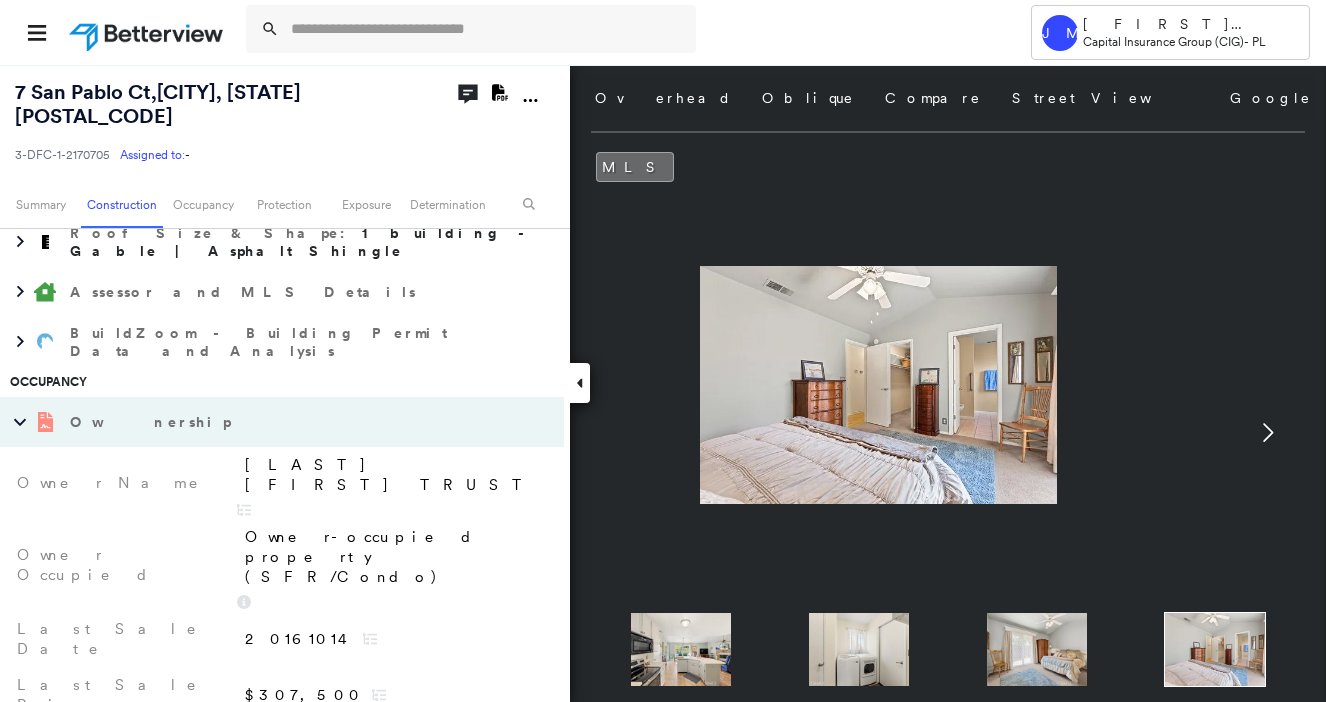 click 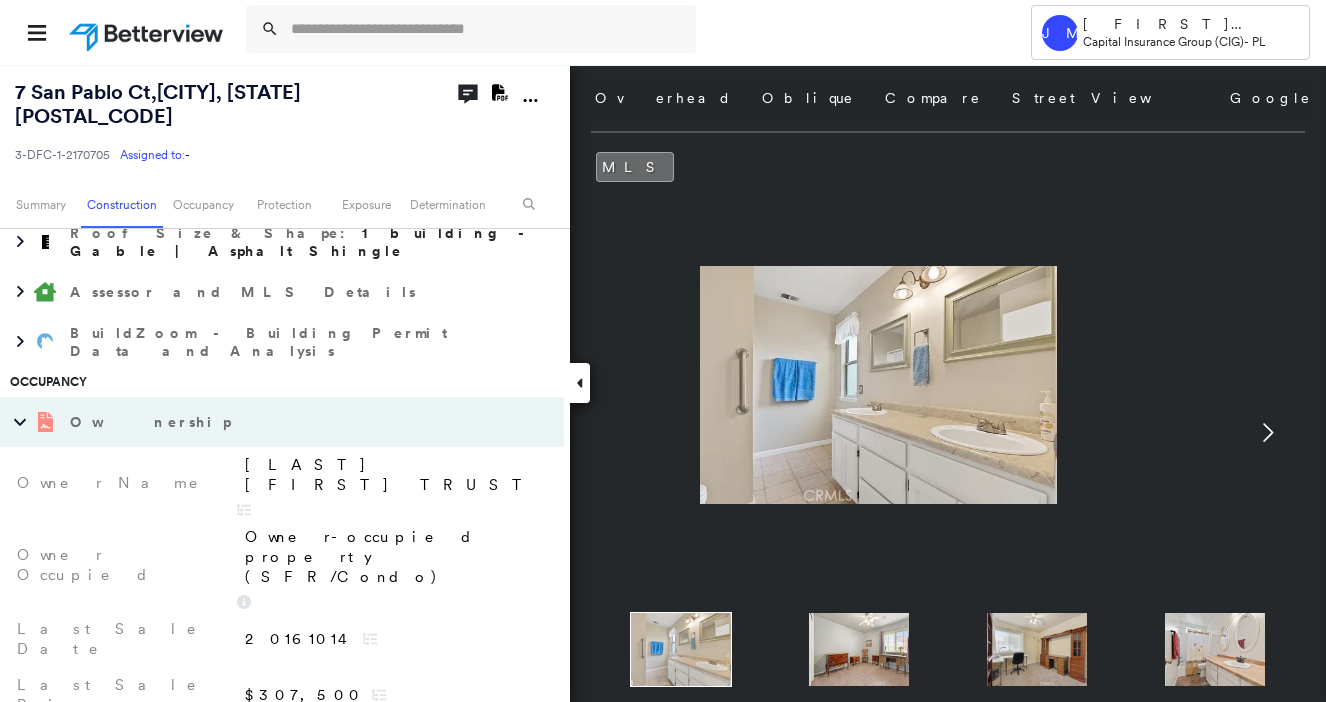 click 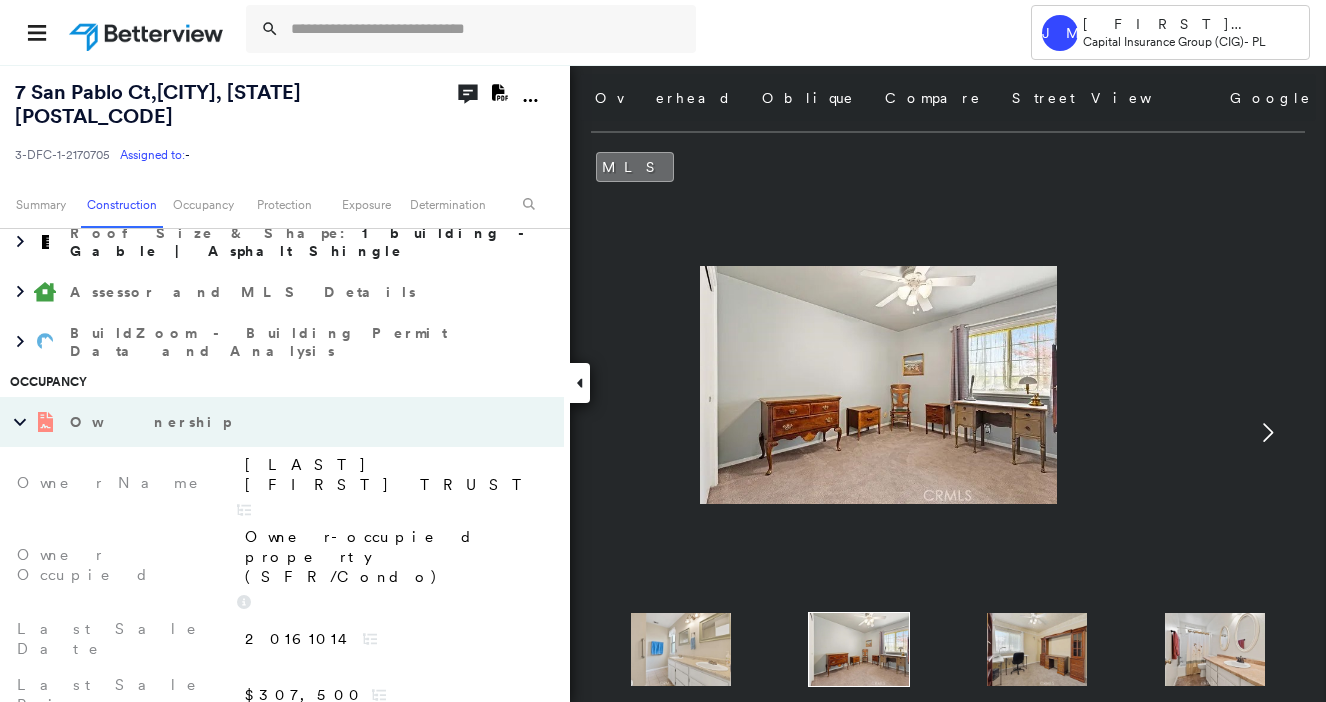 click 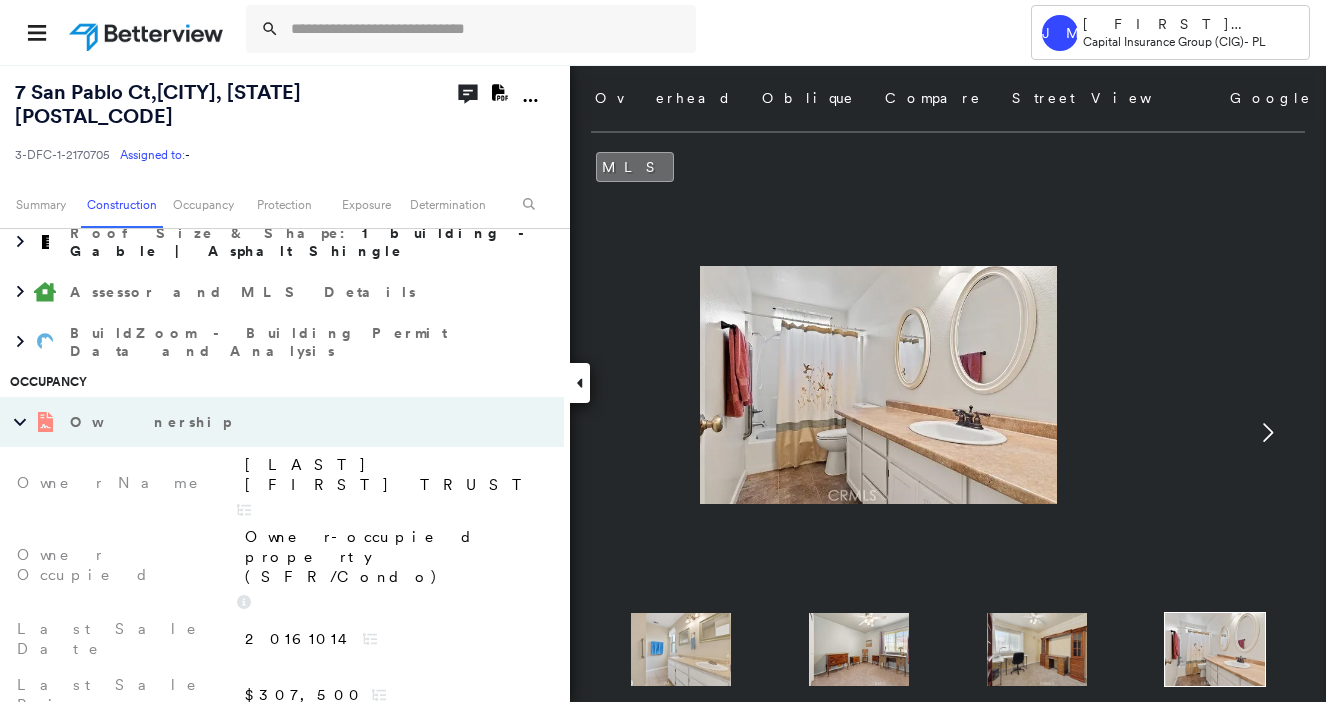click 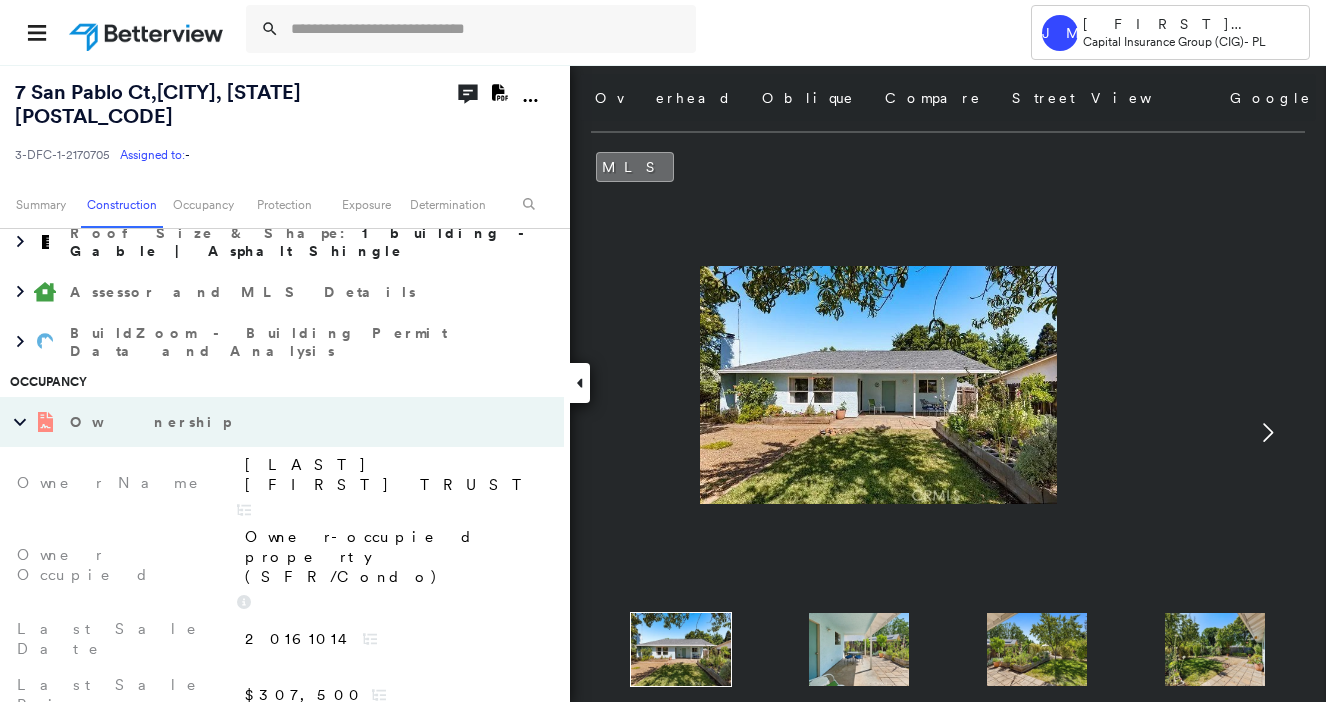click 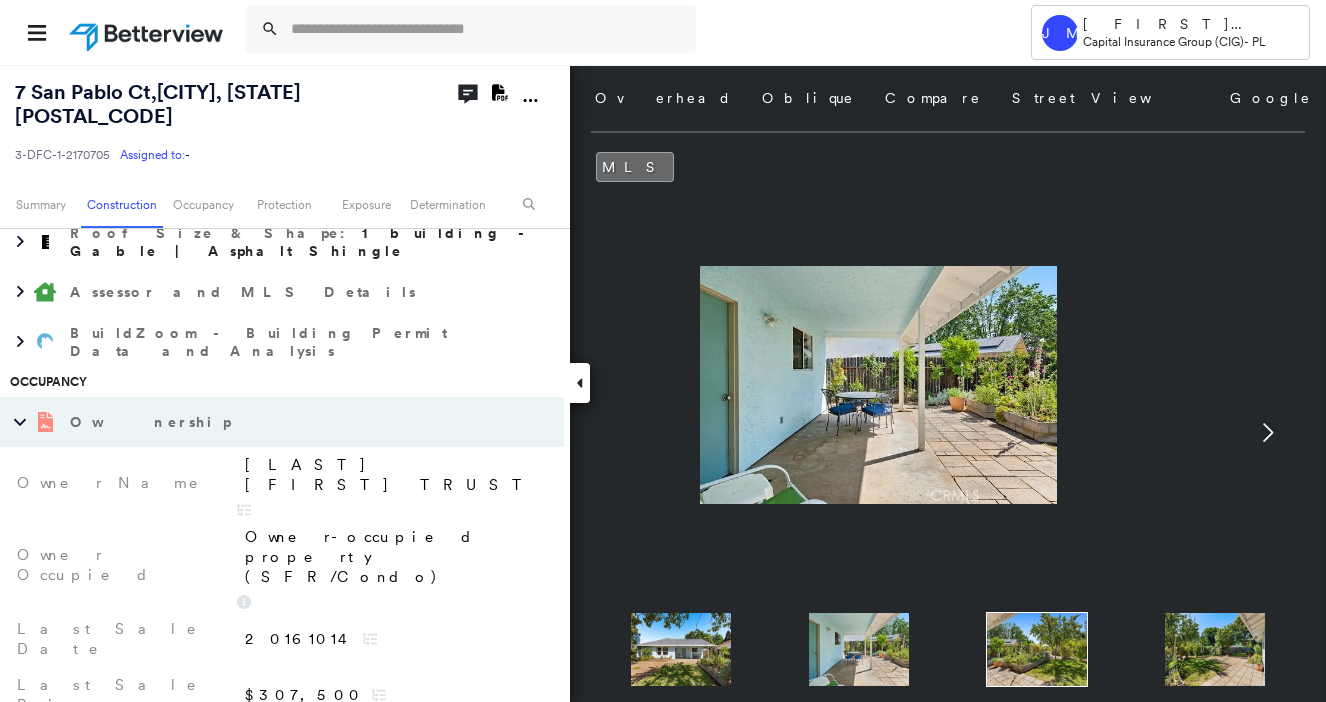 click 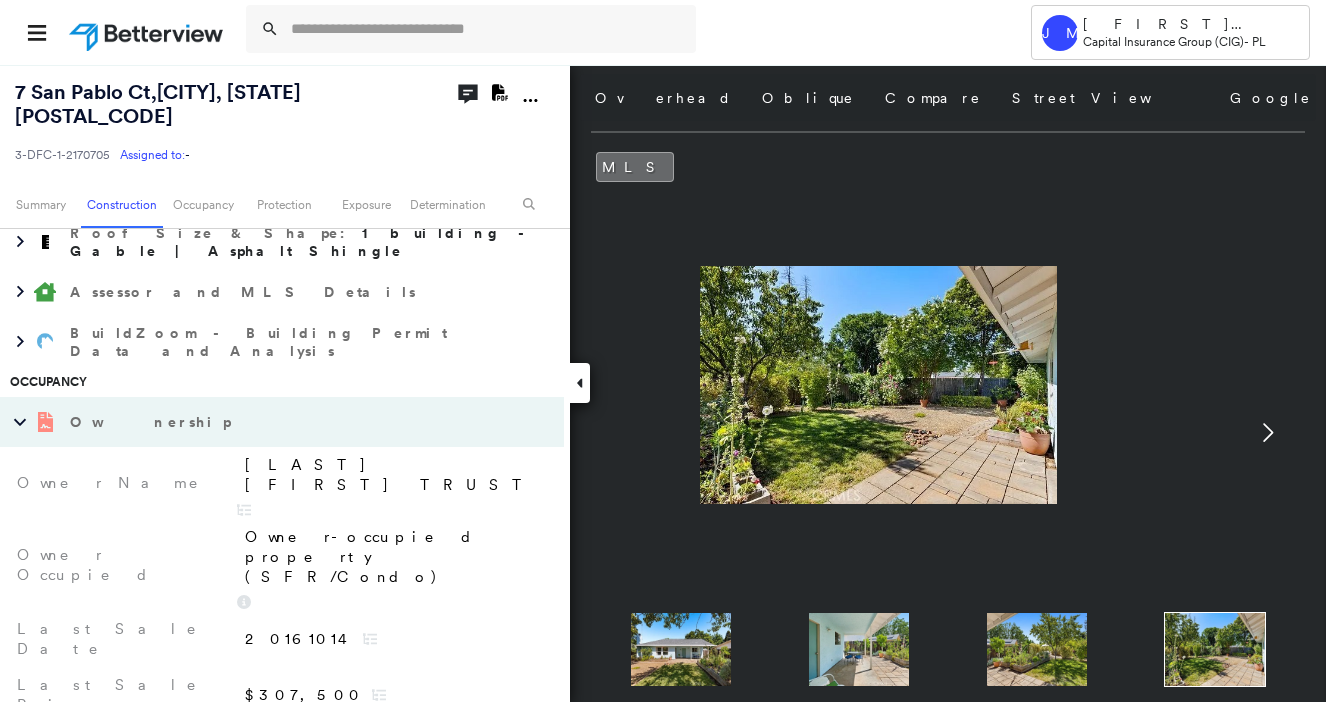 click 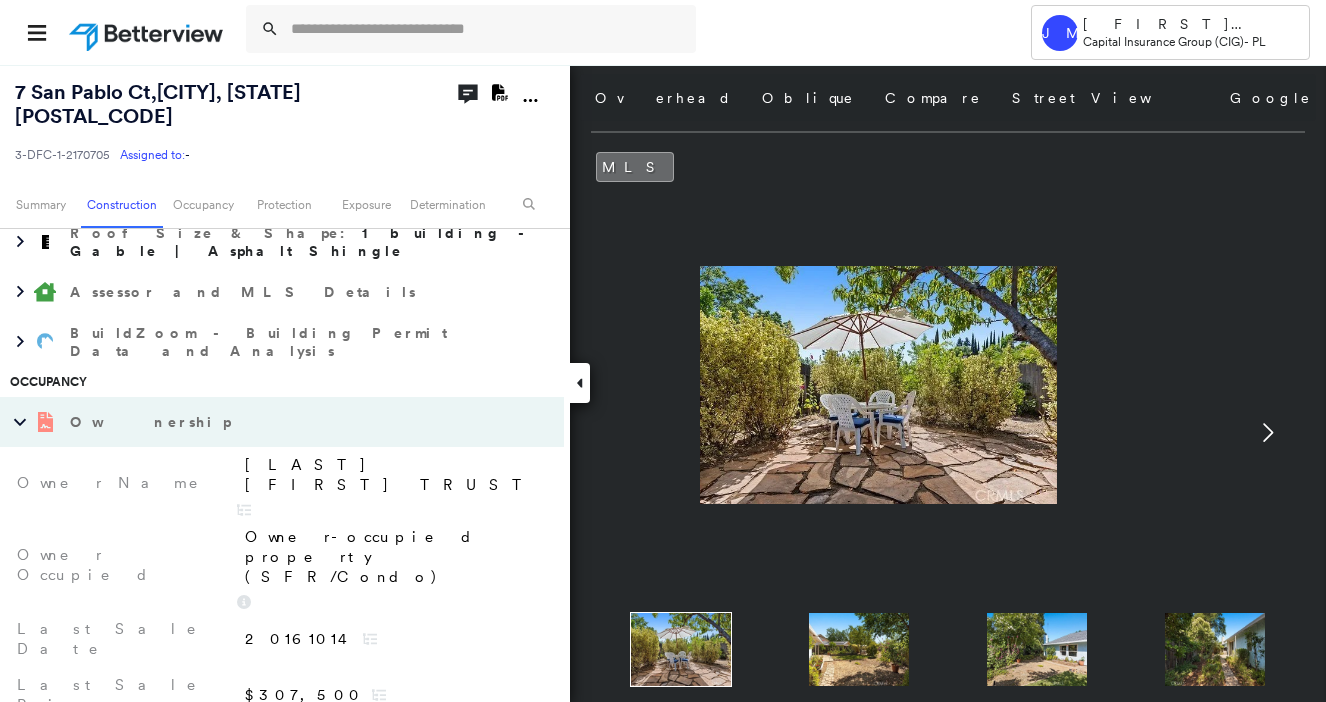 click at bounding box center (879, 385) 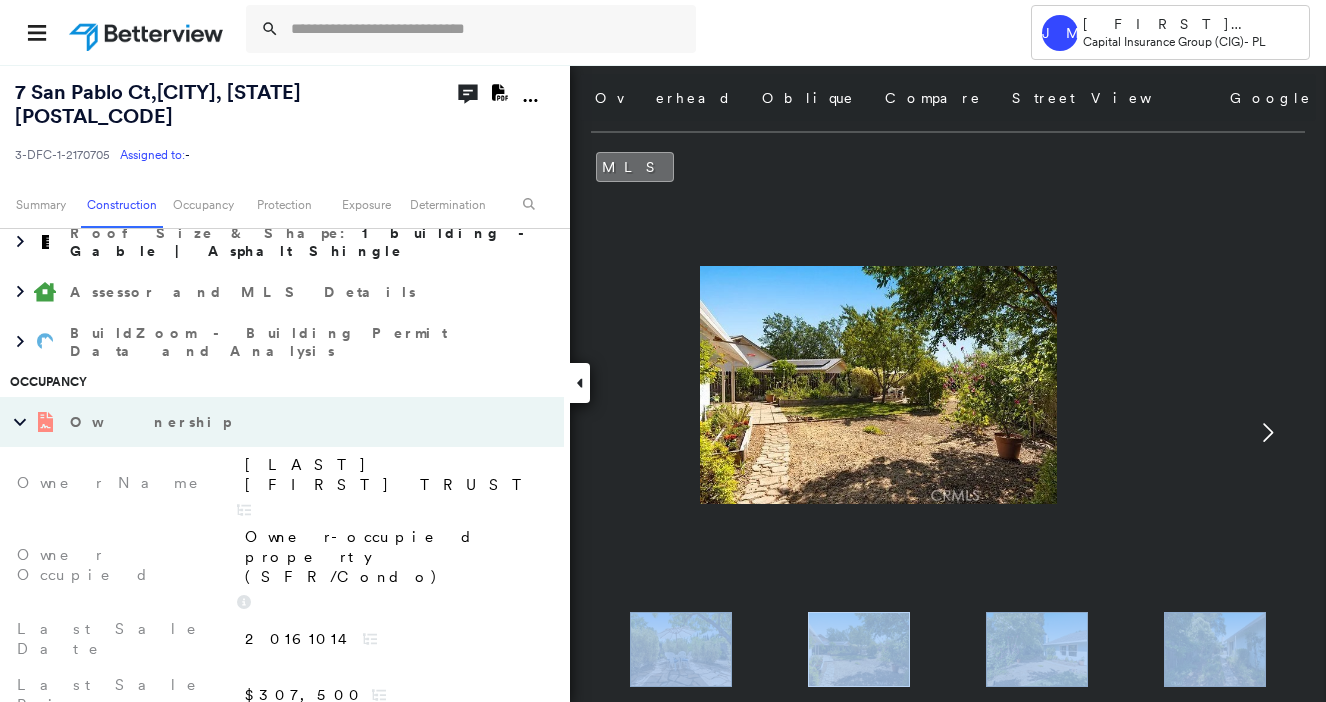 click 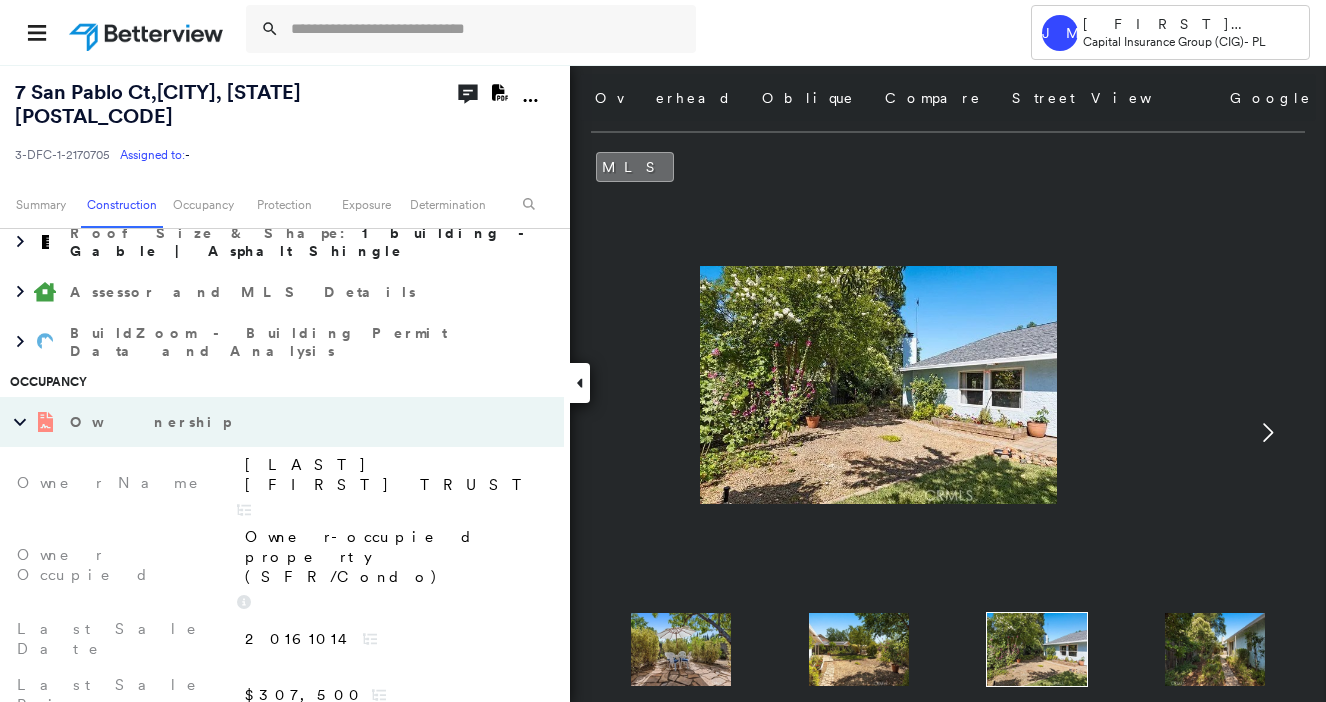 click 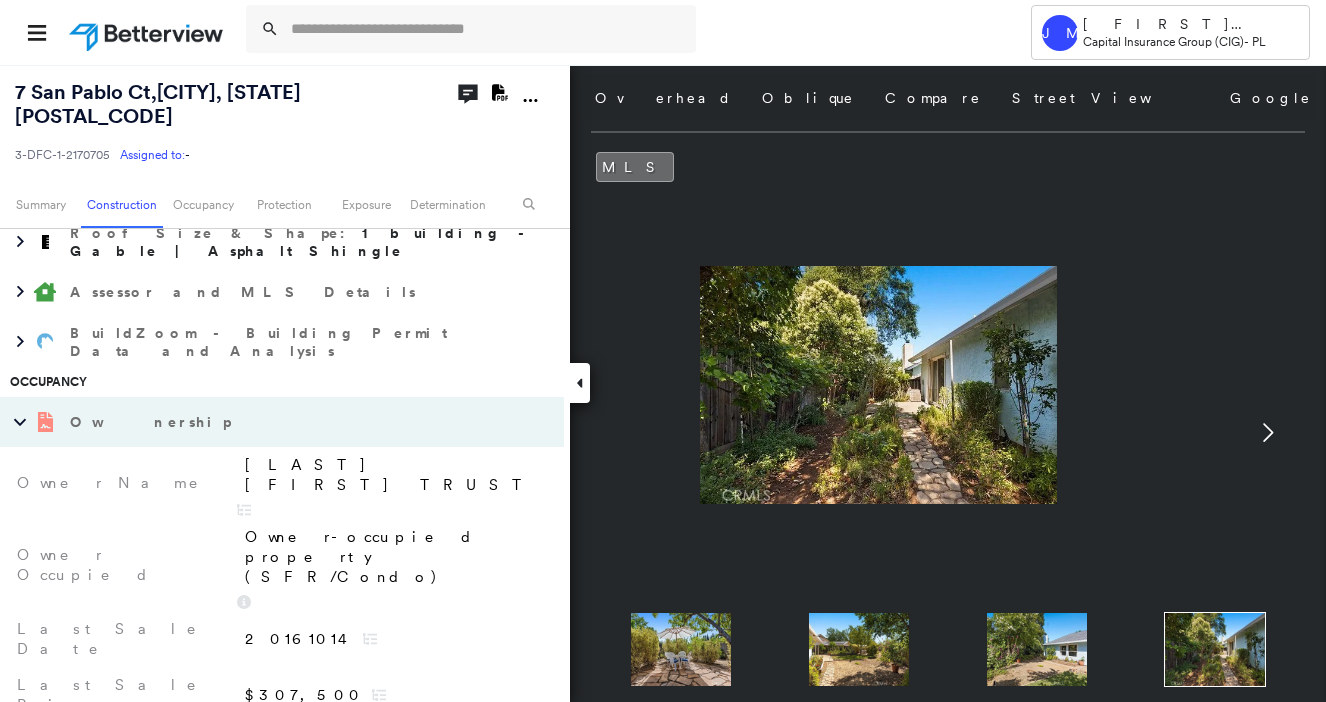 click 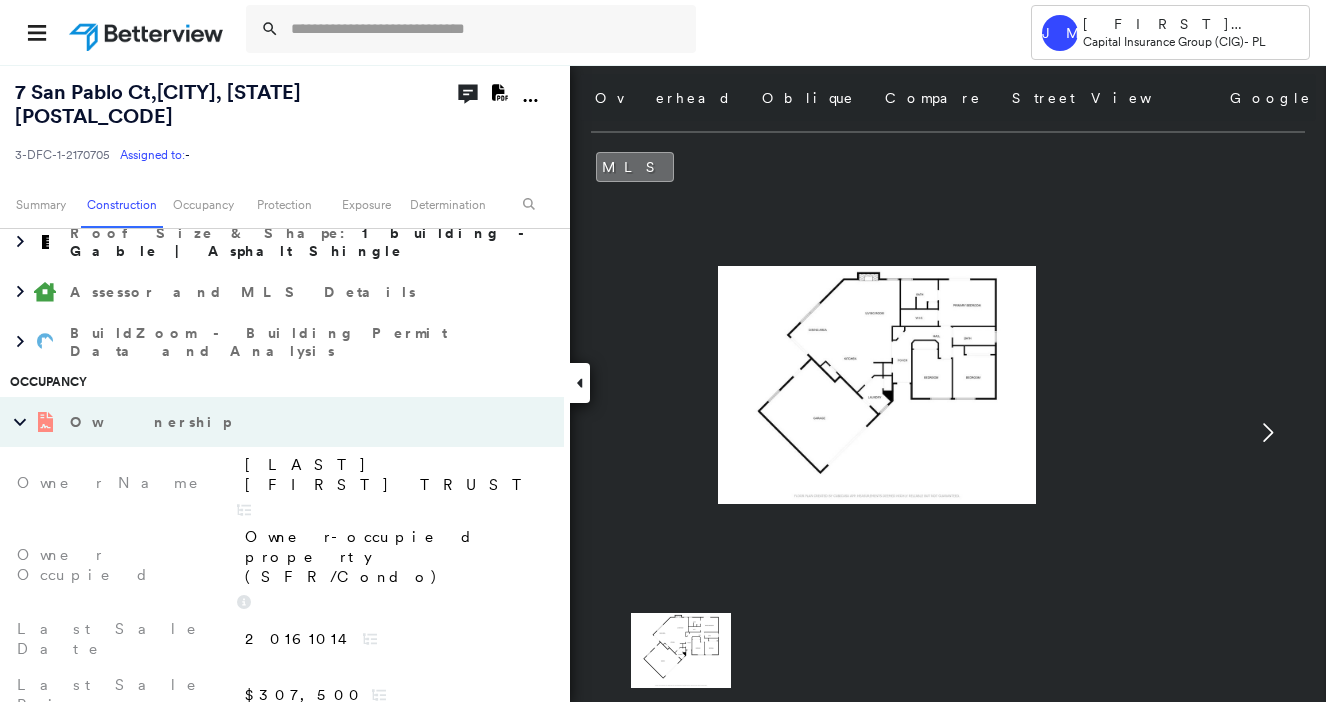 click 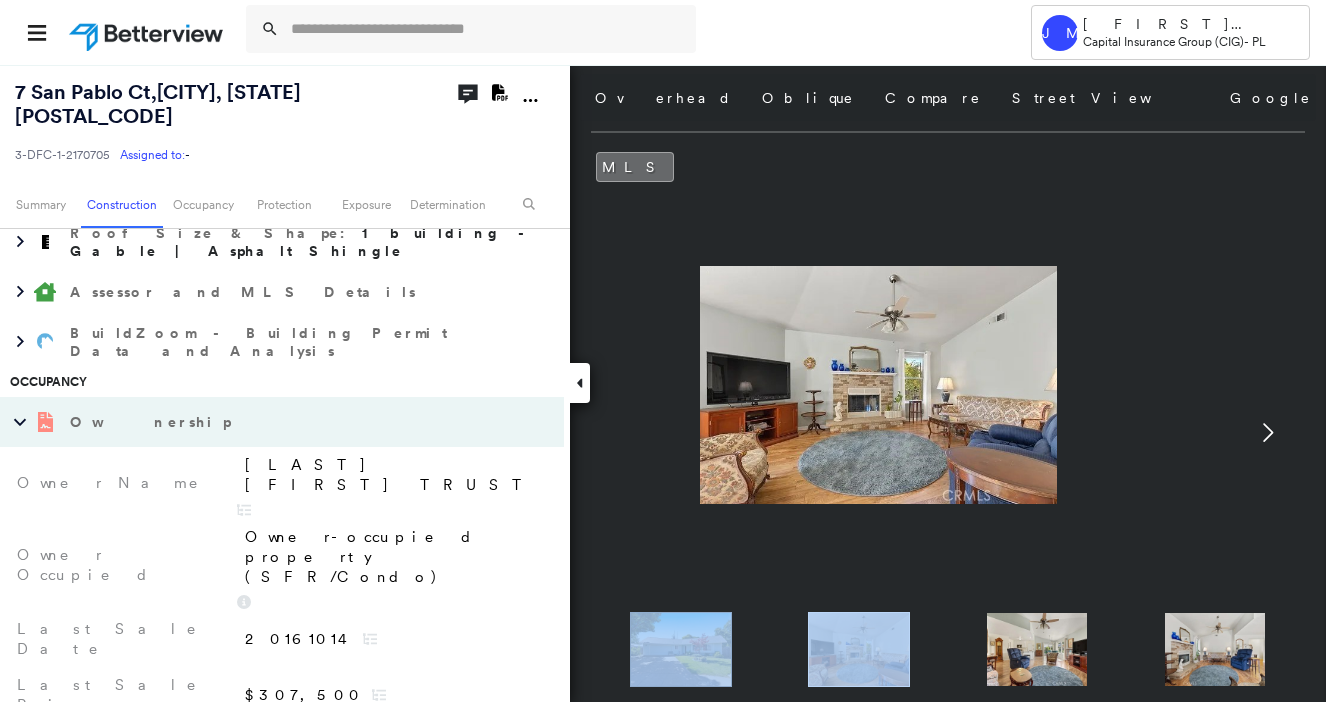 click at bounding box center (879, 385) 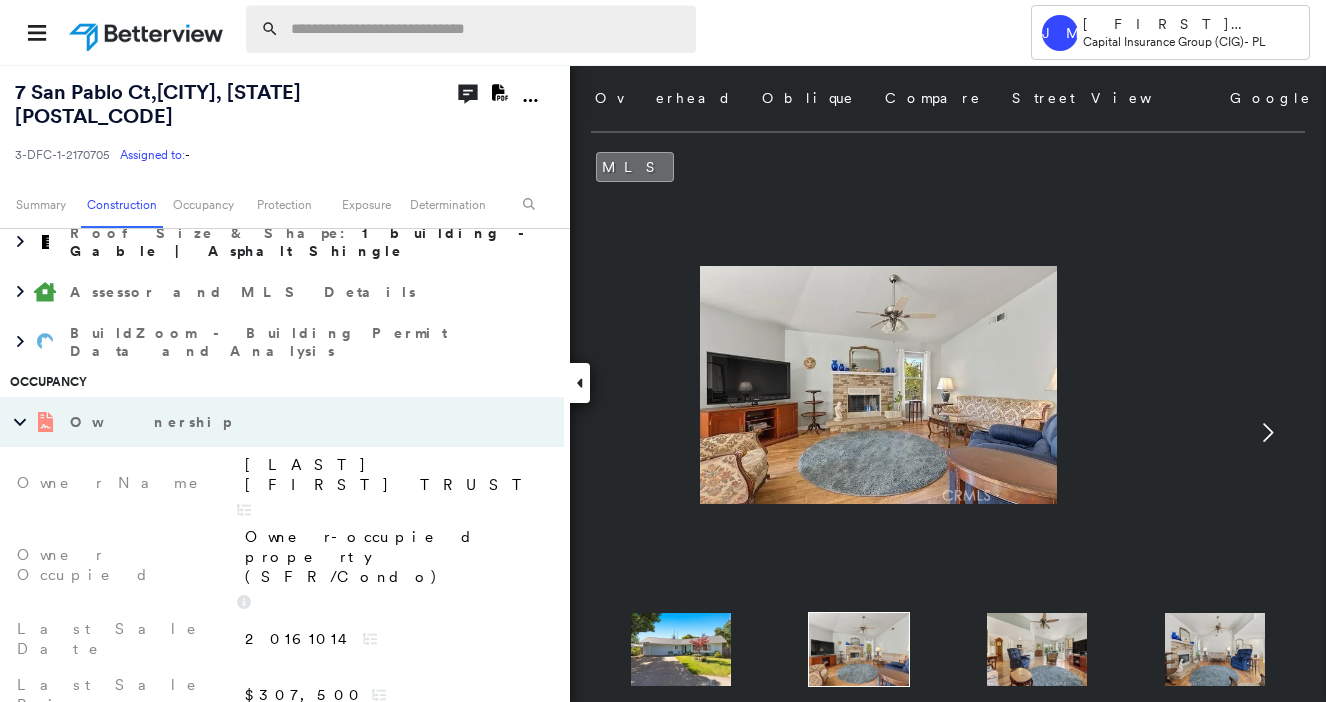 click at bounding box center (487, 29) 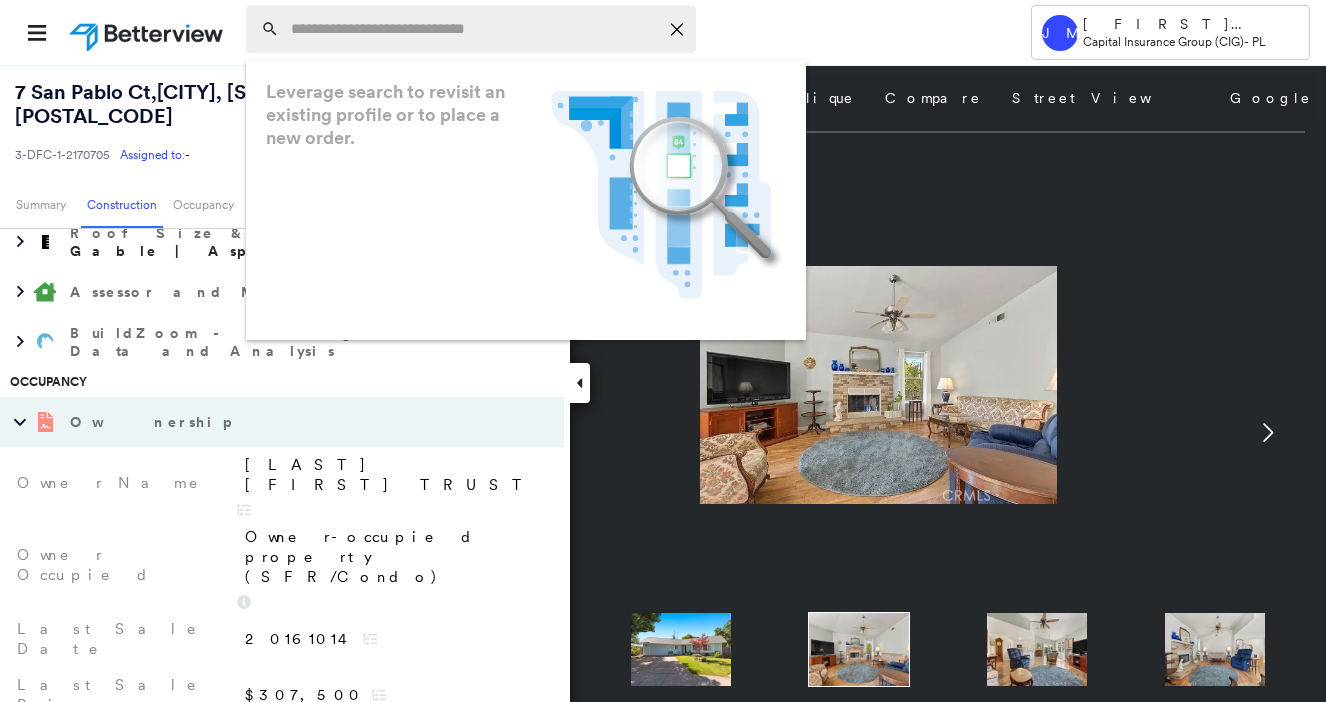 paste on "**********" 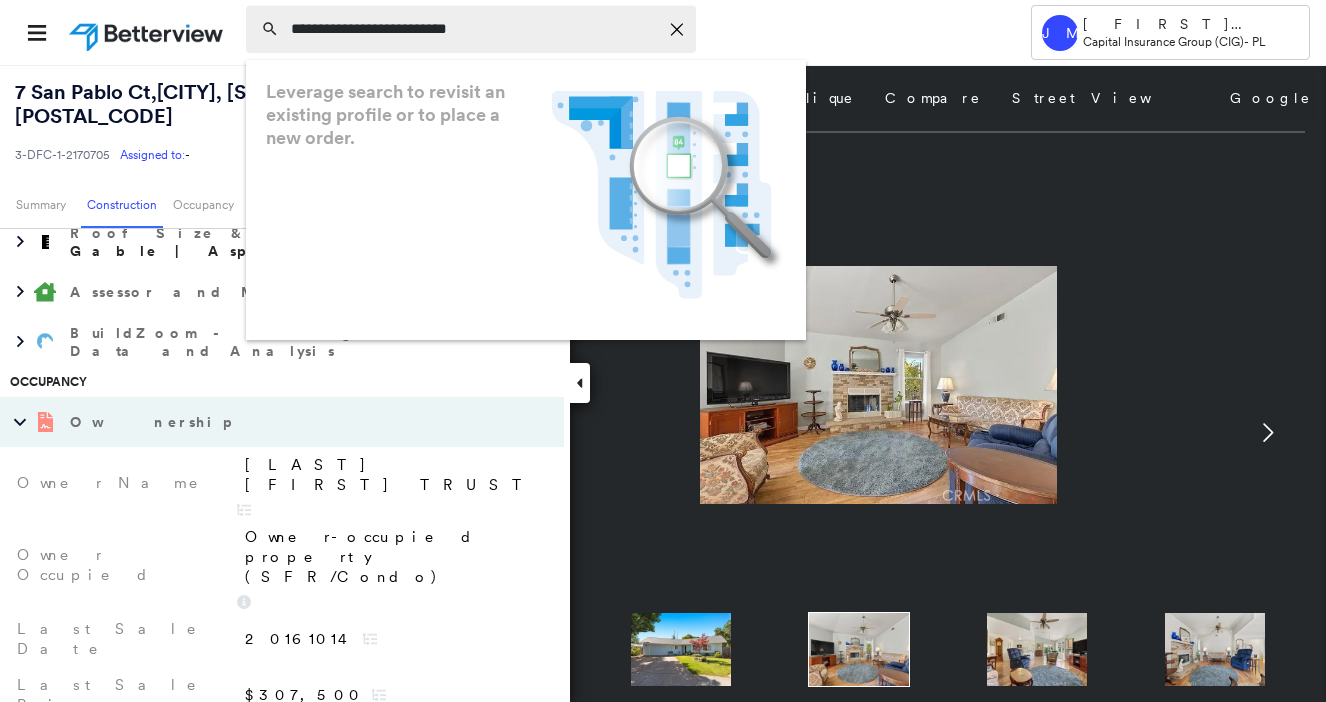type on "**********" 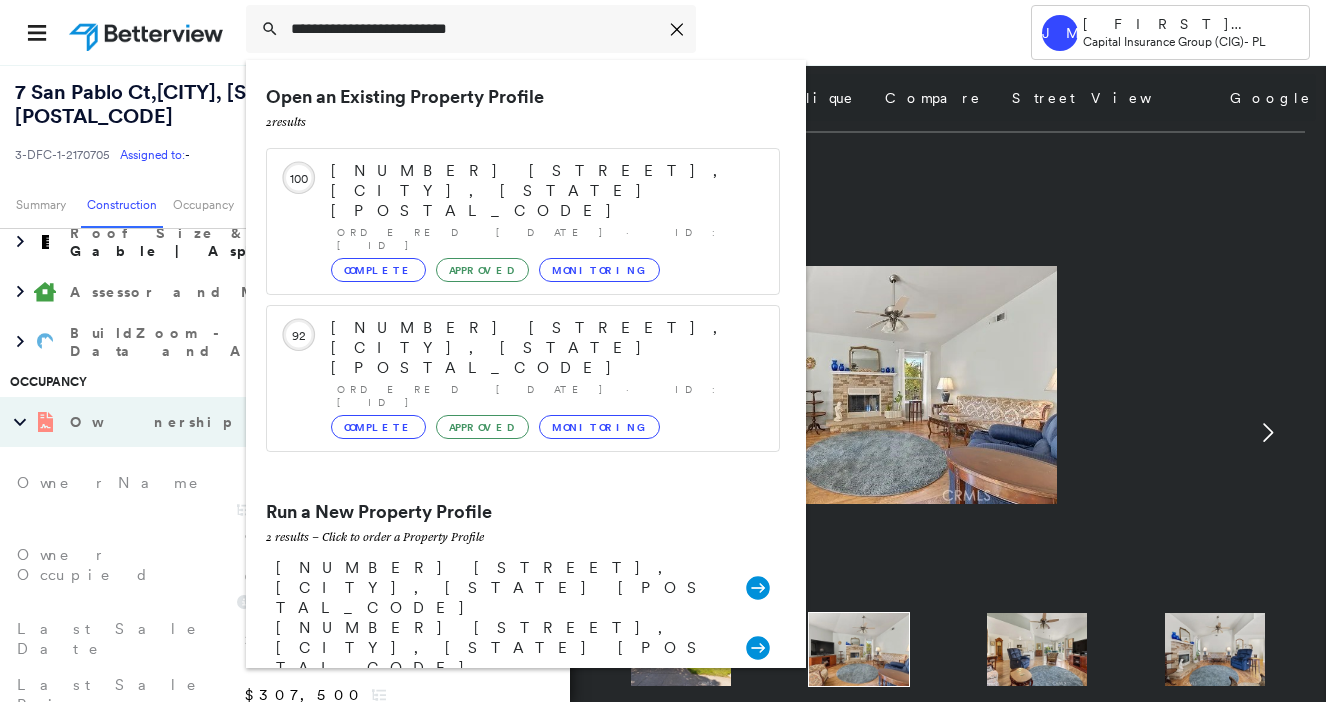click on "2034 W 180th Pl, Torrance, CA 90504" at bounding box center [501, 588] 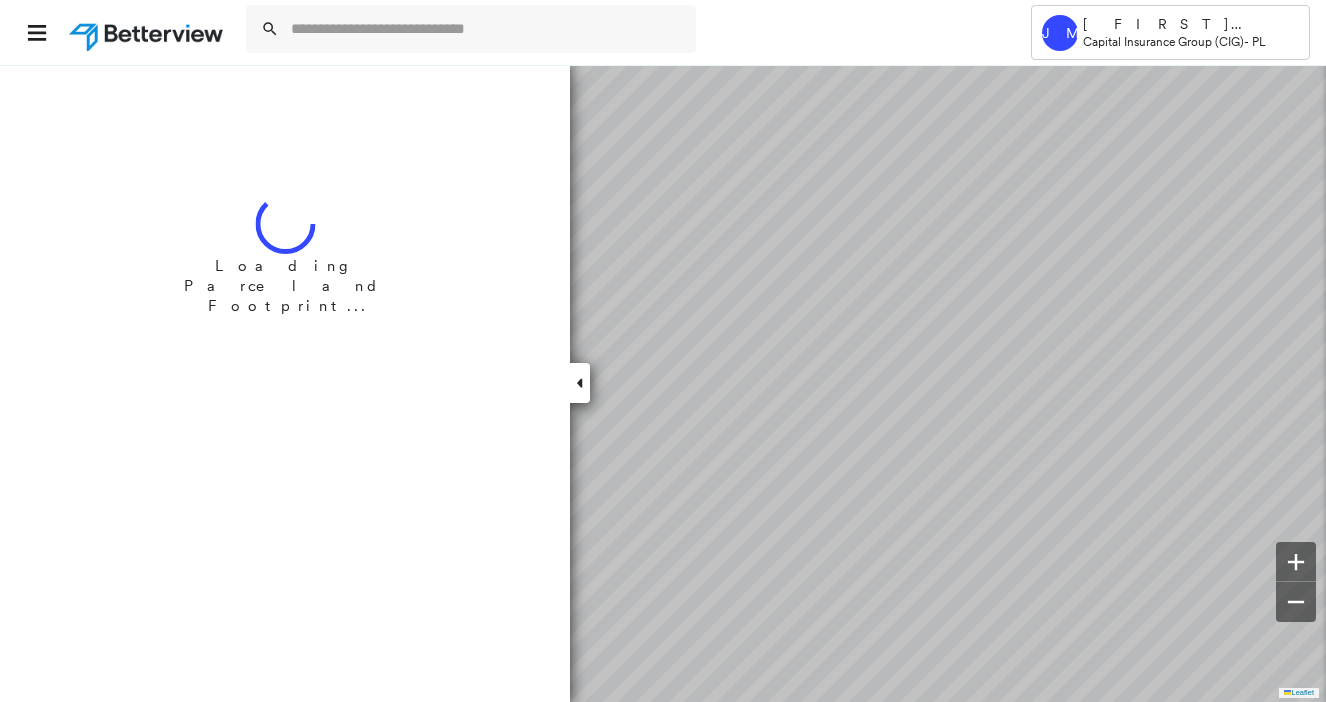 scroll, scrollTop: 0, scrollLeft: 0, axis: both 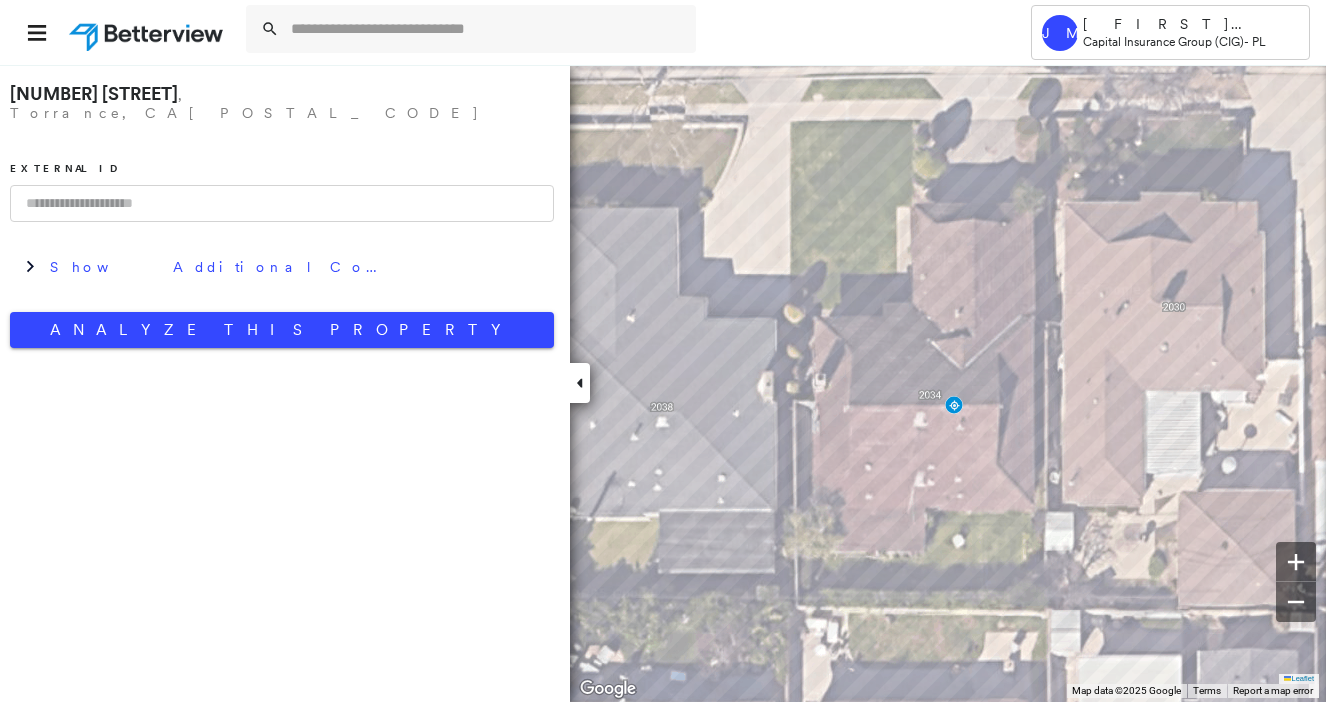 click at bounding box center [282, 203] 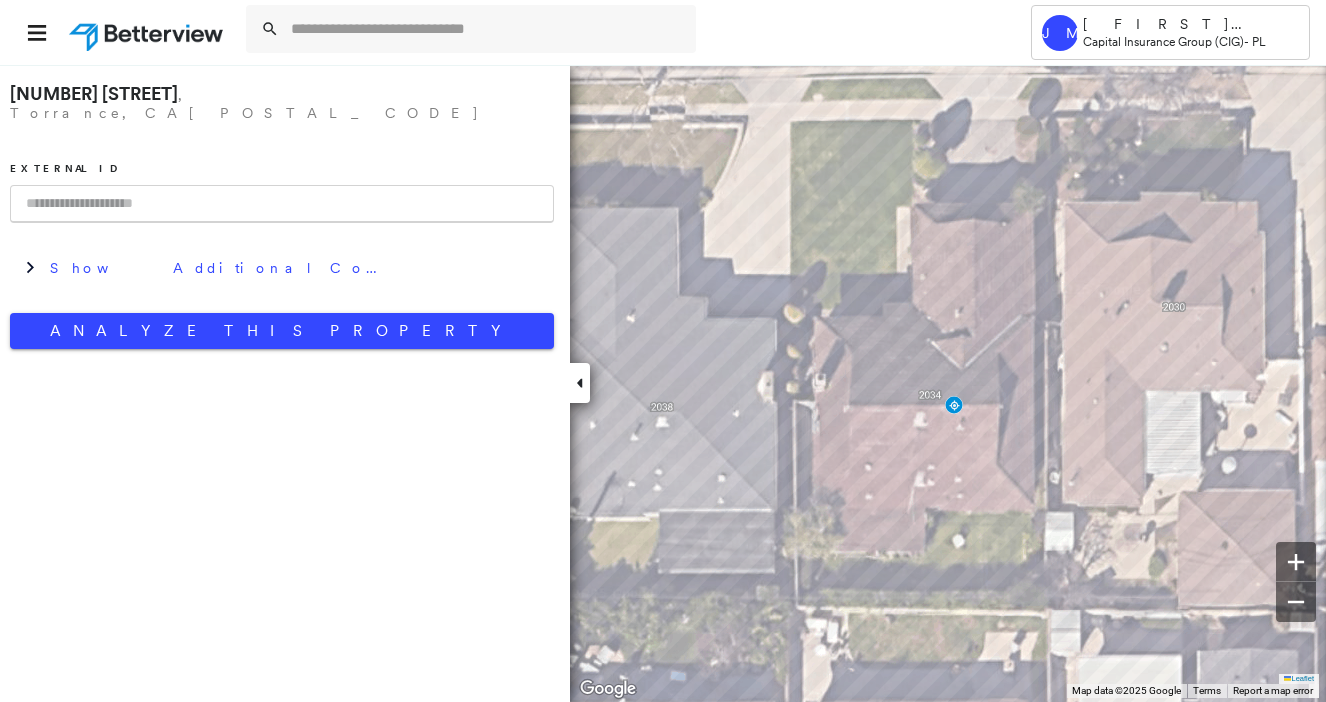 paste on "**********" 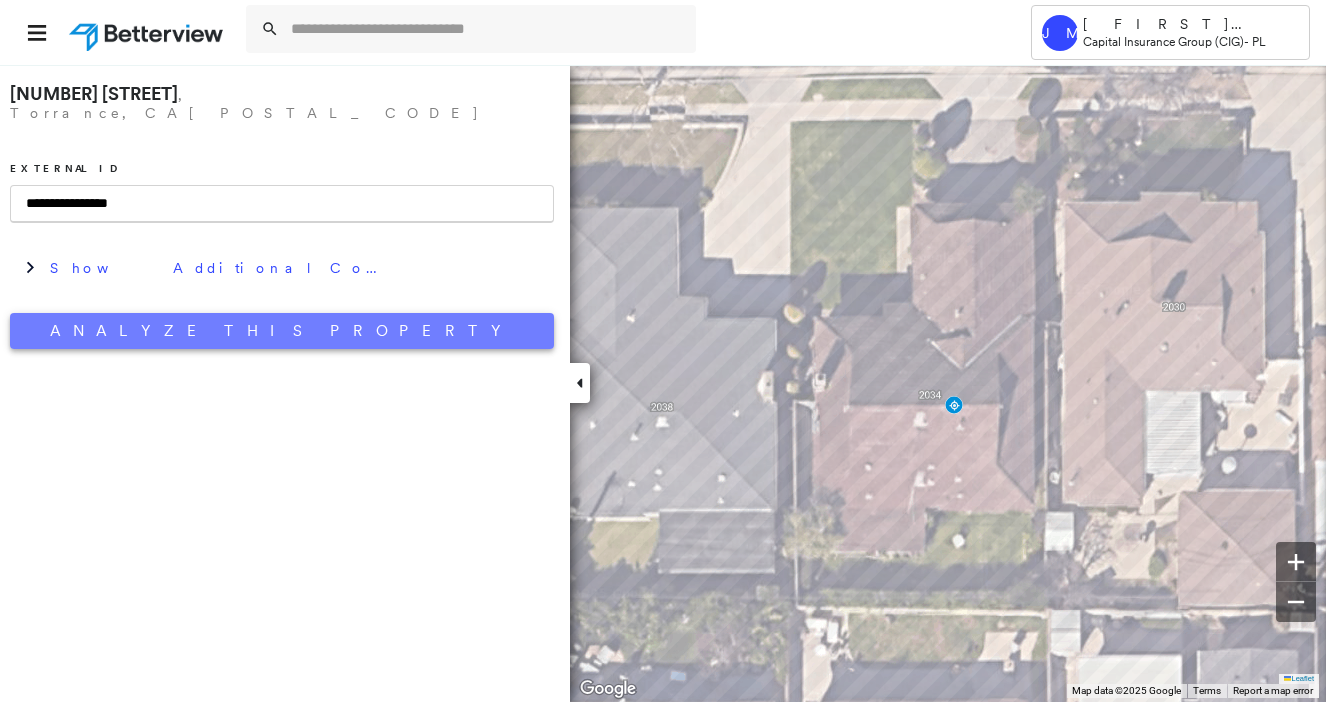 type on "**********" 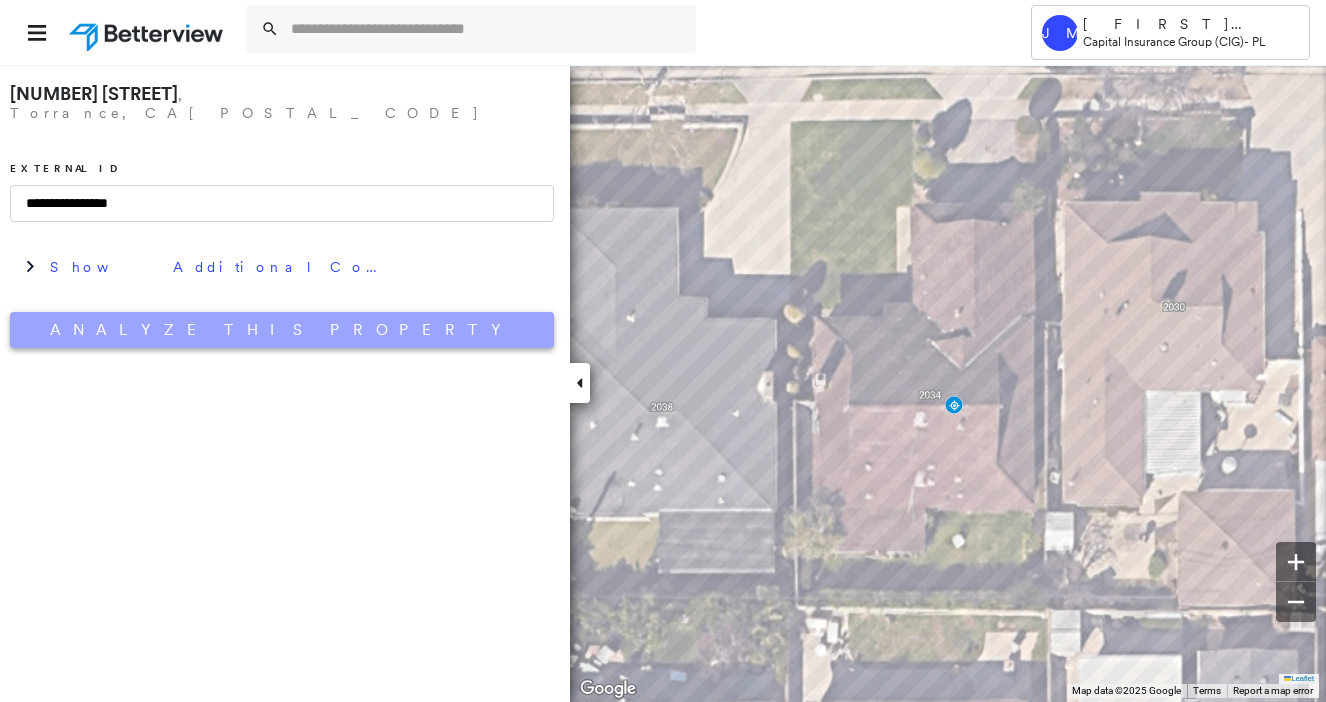 click on "Analyze This Property" at bounding box center (282, 330) 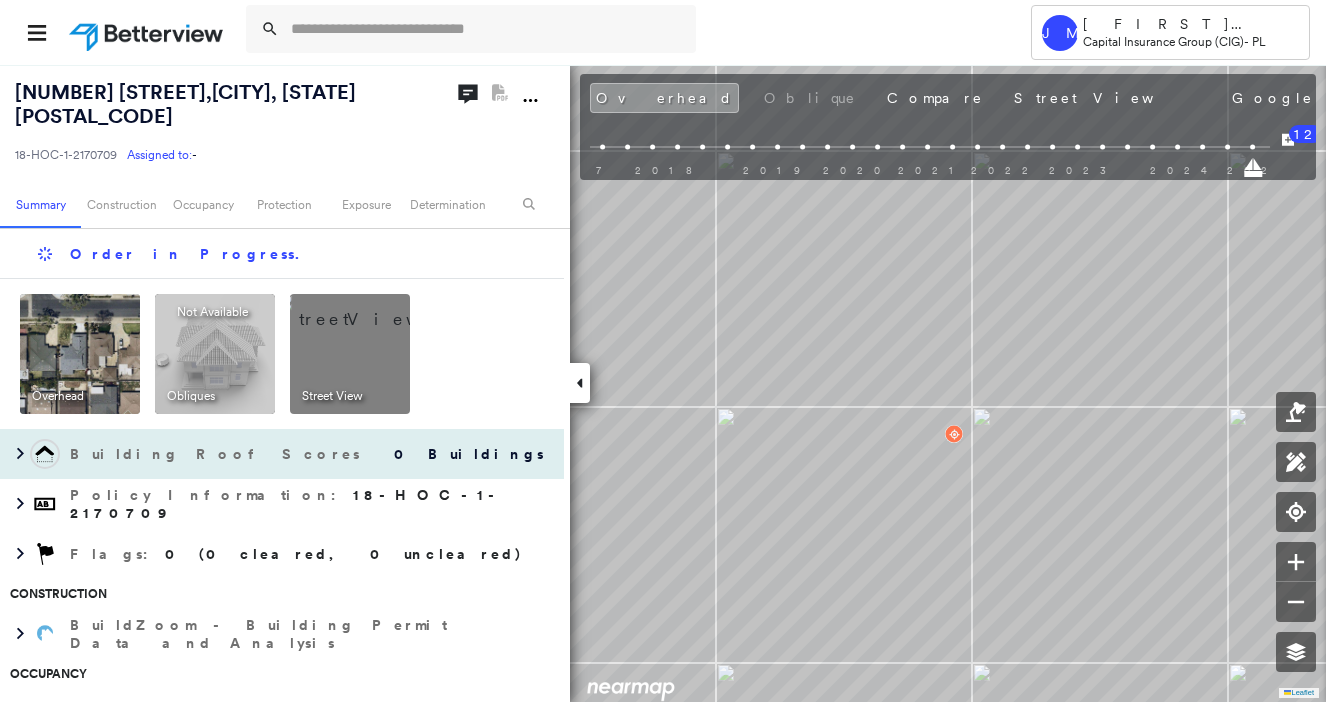 scroll, scrollTop: 0, scrollLeft: 0, axis: both 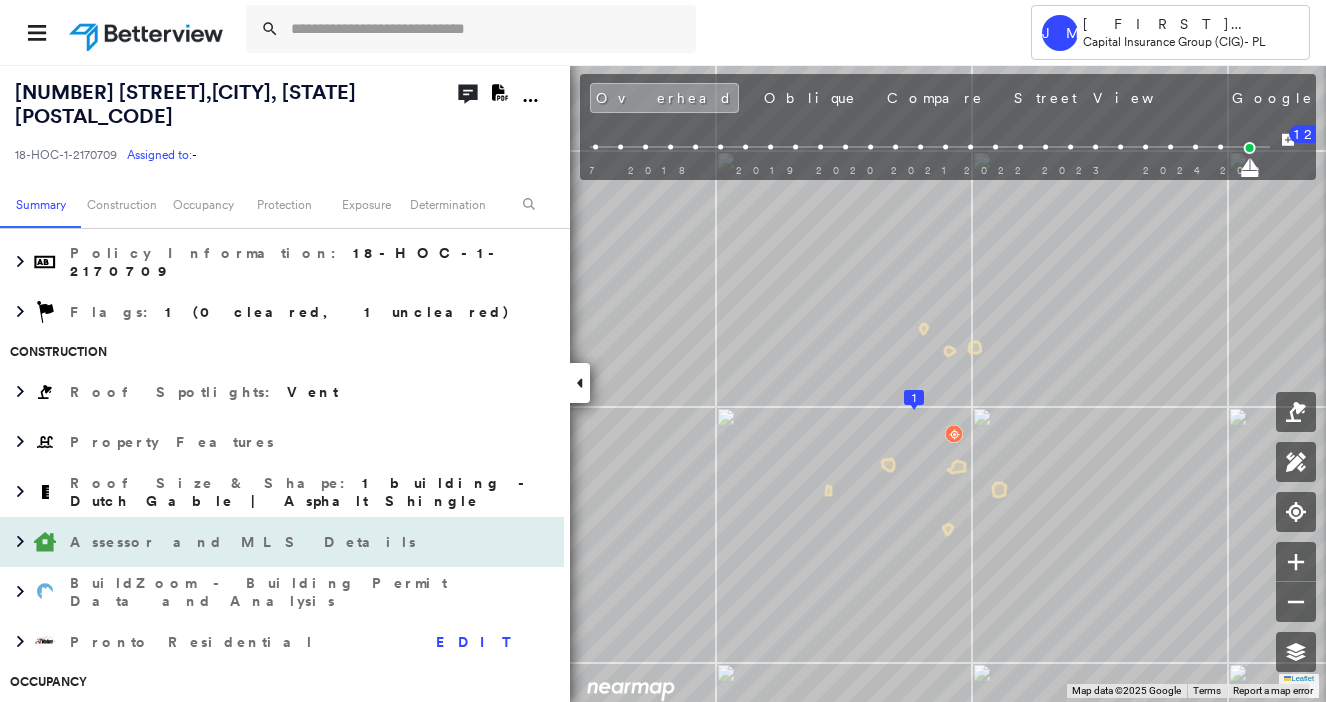 click on "Assessor and MLS Details" at bounding box center (245, 542) 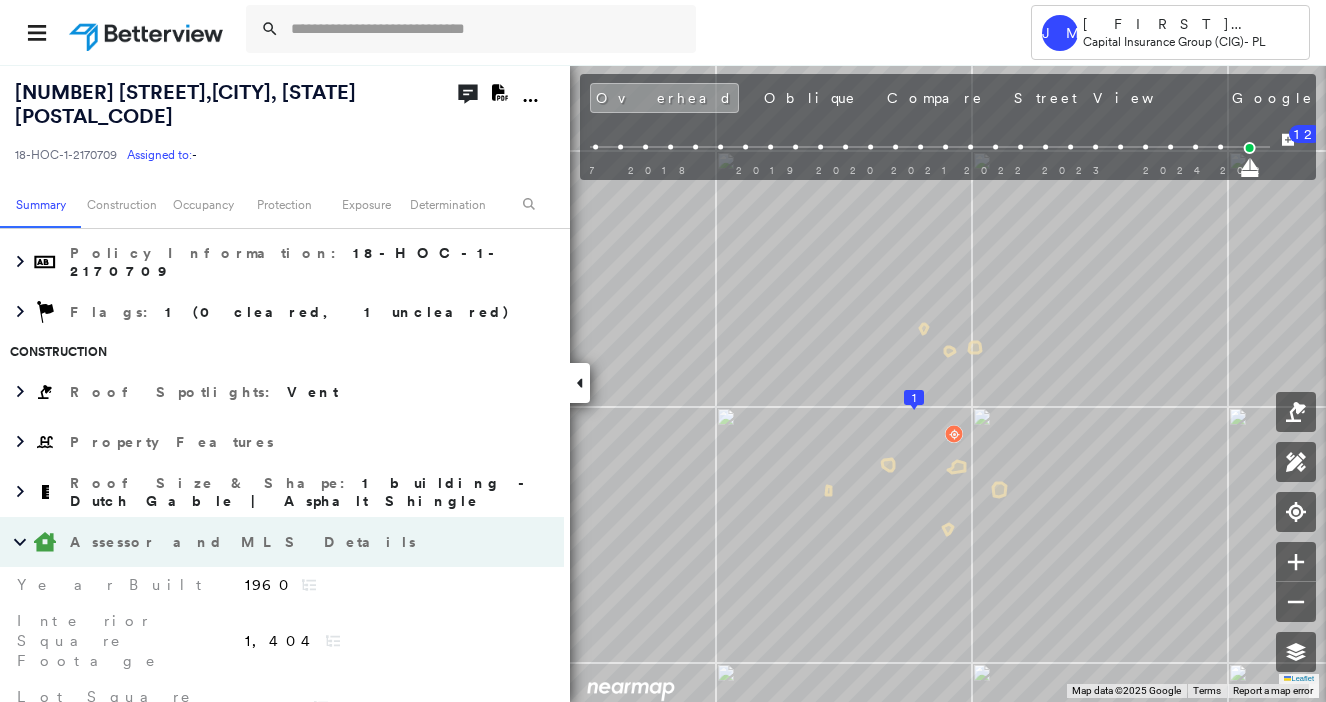 click on "Assessor and MLS Details" at bounding box center (245, 542) 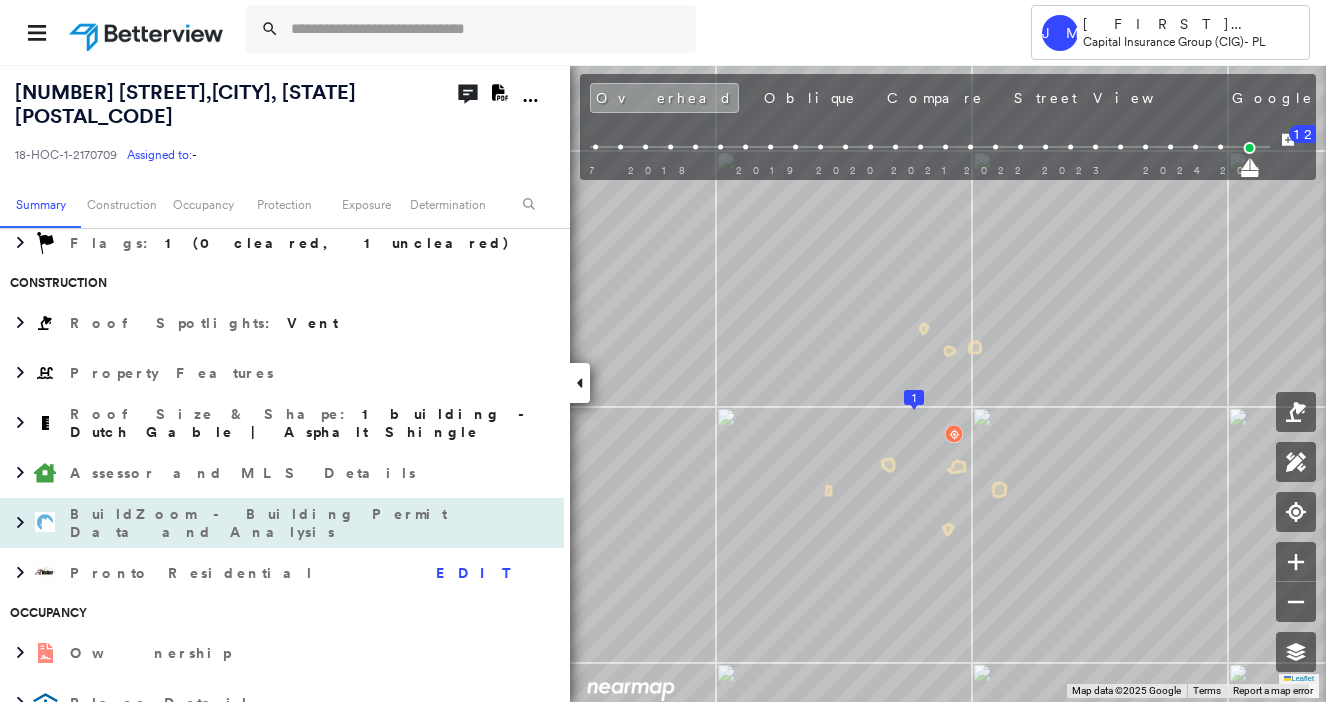 scroll, scrollTop: 450, scrollLeft: 0, axis: vertical 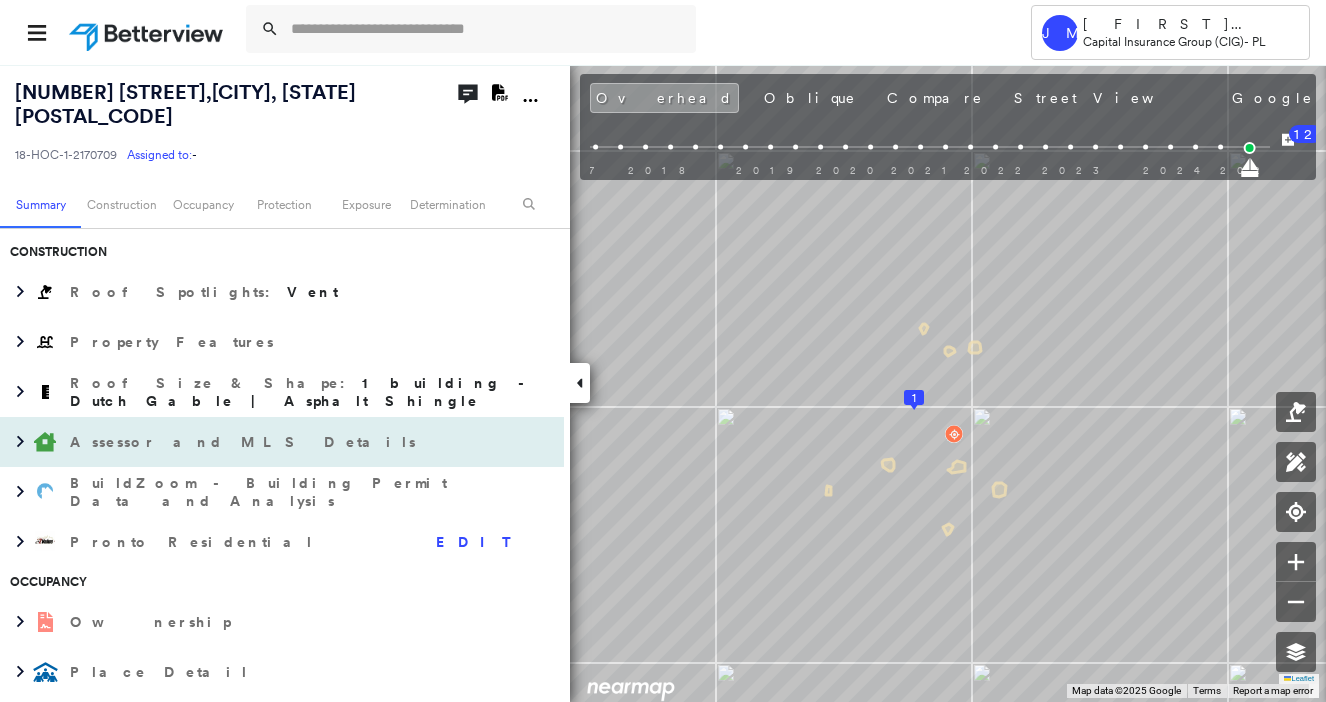 click on "Assessor and MLS Details" at bounding box center [262, 442] 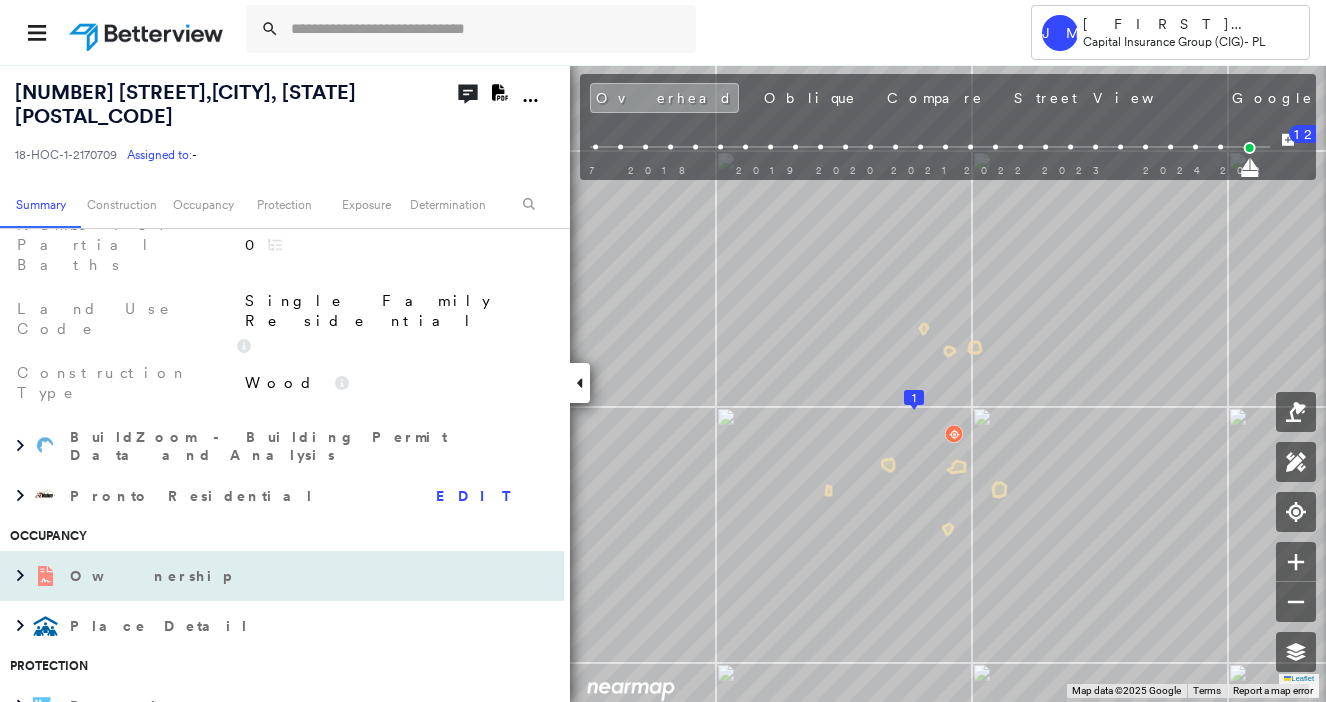 scroll, scrollTop: 1050, scrollLeft: 0, axis: vertical 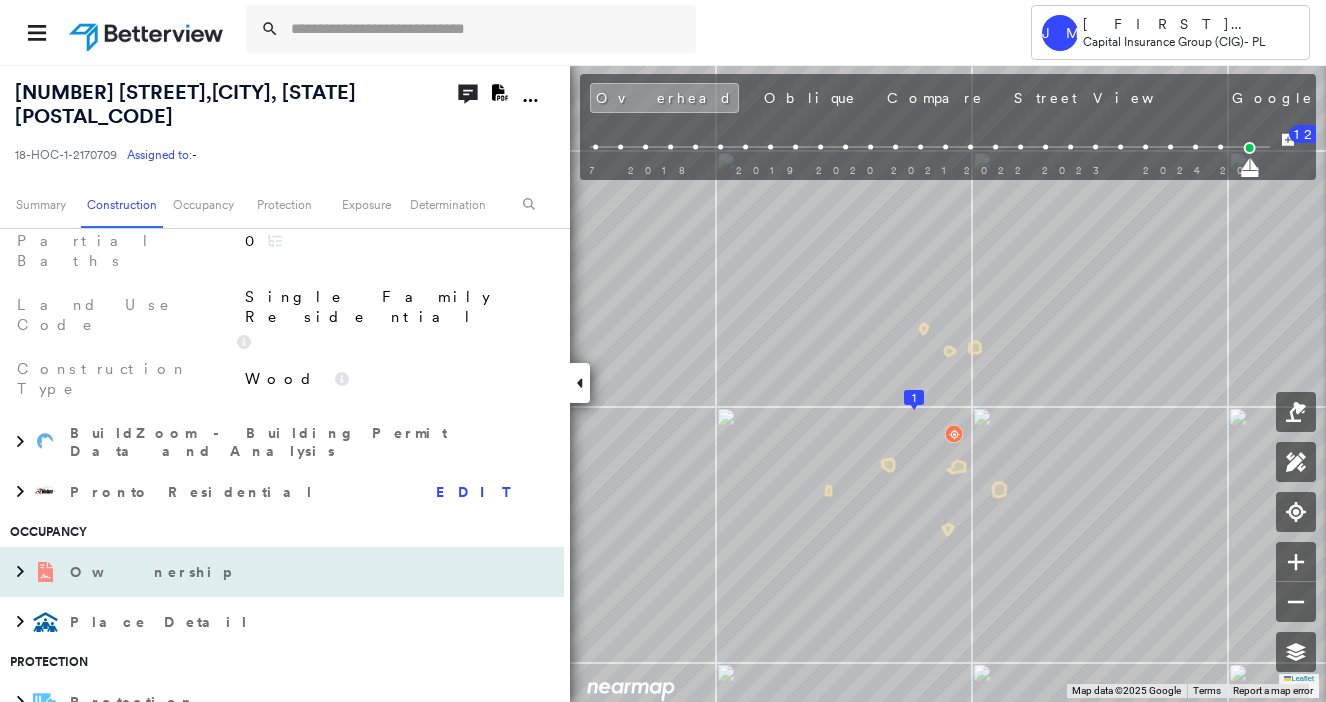 click on "Ownership" at bounding box center [262, 572] 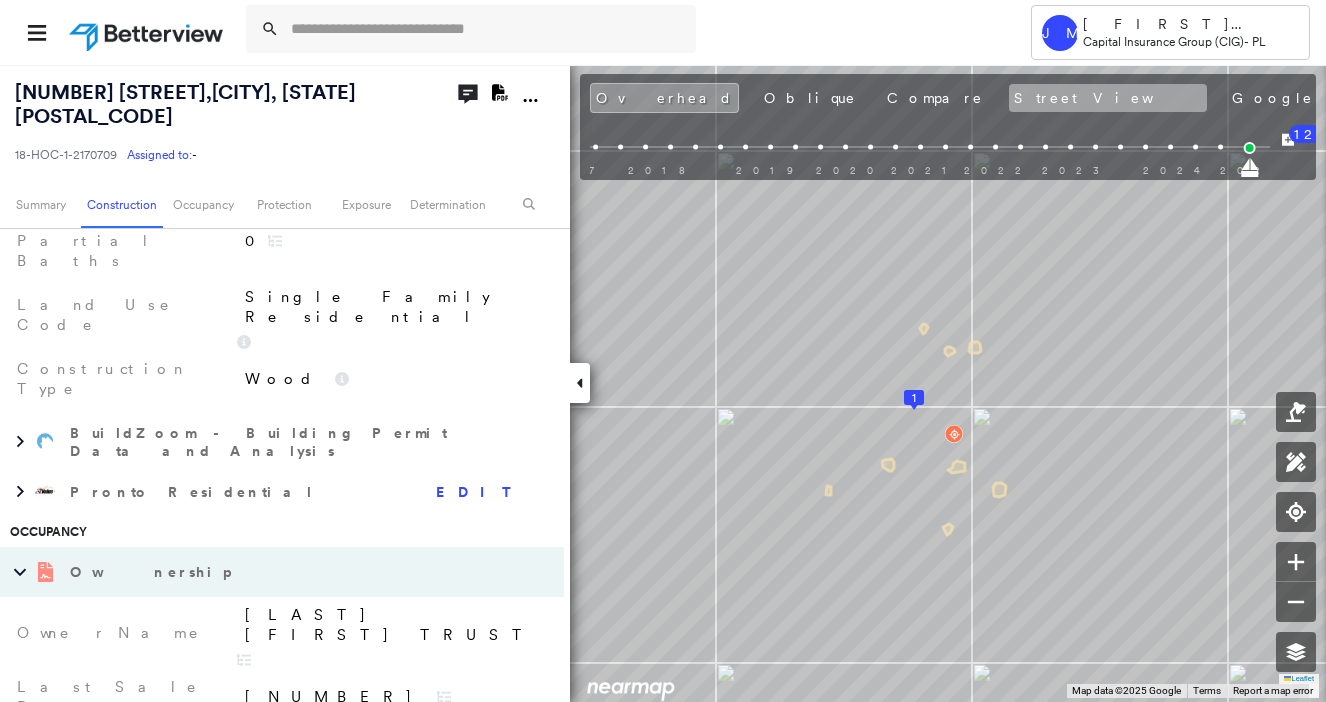 click on "Street View" at bounding box center (1108, 98) 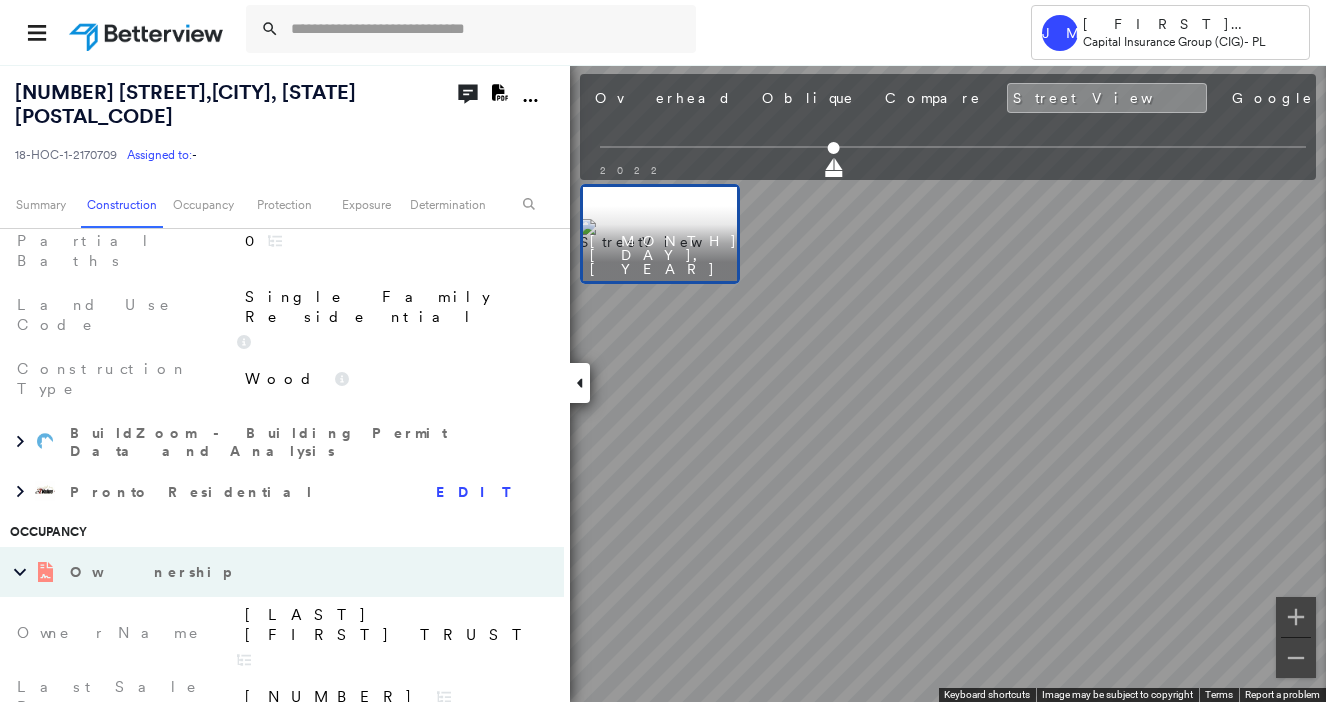 scroll, scrollTop: 0, scrollLeft: 0, axis: both 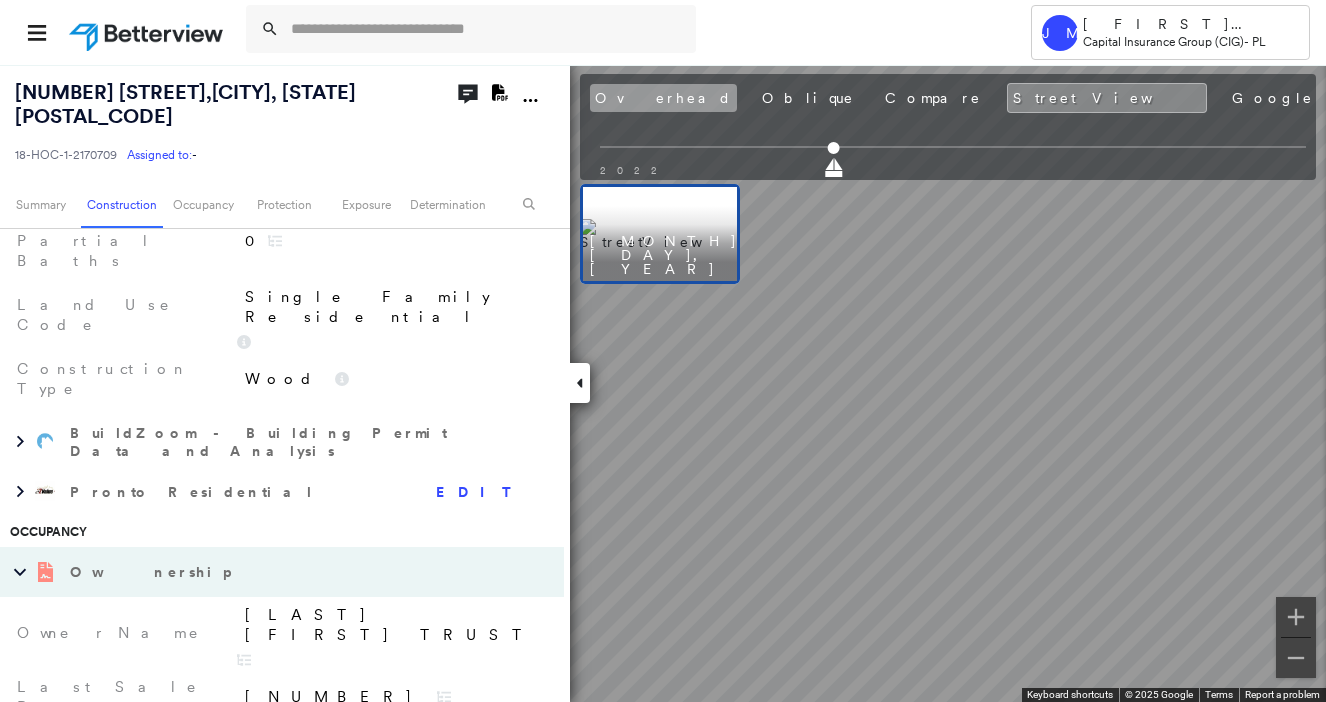 click on "Overhead" at bounding box center (663, 98) 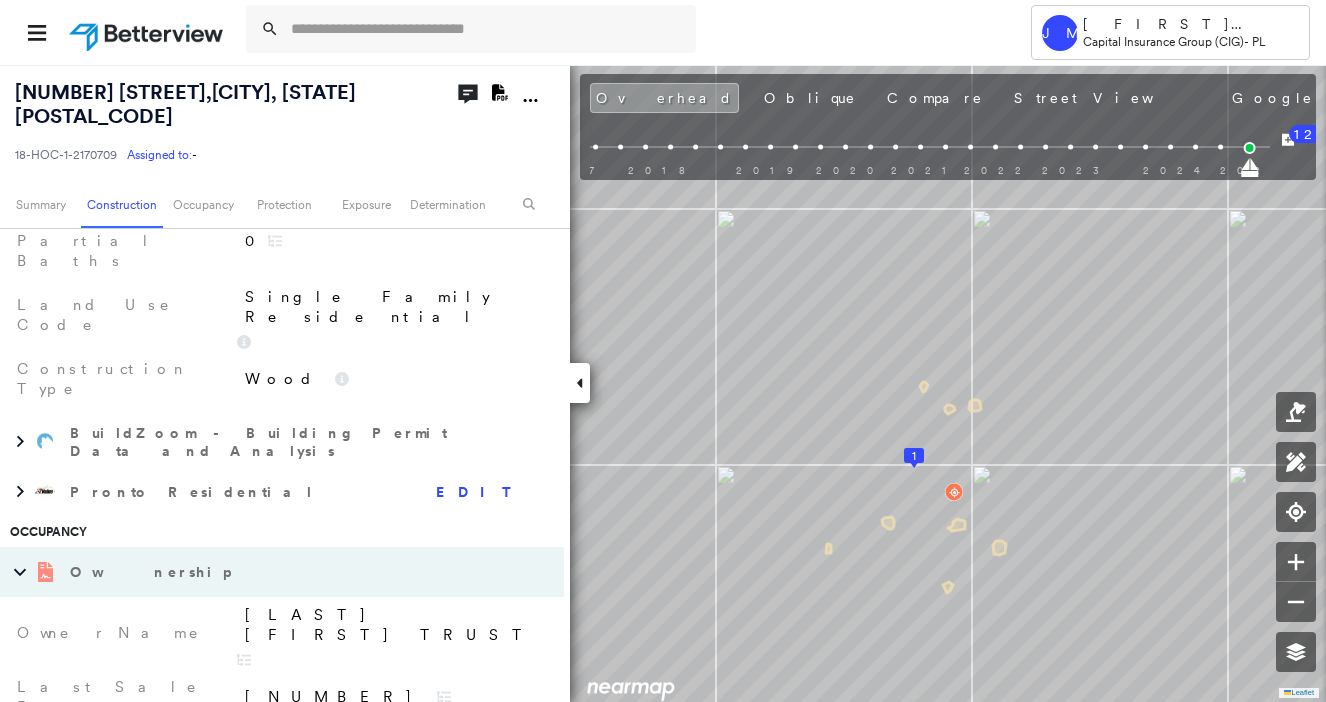 scroll, scrollTop: 0, scrollLeft: 0, axis: both 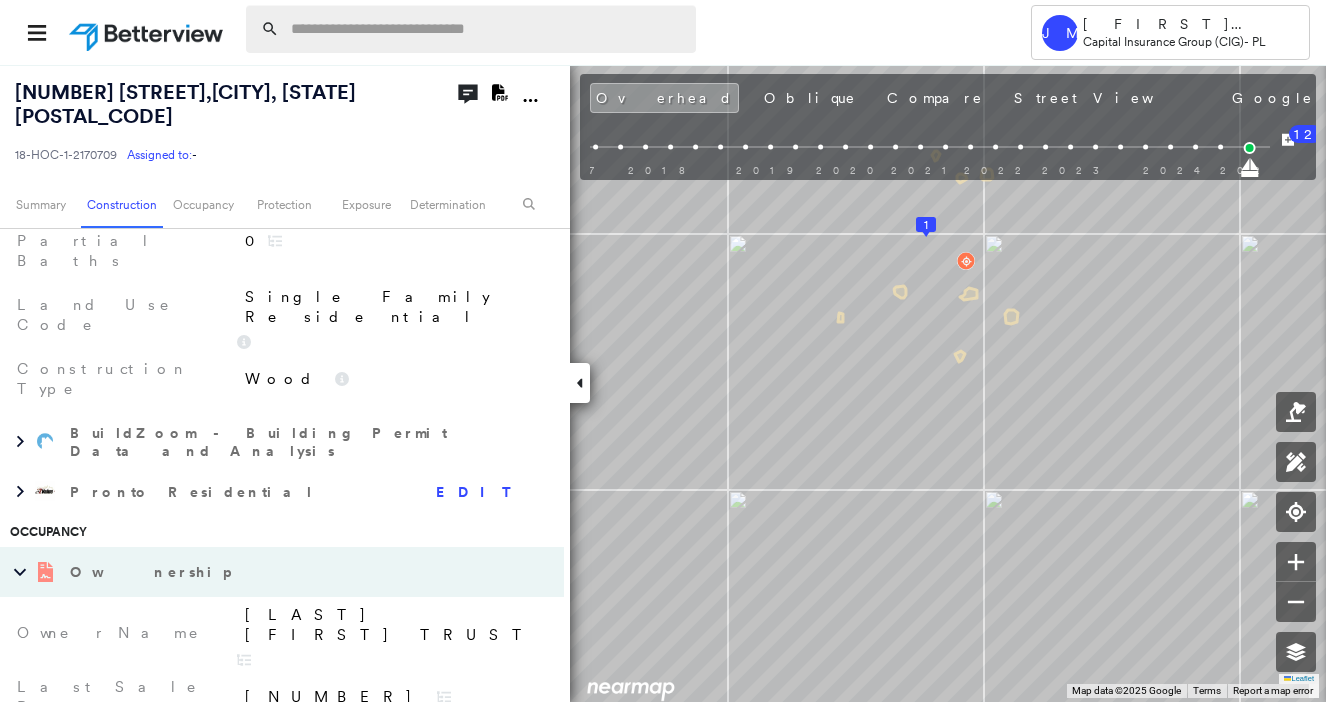 click at bounding box center [487, 29] 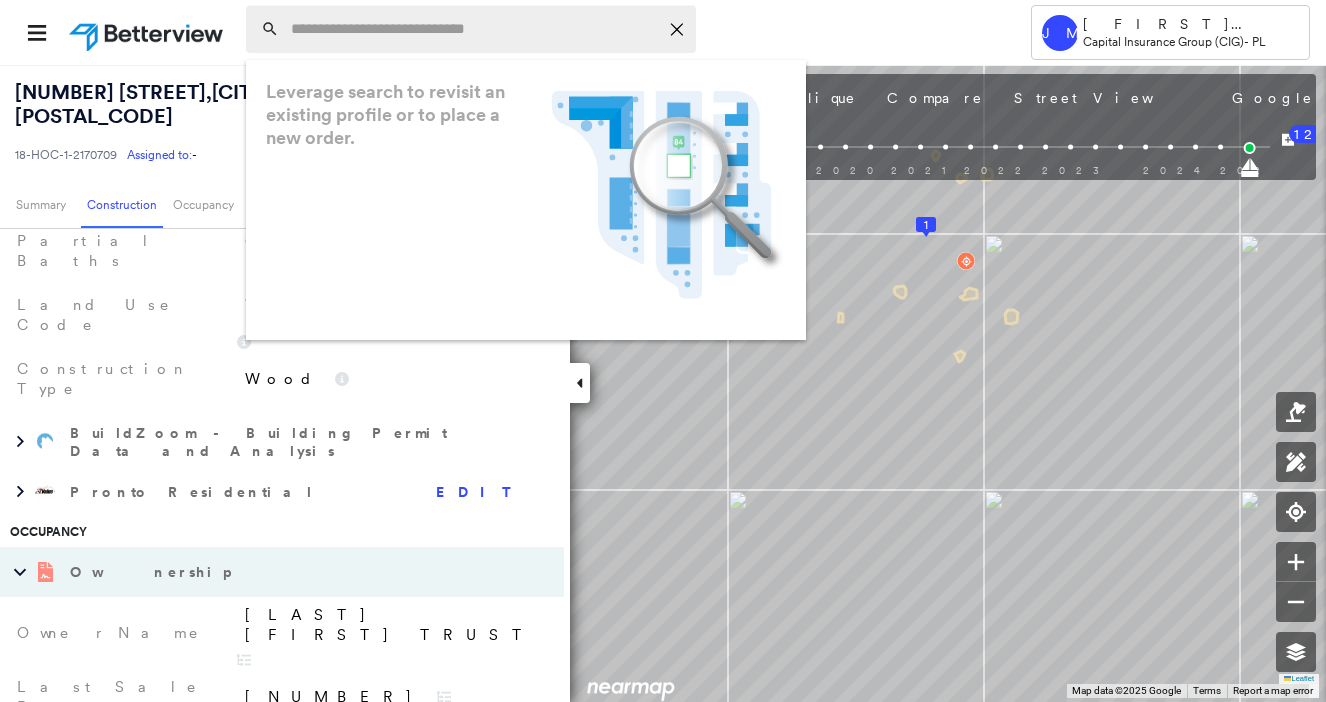 paste on "**********" 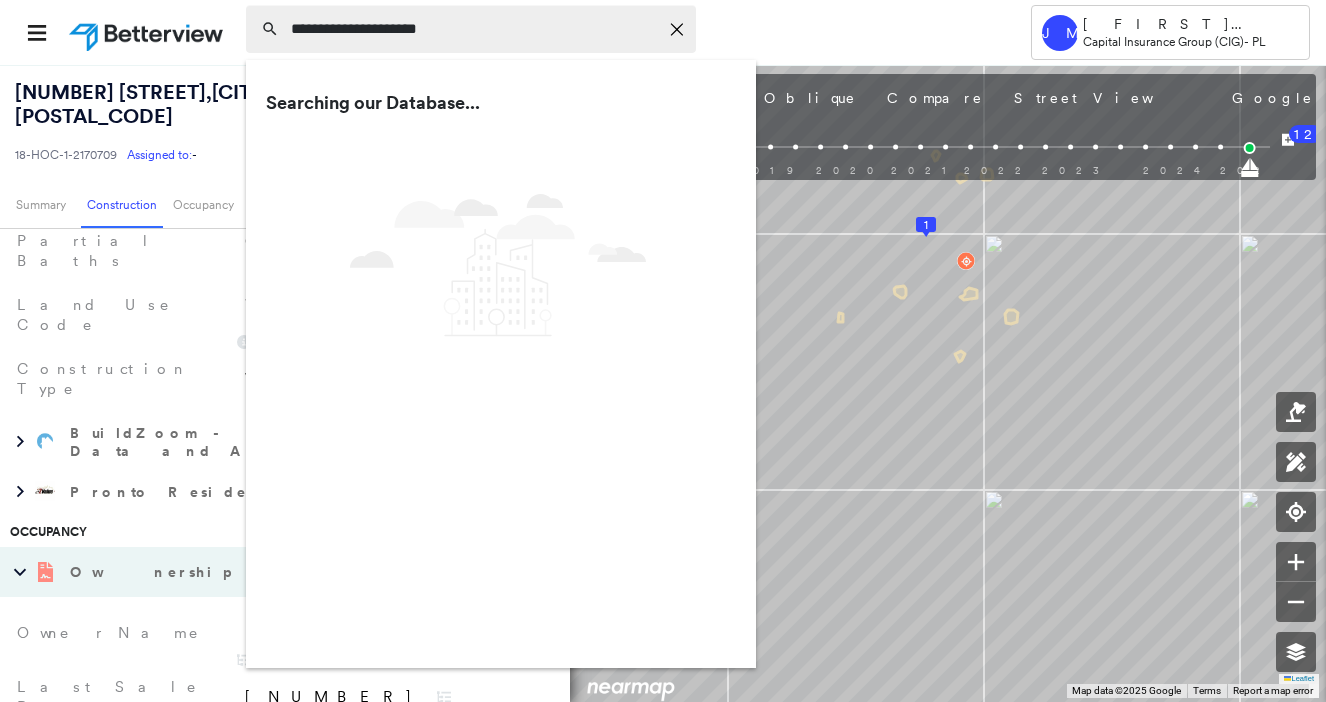 type on "**********" 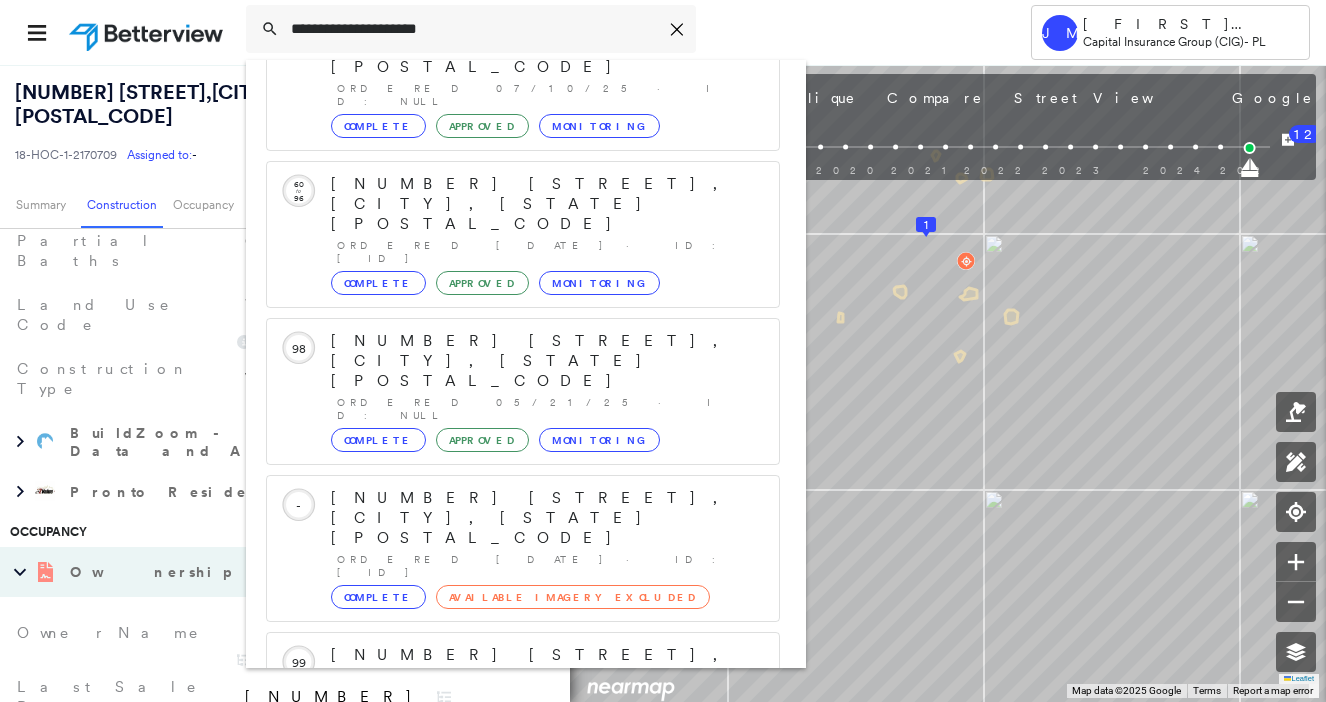 scroll, scrollTop: 213, scrollLeft: 0, axis: vertical 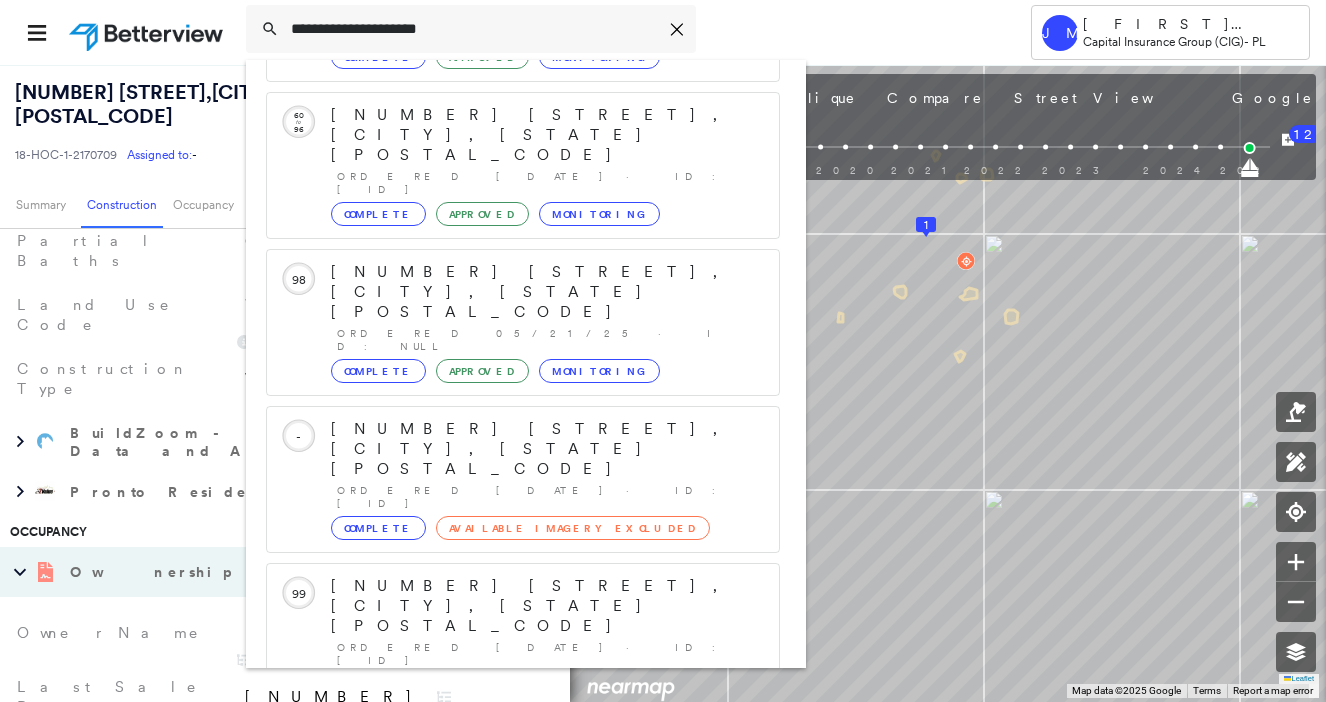 click on "346 W 18th St, Chico, CA 95928 Group Created with Sketch." at bounding box center (523, 898) 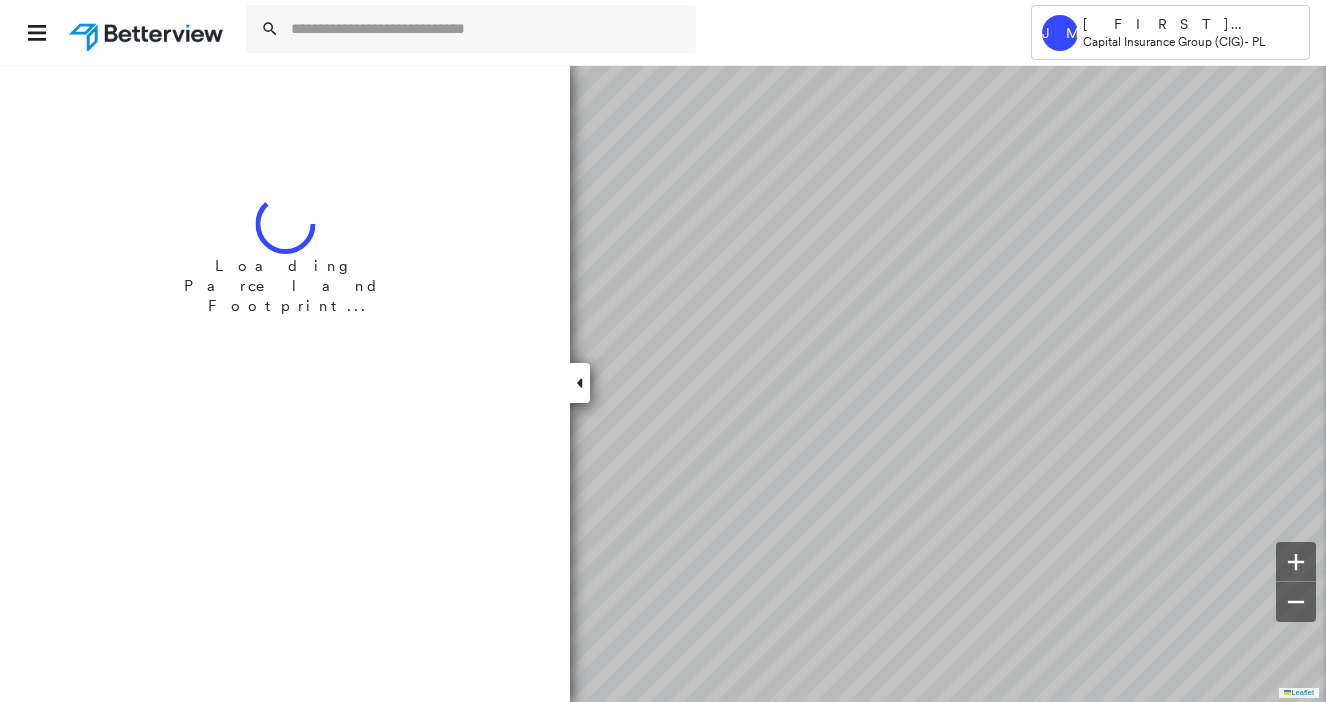 scroll, scrollTop: 0, scrollLeft: 0, axis: both 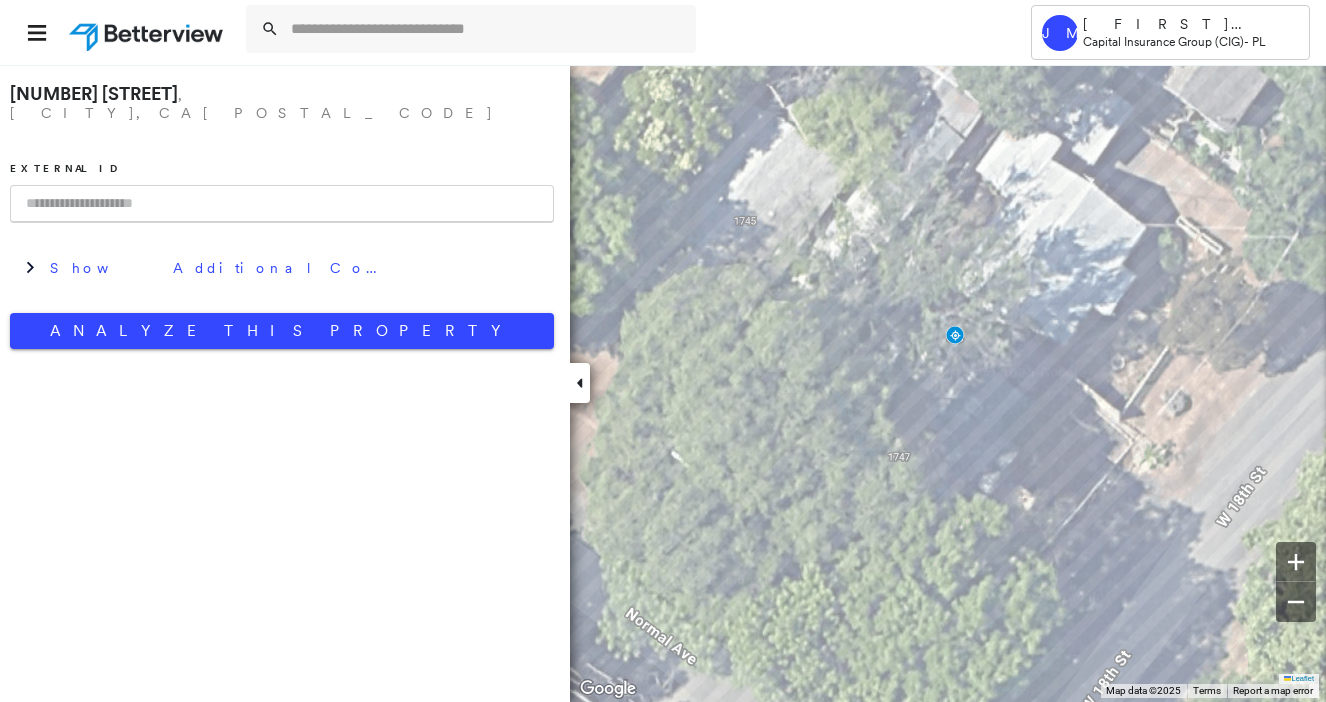 type on "*" 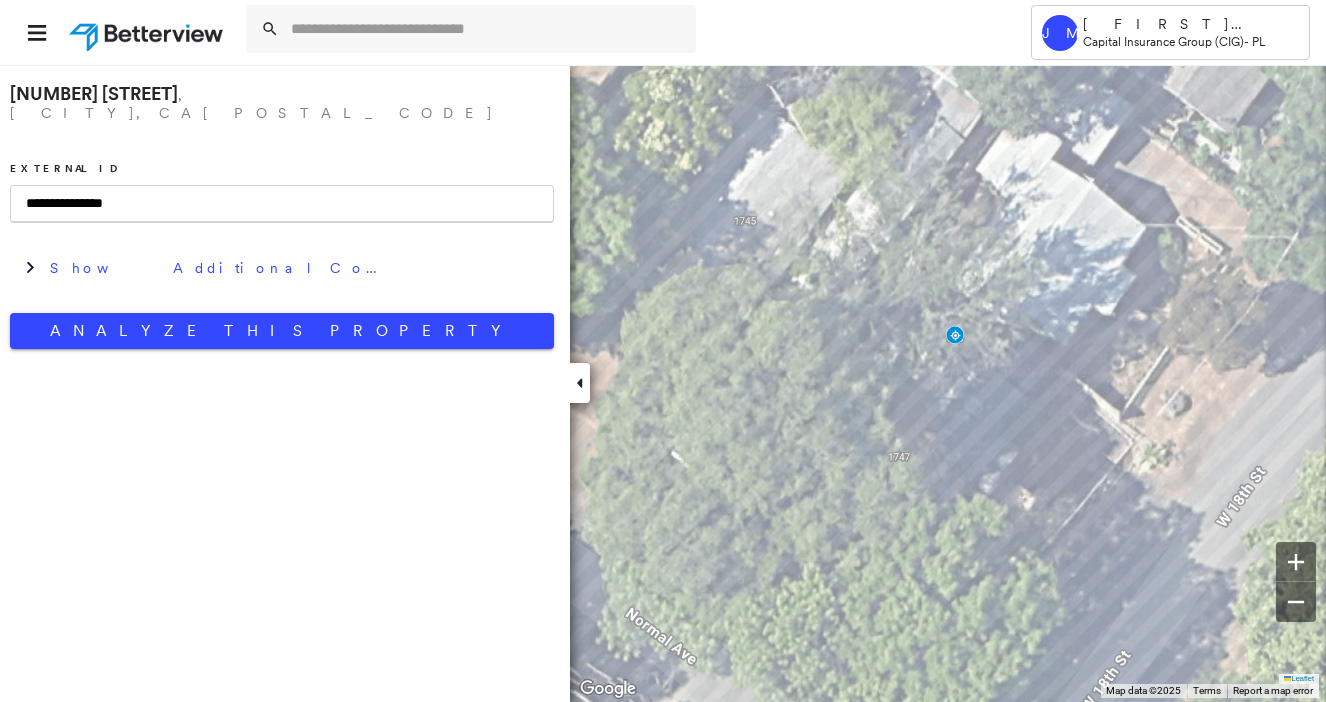 type on "**********" 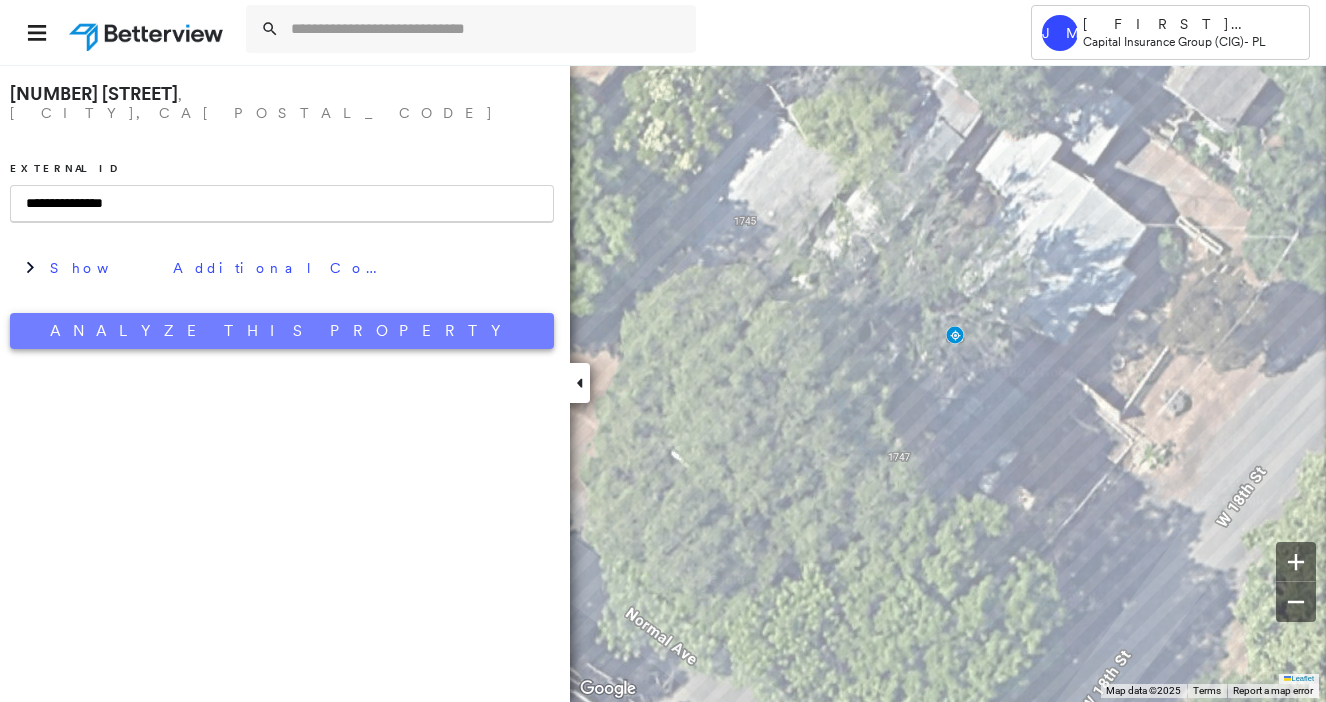 click on "Analyze This Property" at bounding box center [282, 331] 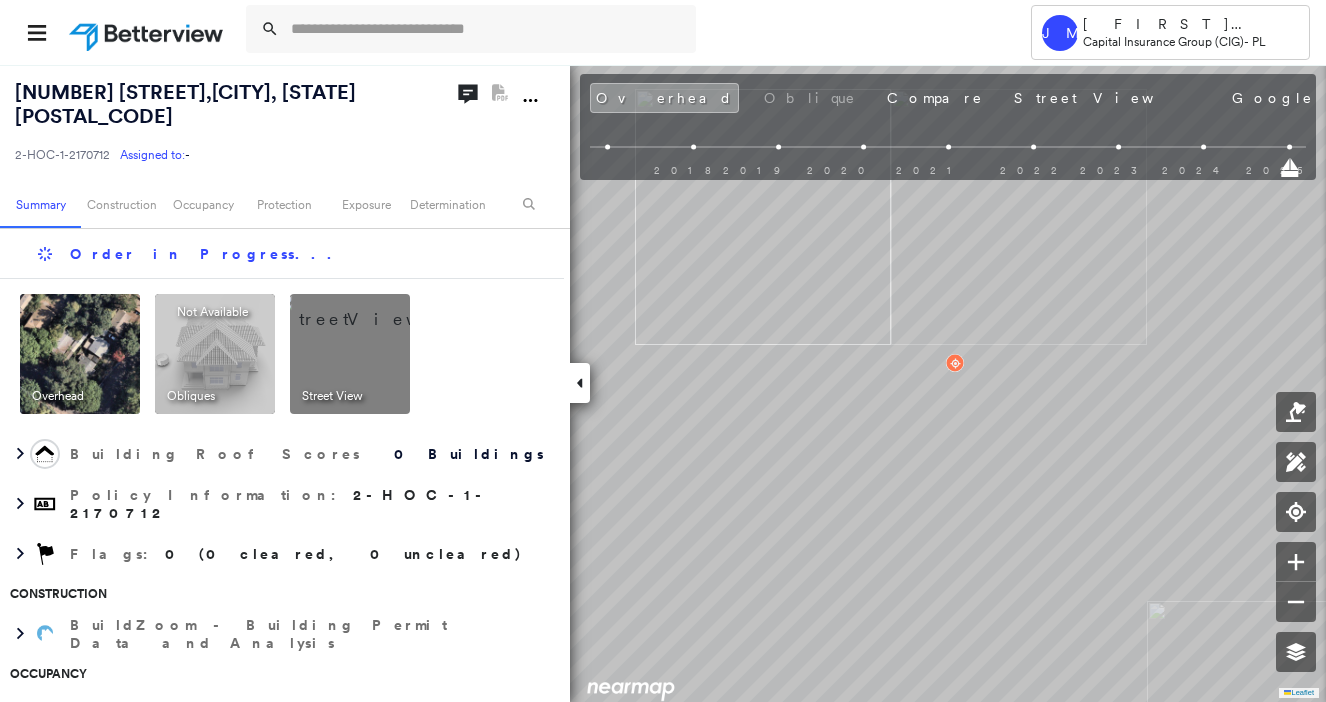 scroll, scrollTop: 0, scrollLeft: 0, axis: both 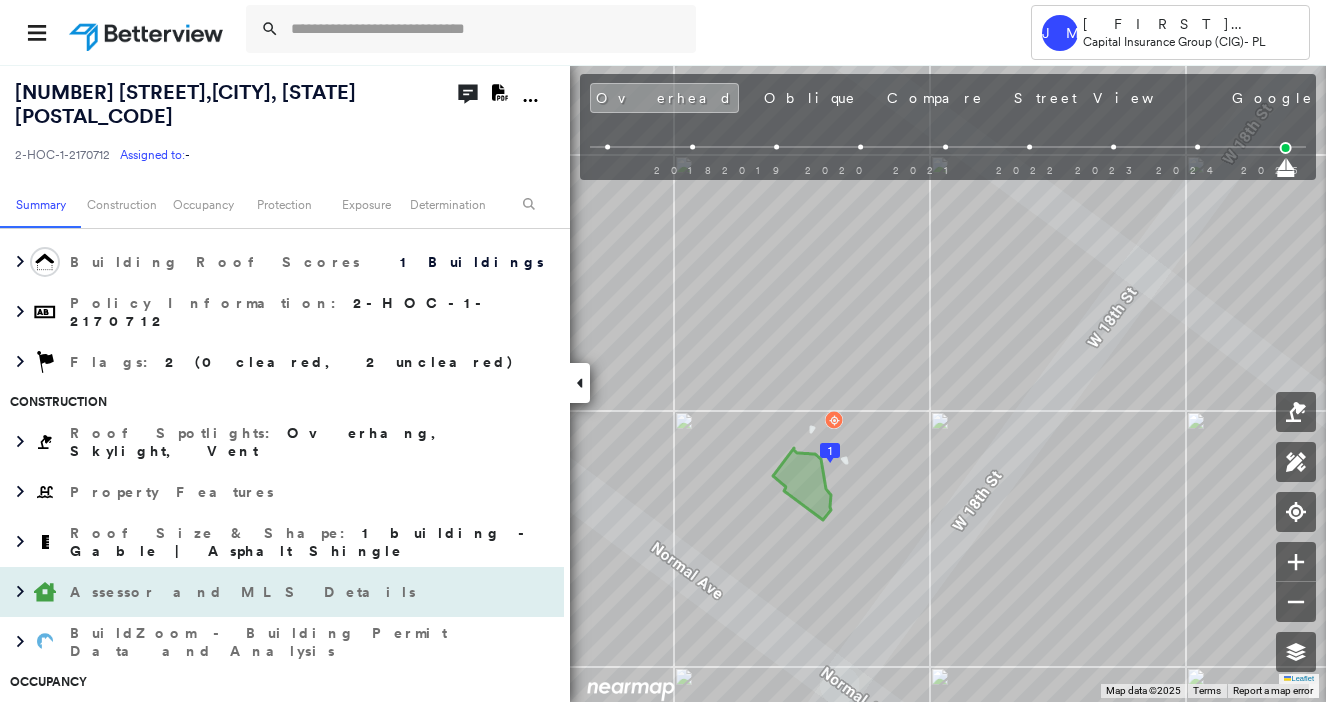 click on "Assessor and MLS Details" at bounding box center [245, 592] 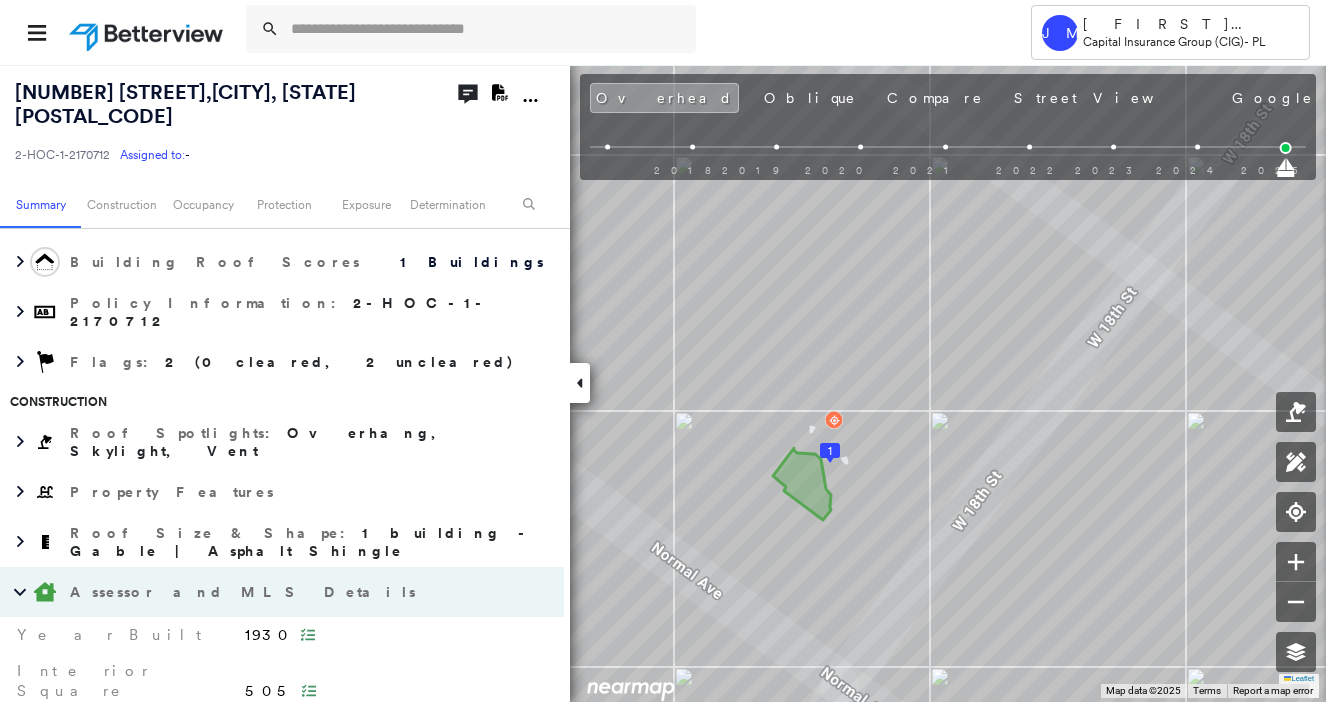 click on "Assessor and MLS Details" at bounding box center [245, 592] 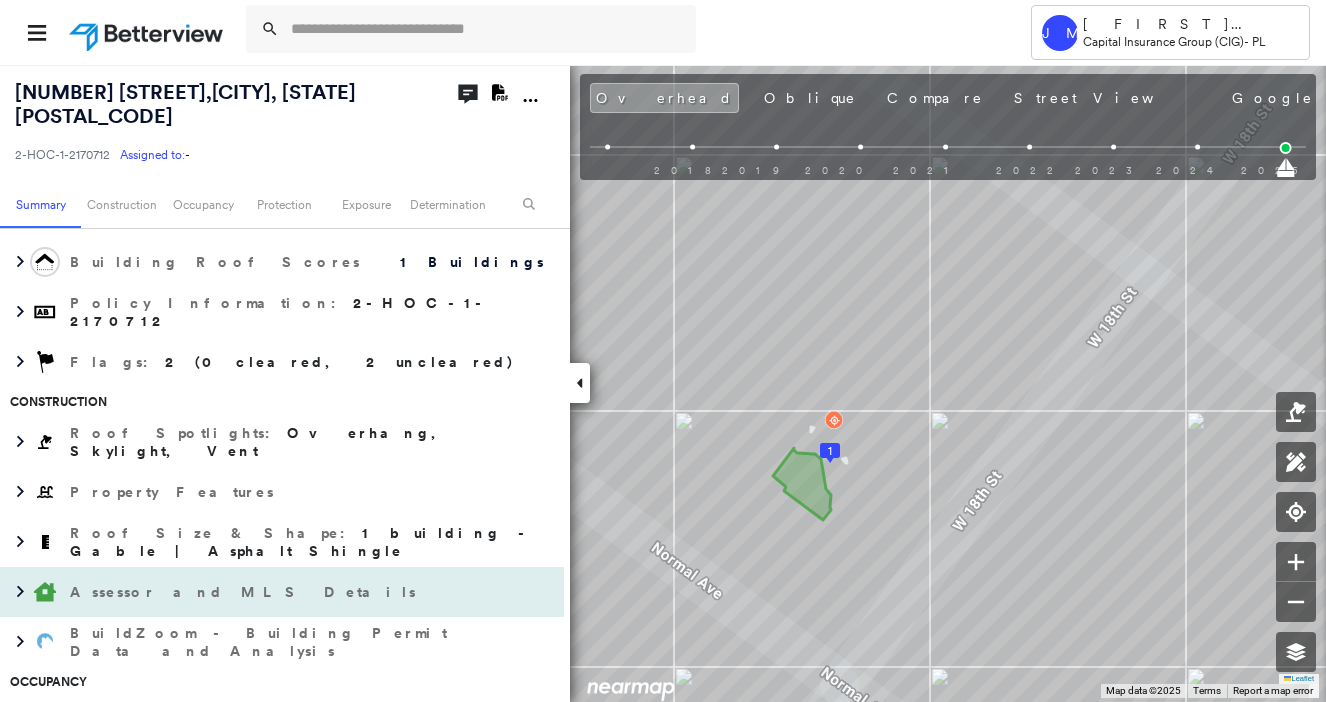 scroll, scrollTop: 500, scrollLeft: 0, axis: vertical 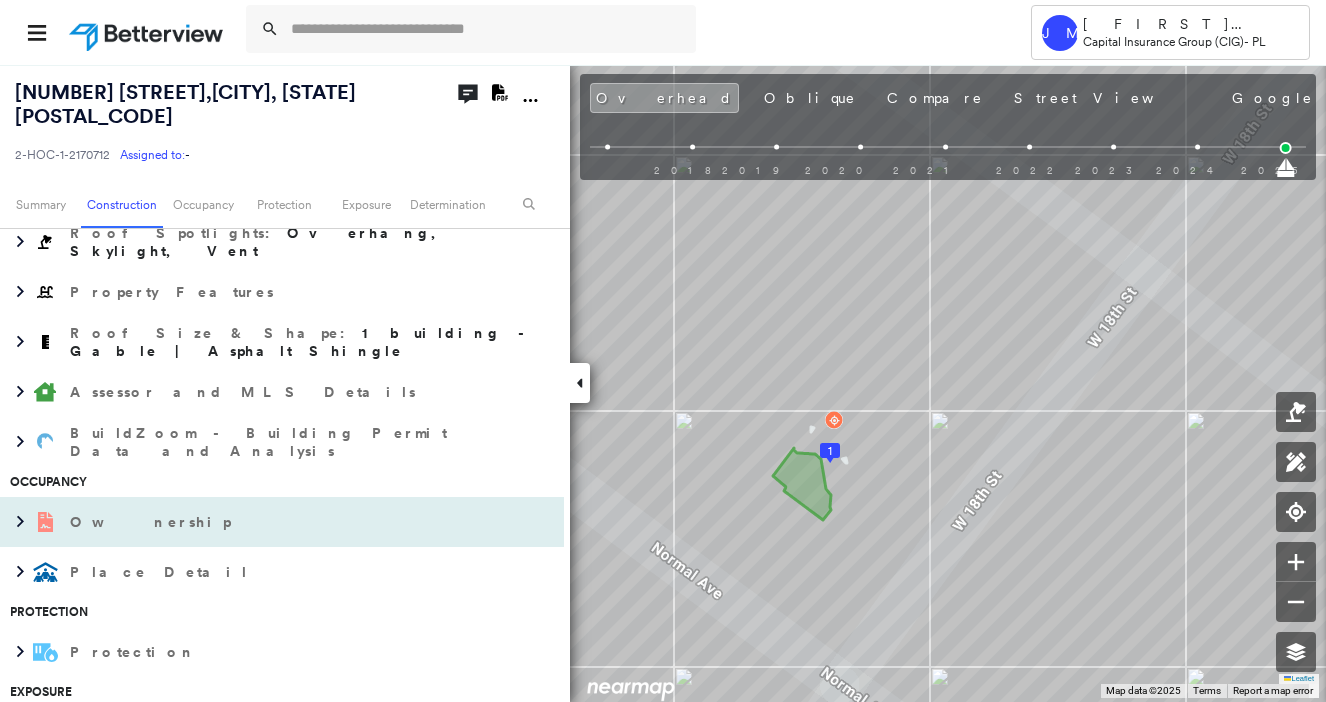 click on "Ownership" at bounding box center (152, 522) 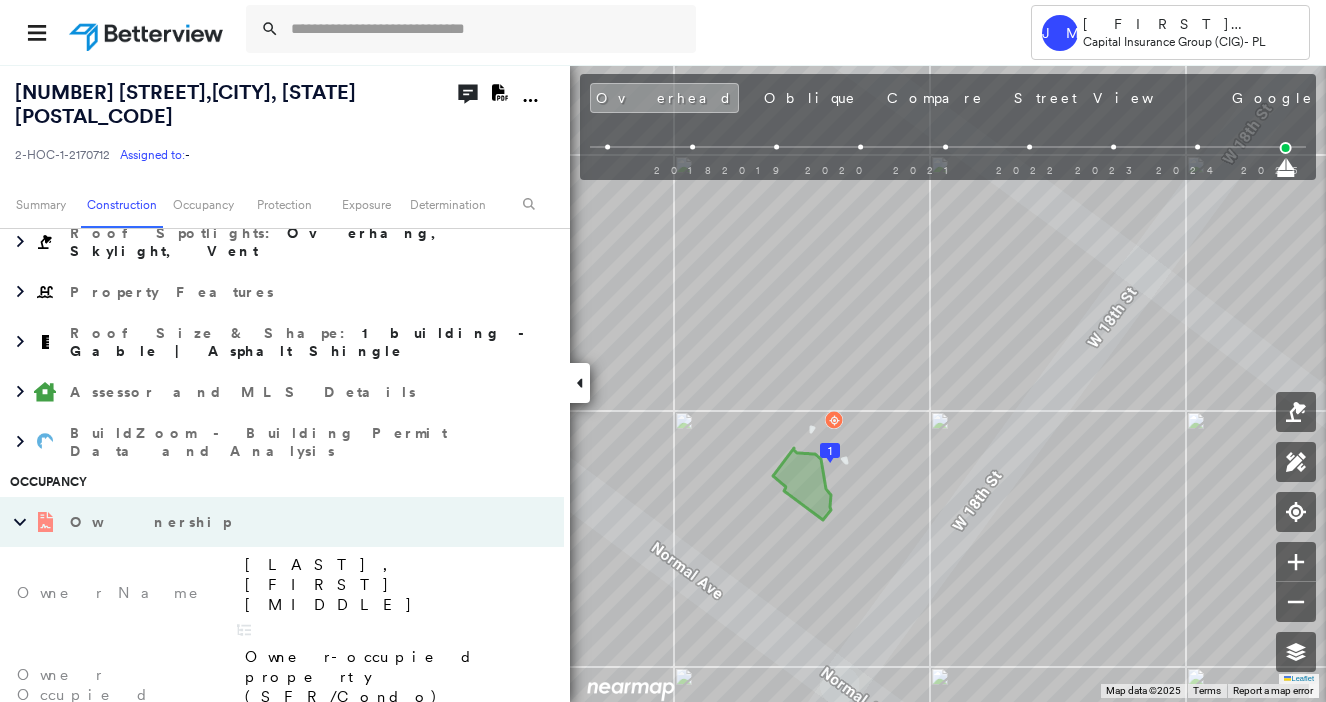 click on "Ownership" at bounding box center (152, 522) 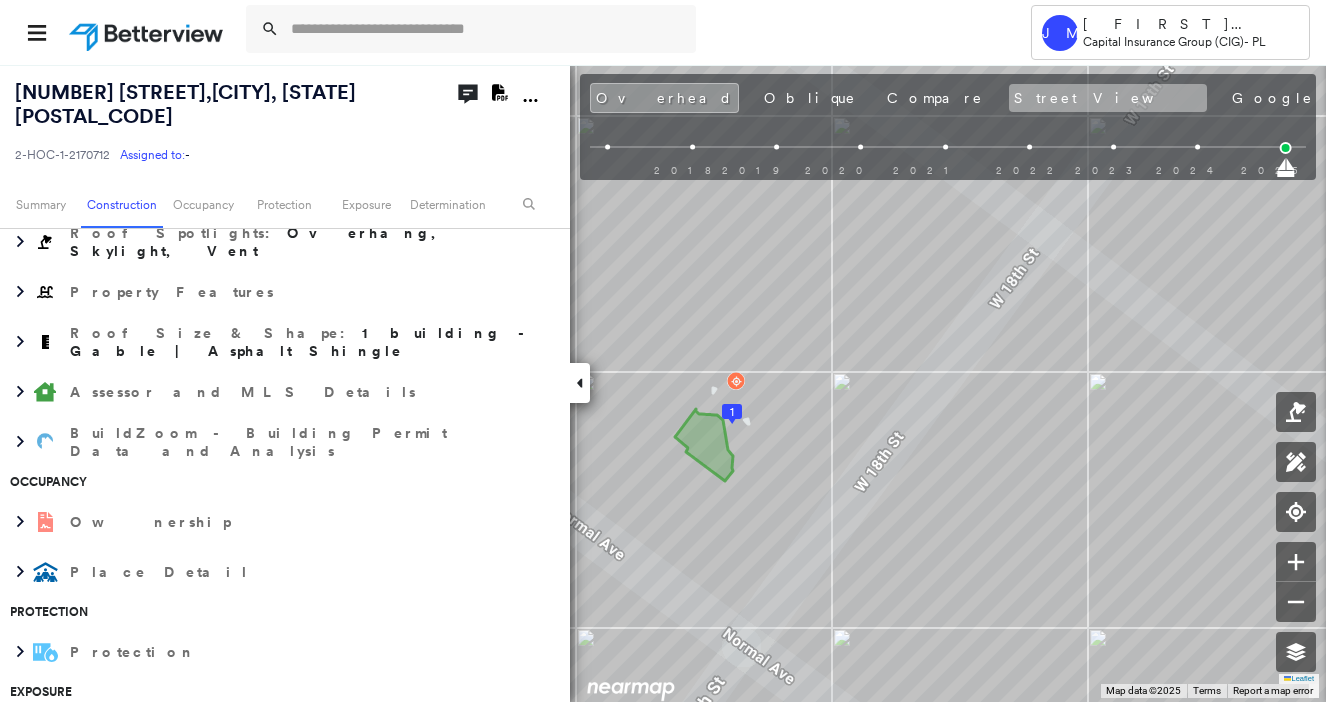 click on "Street View" at bounding box center (1108, 98) 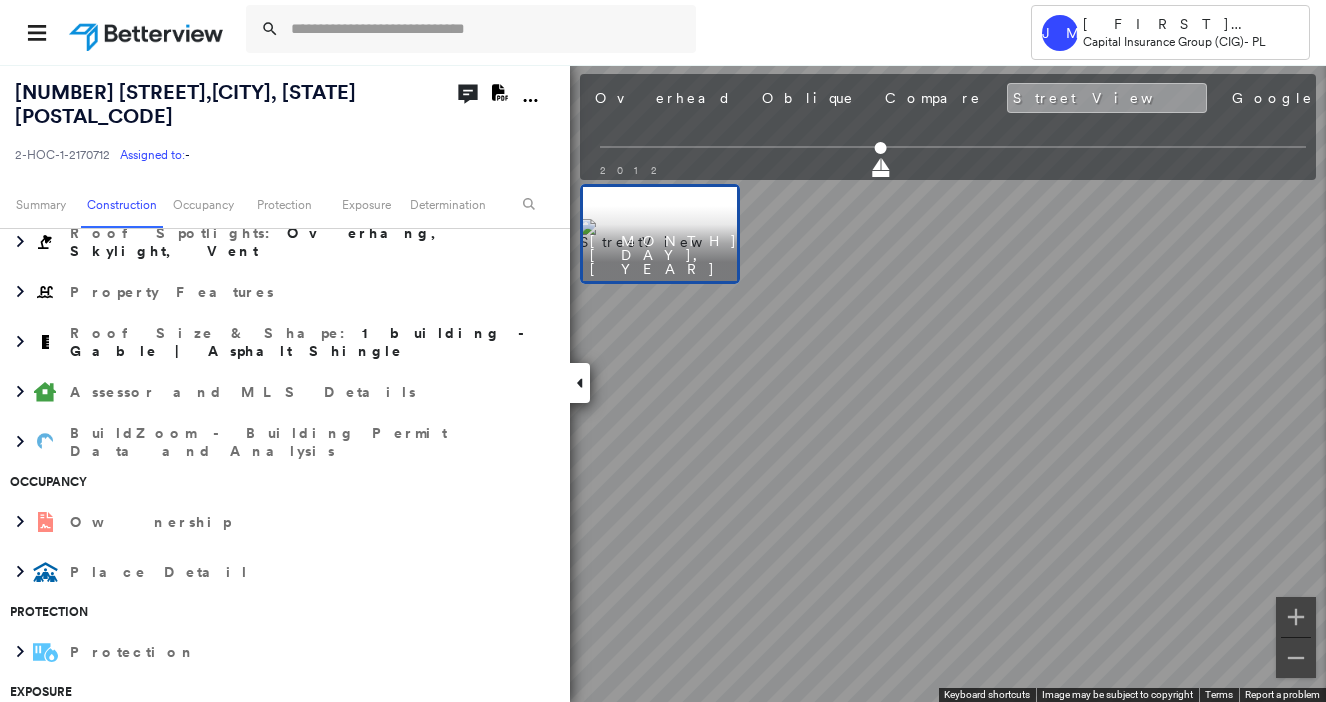 scroll, scrollTop: 0, scrollLeft: 0, axis: both 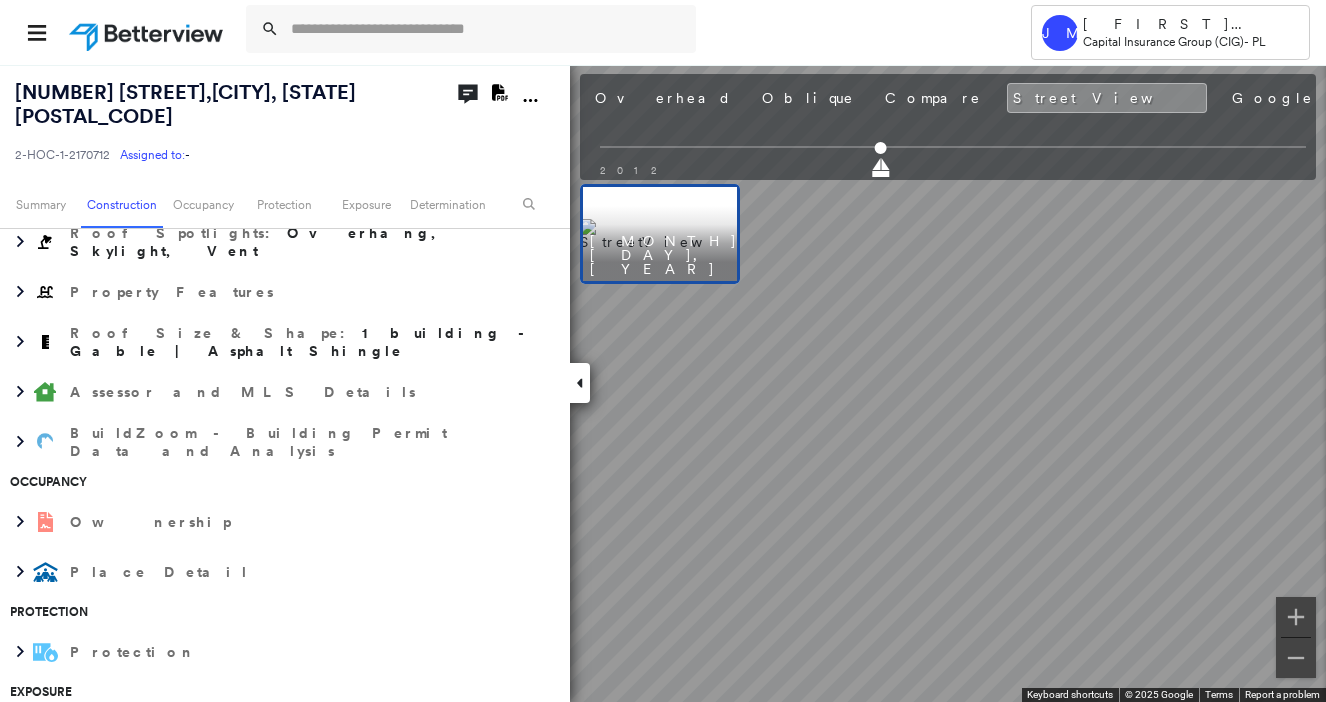 drag, startPoint x: 1095, startPoint y: 285, endPoint x: 772, endPoint y: 238, distance: 326.40158 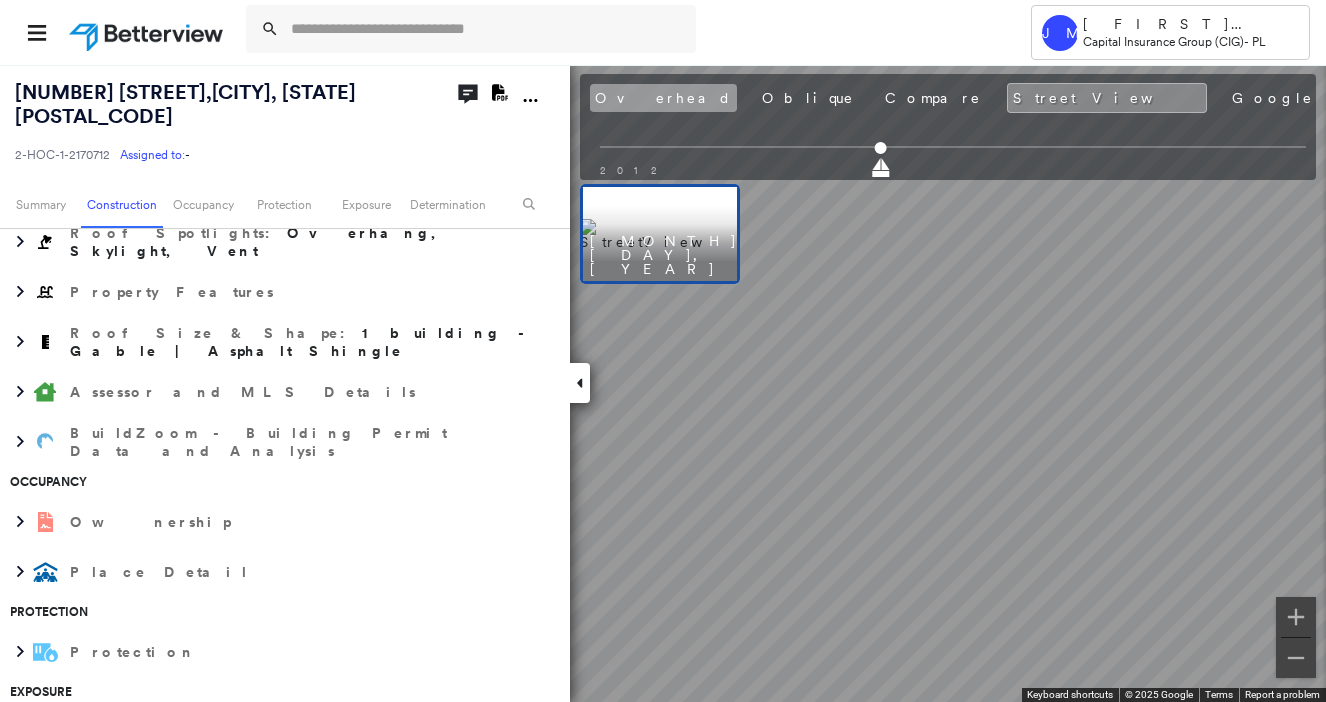 click on "Overhead" at bounding box center (663, 98) 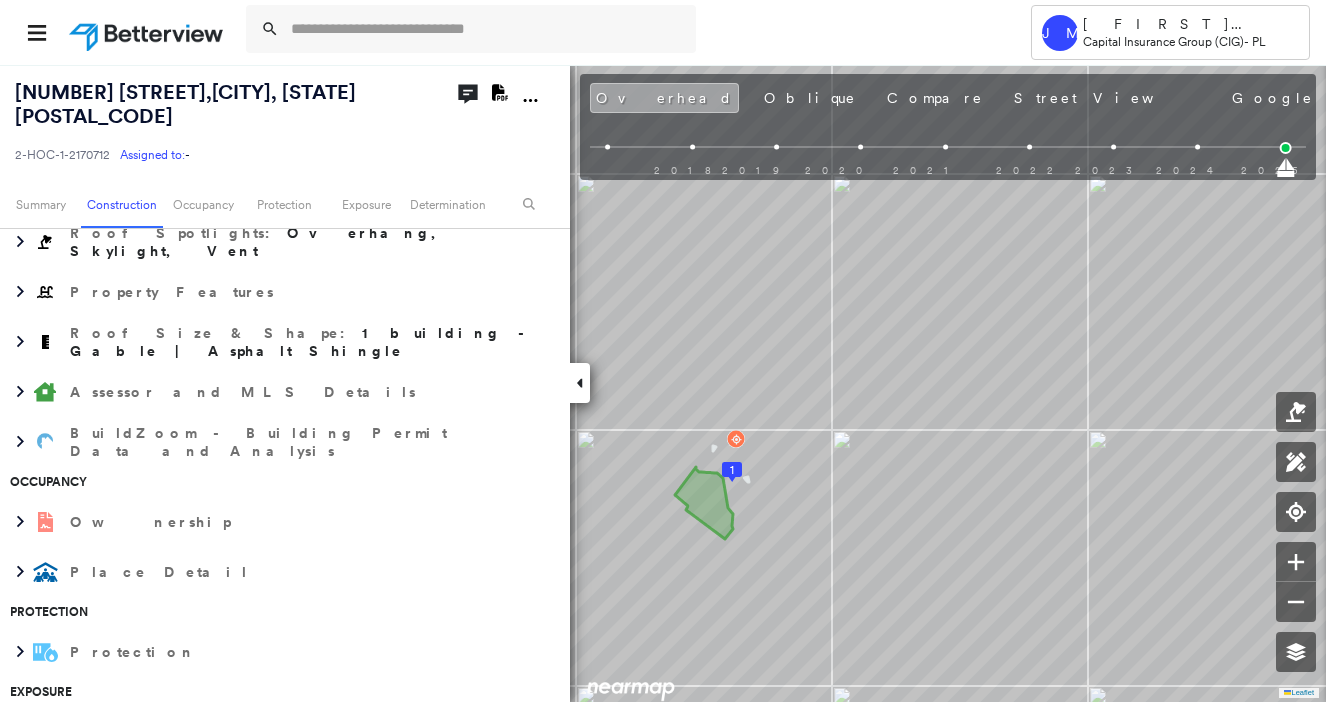 scroll, scrollTop: 0, scrollLeft: 0, axis: both 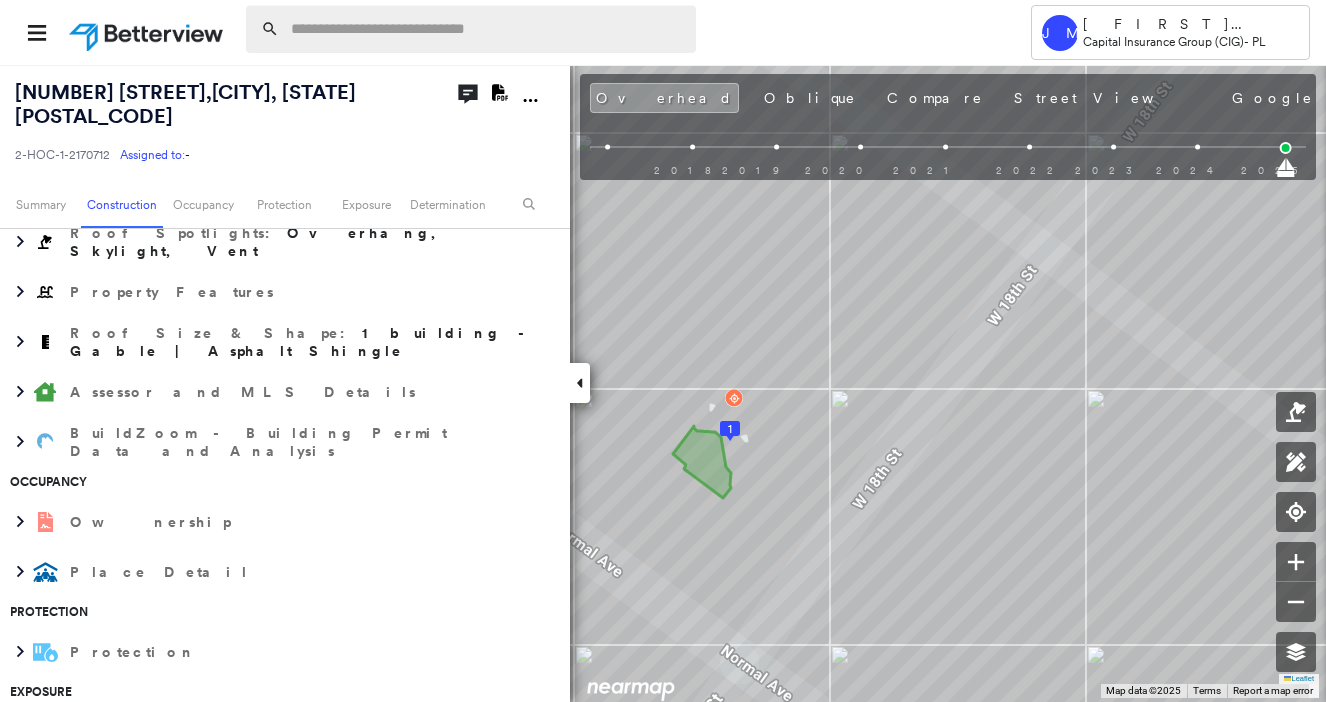 click at bounding box center [487, 29] 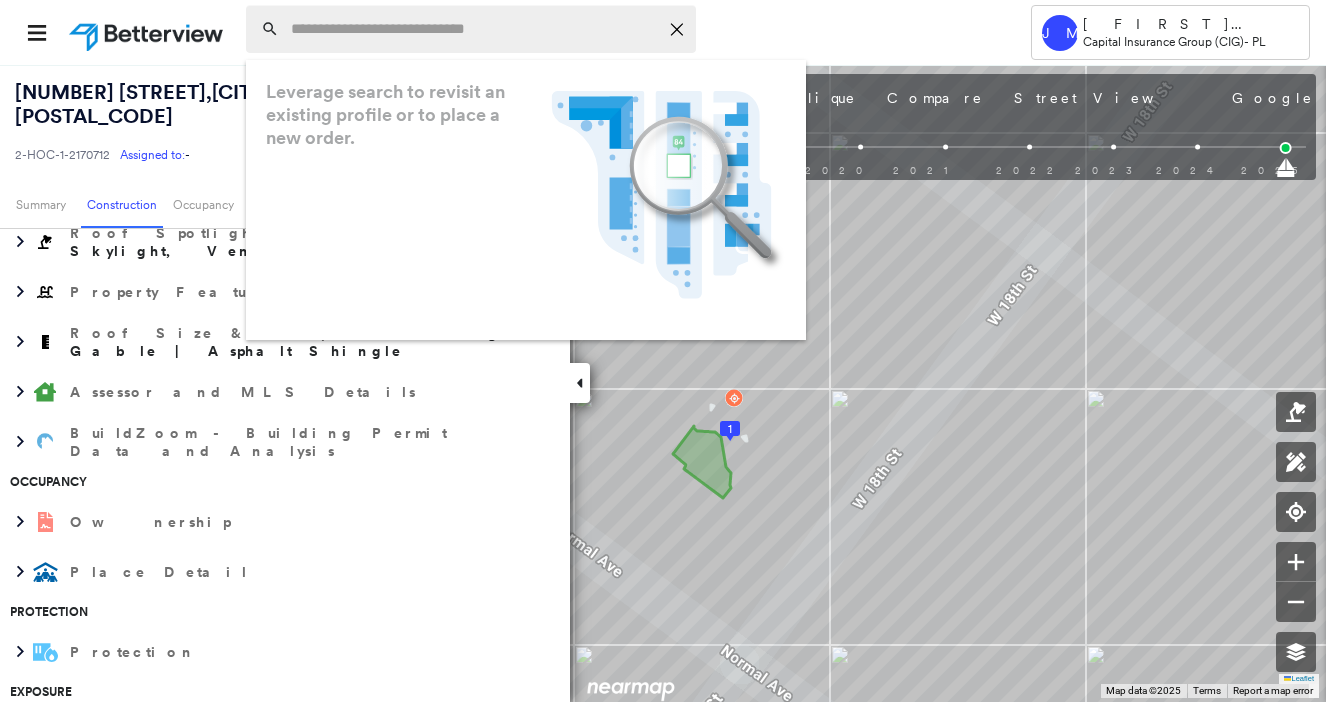 paste on "**********" 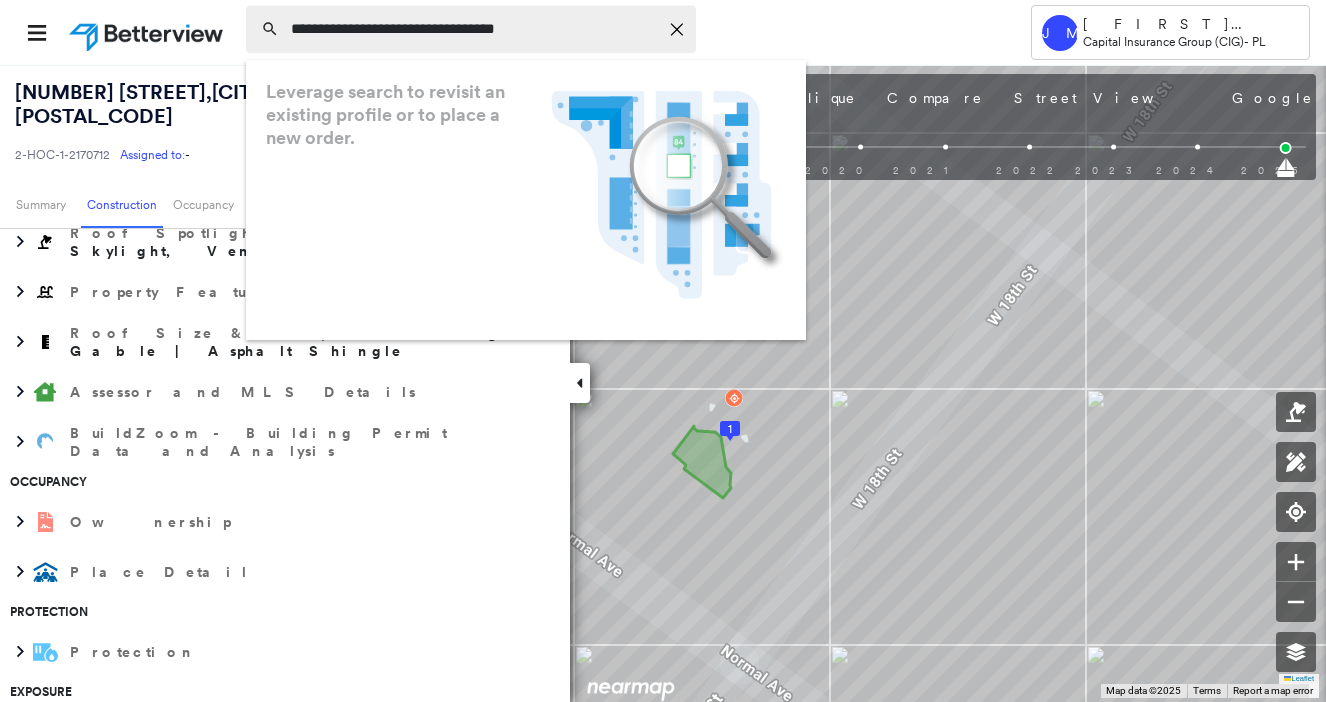 type on "**********" 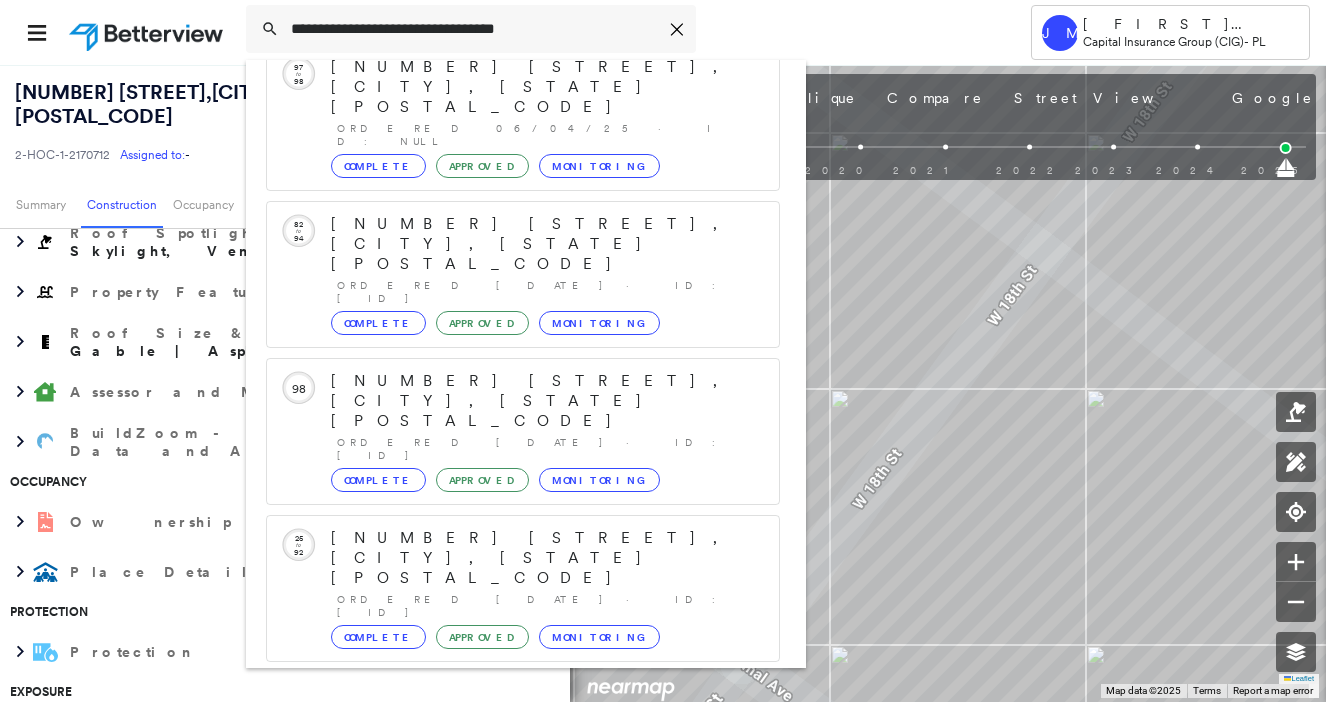 scroll, scrollTop: 213, scrollLeft: 0, axis: vertical 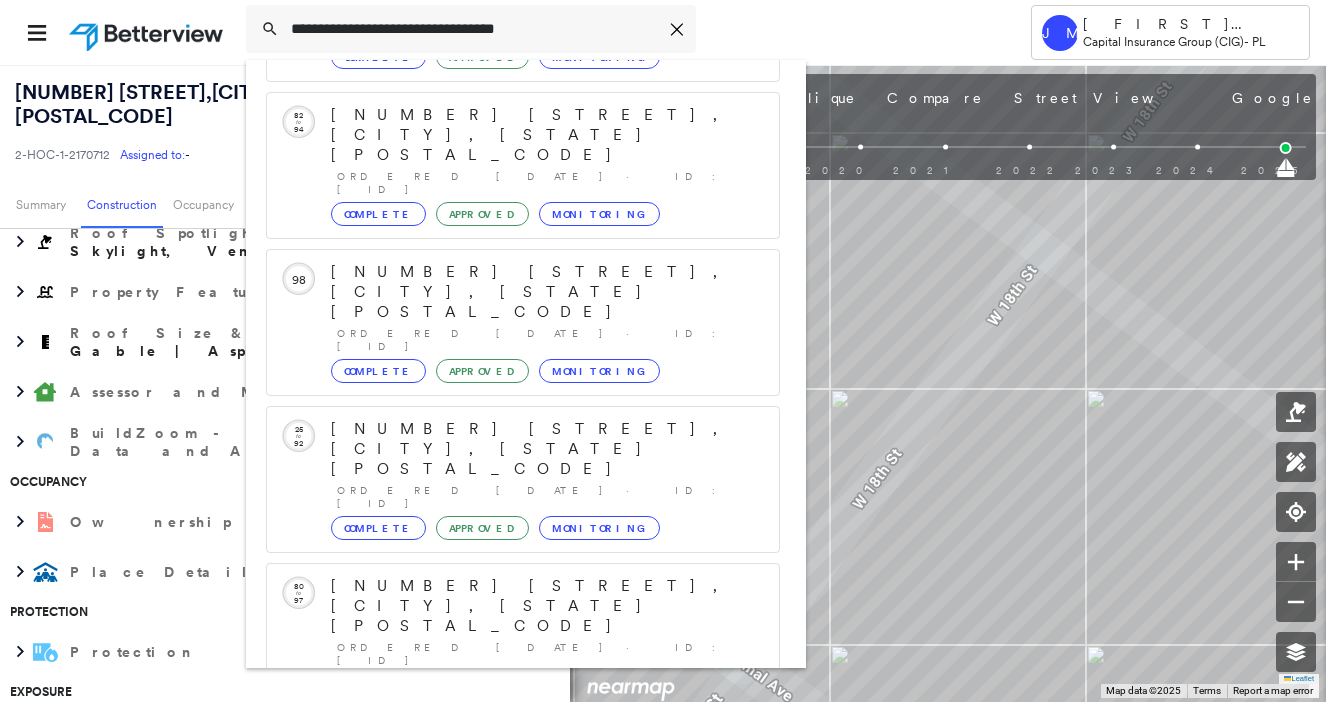 click on "1405 California St, Crescent City, CA 95531" at bounding box center [501, 898] 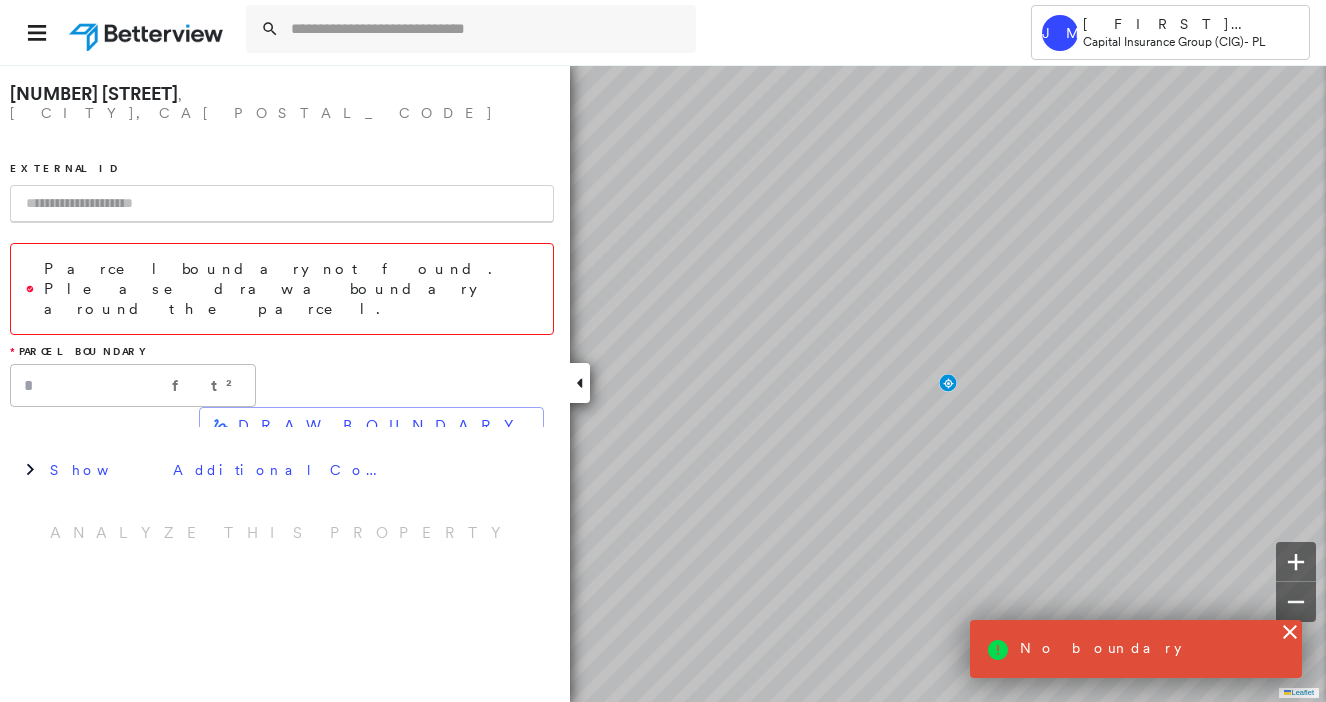 scroll, scrollTop: 0, scrollLeft: 0, axis: both 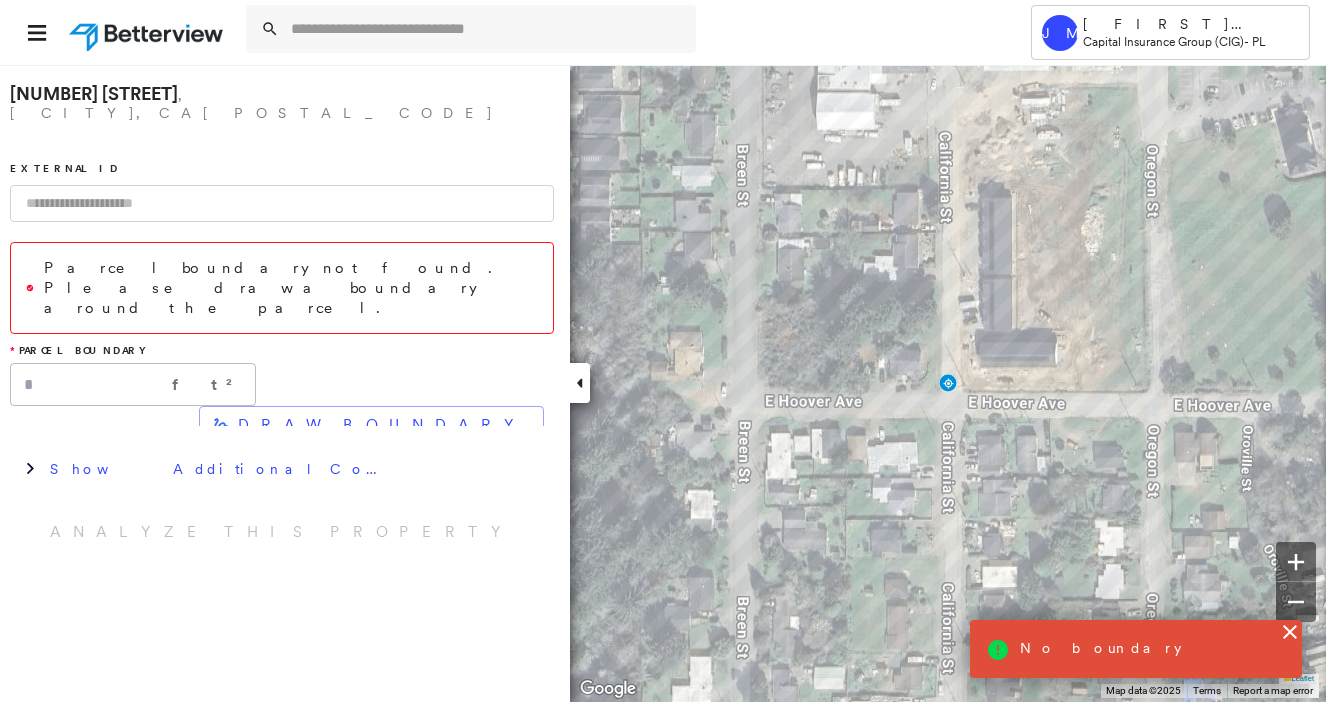 click at bounding box center [282, 203] 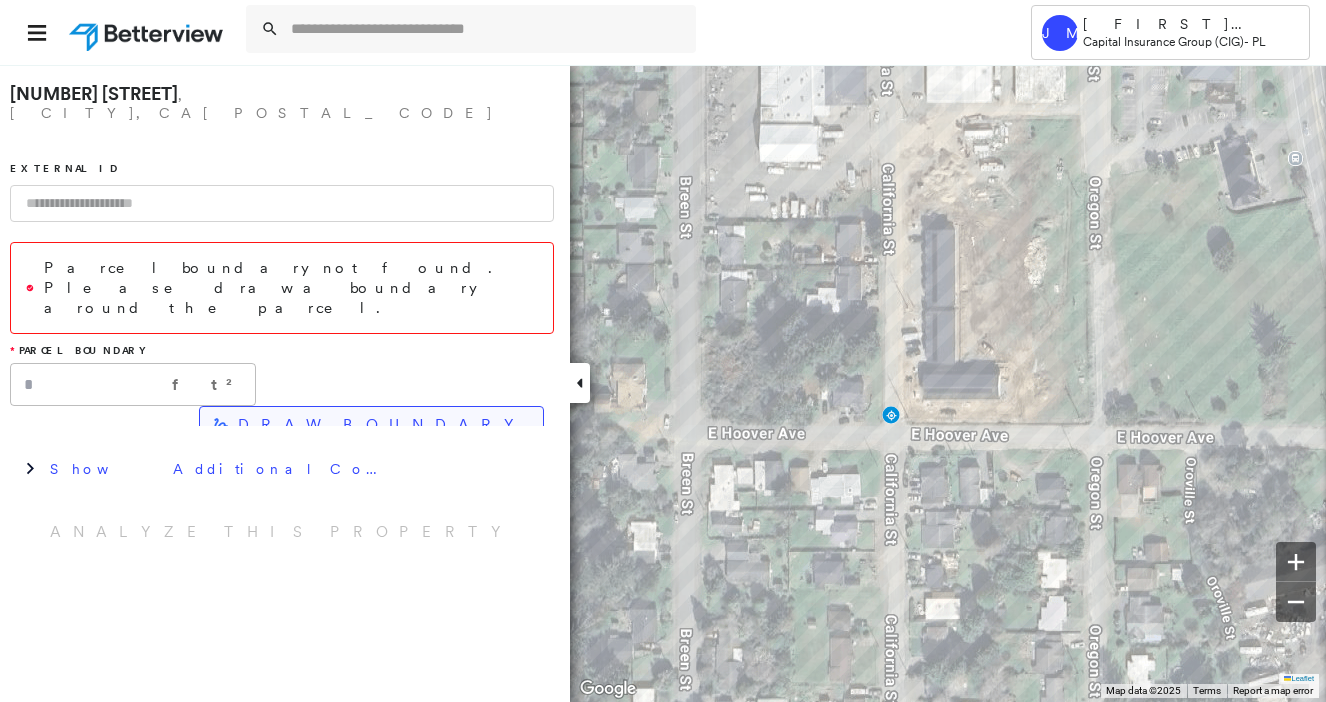 click on "DRAW BOUNDARY" at bounding box center (382, 425) 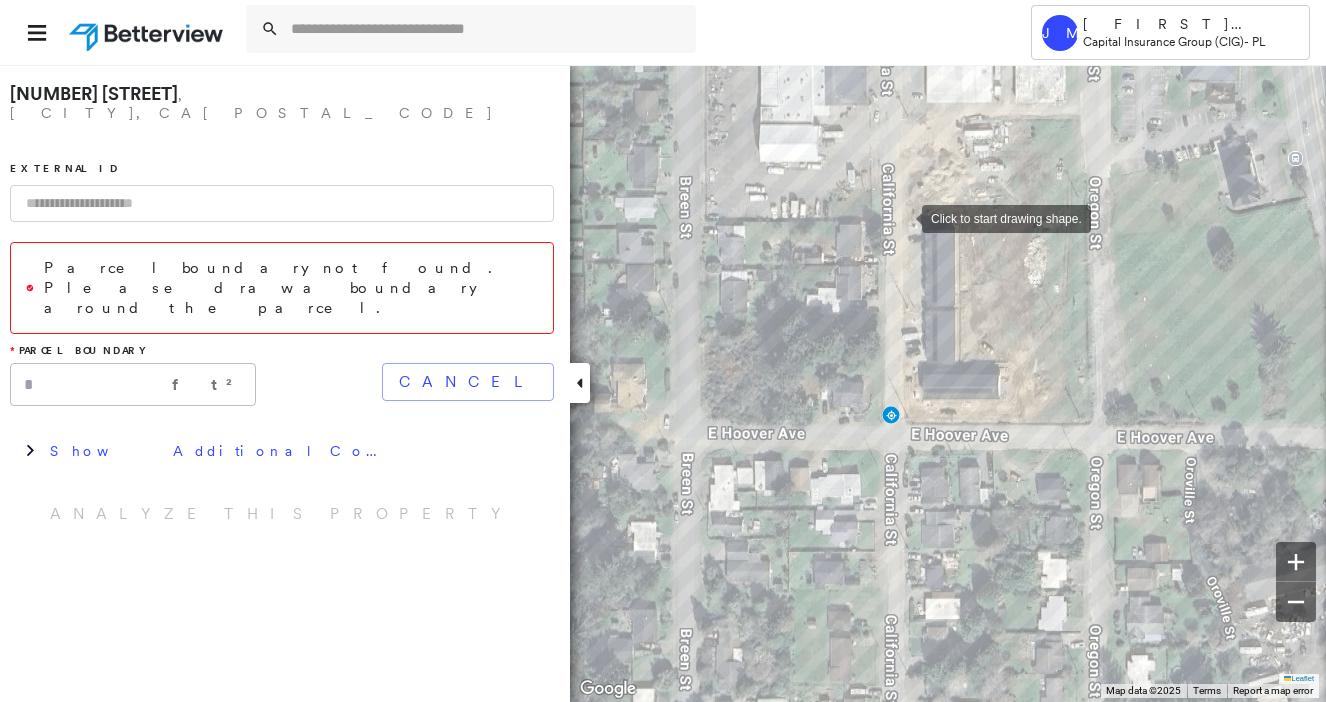 click at bounding box center (902, 217) 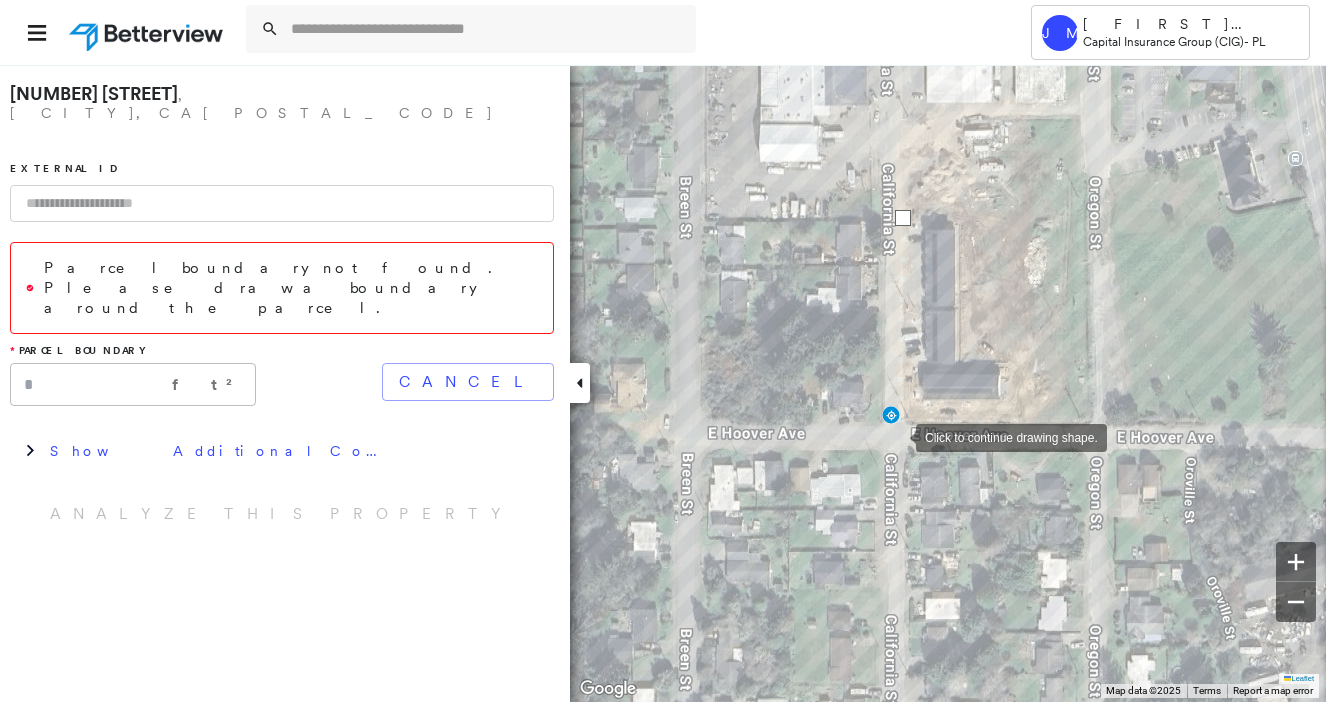 click at bounding box center (896, 436) 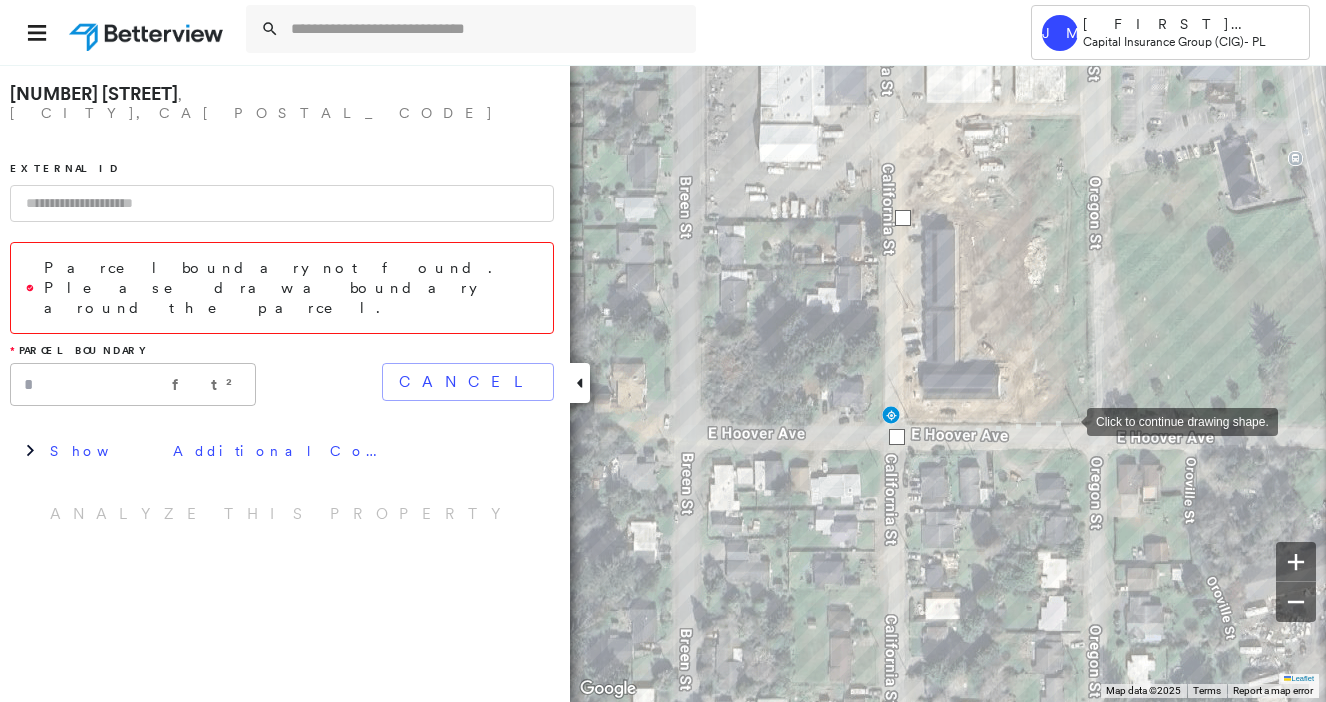 click at bounding box center [1067, 420] 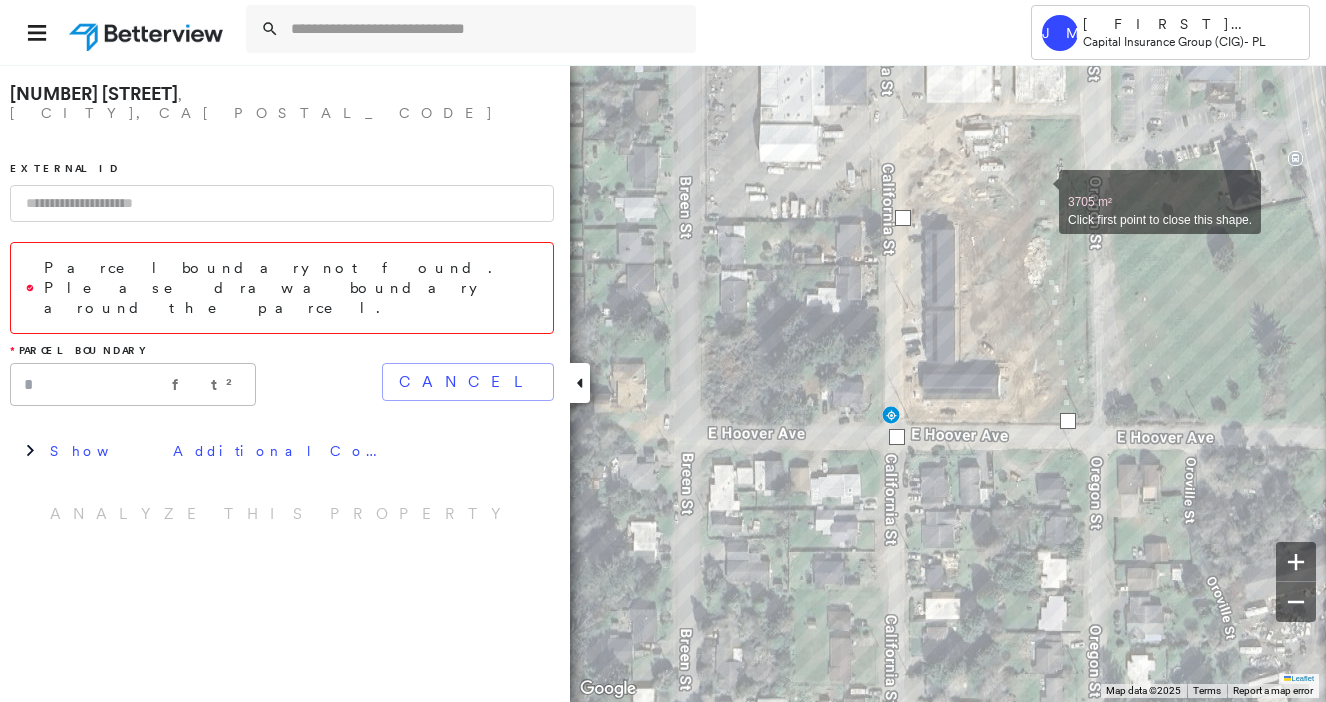click at bounding box center (1039, 191) 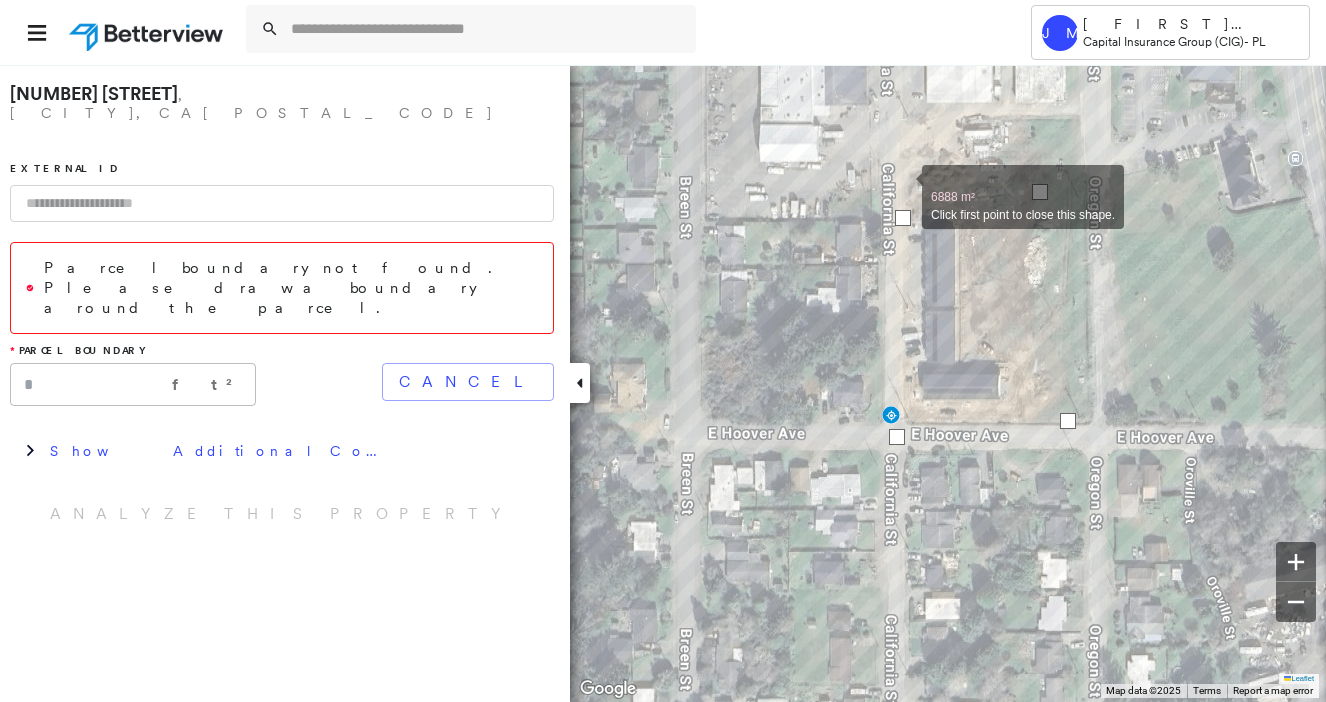 click at bounding box center [902, 186] 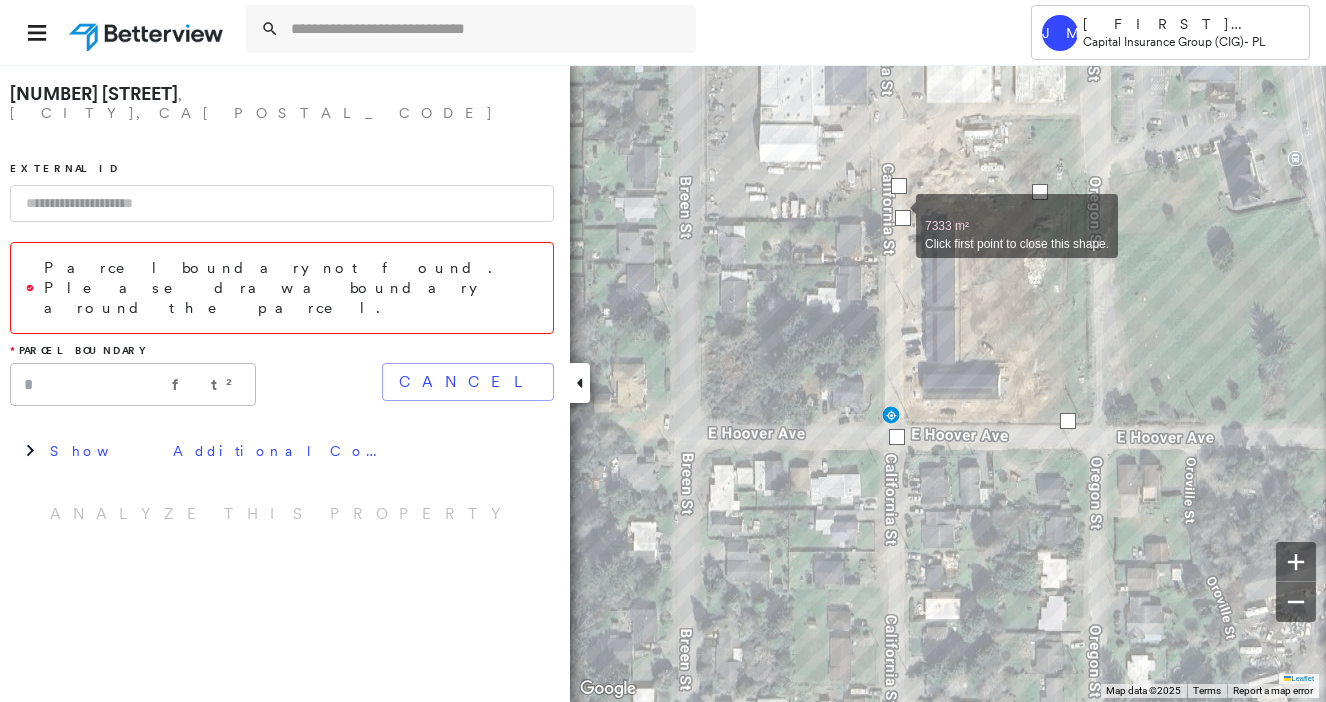 click at bounding box center (903, 218) 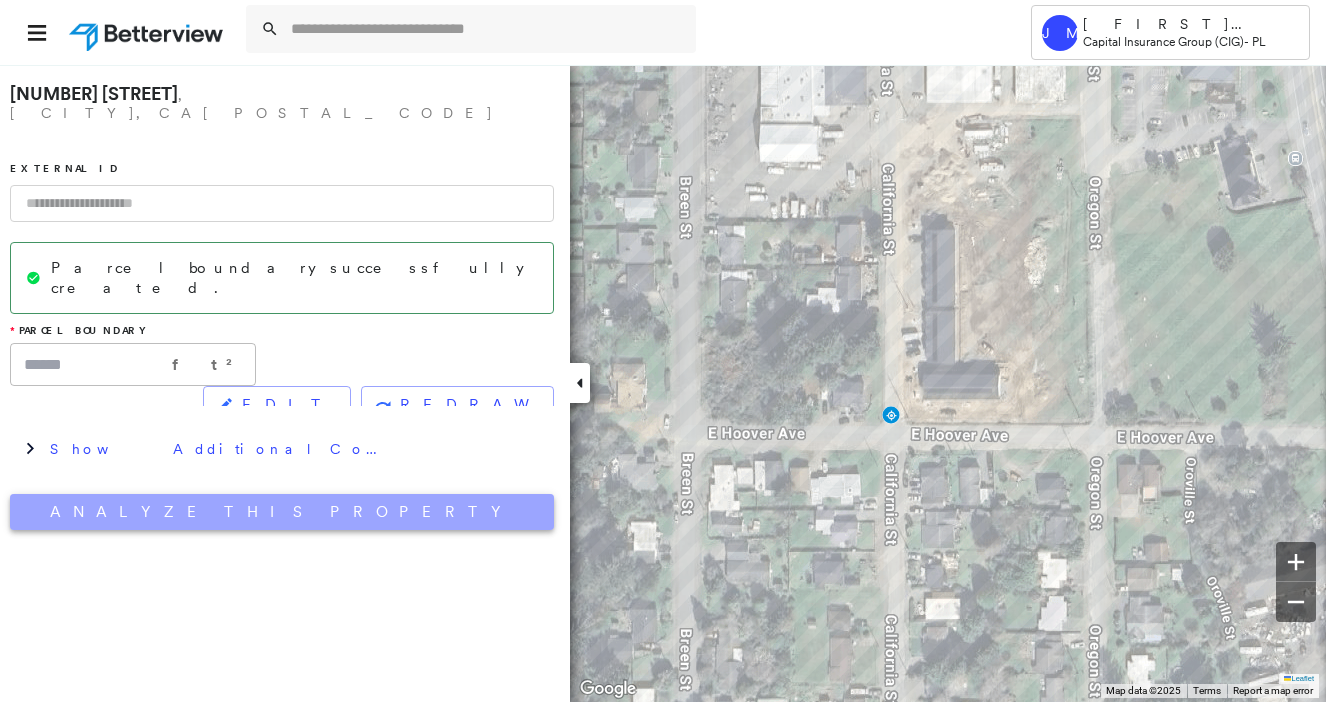 click on "Analyze This Property" at bounding box center (282, 512) 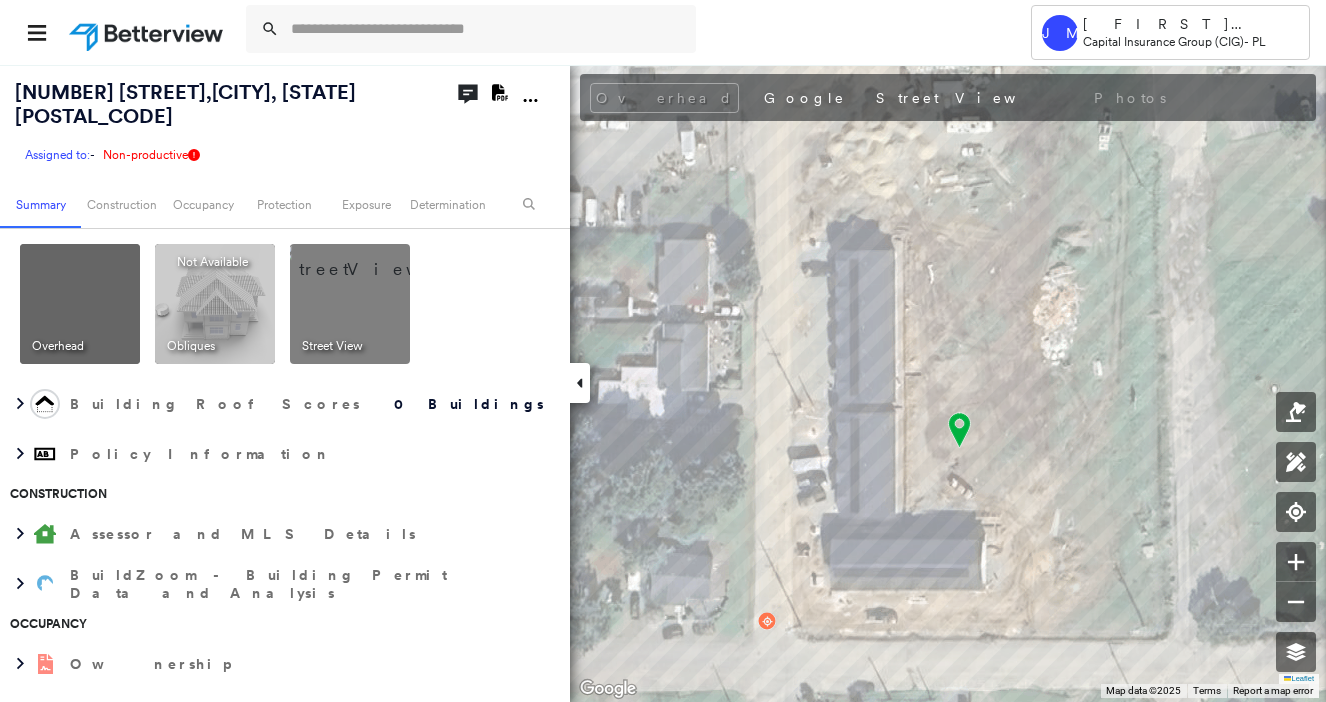 scroll, scrollTop: 0, scrollLeft: 0, axis: both 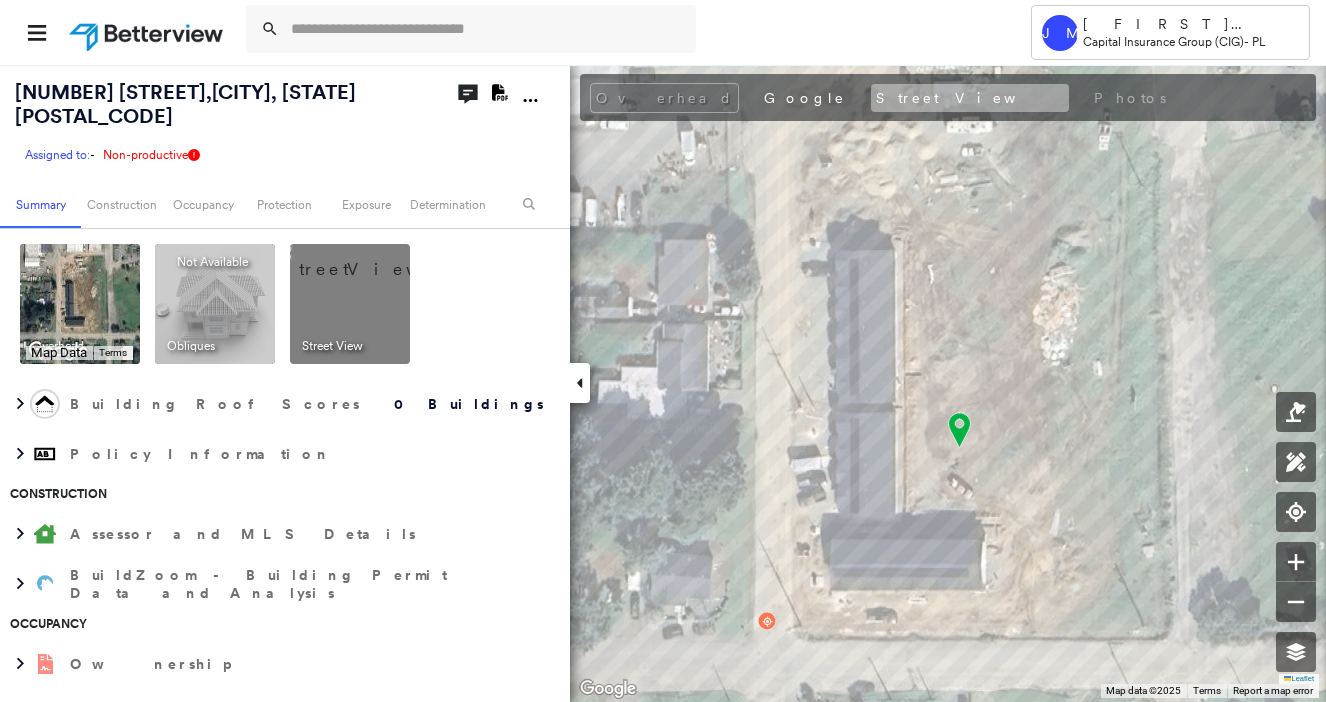 click on "Street View" at bounding box center (970, 98) 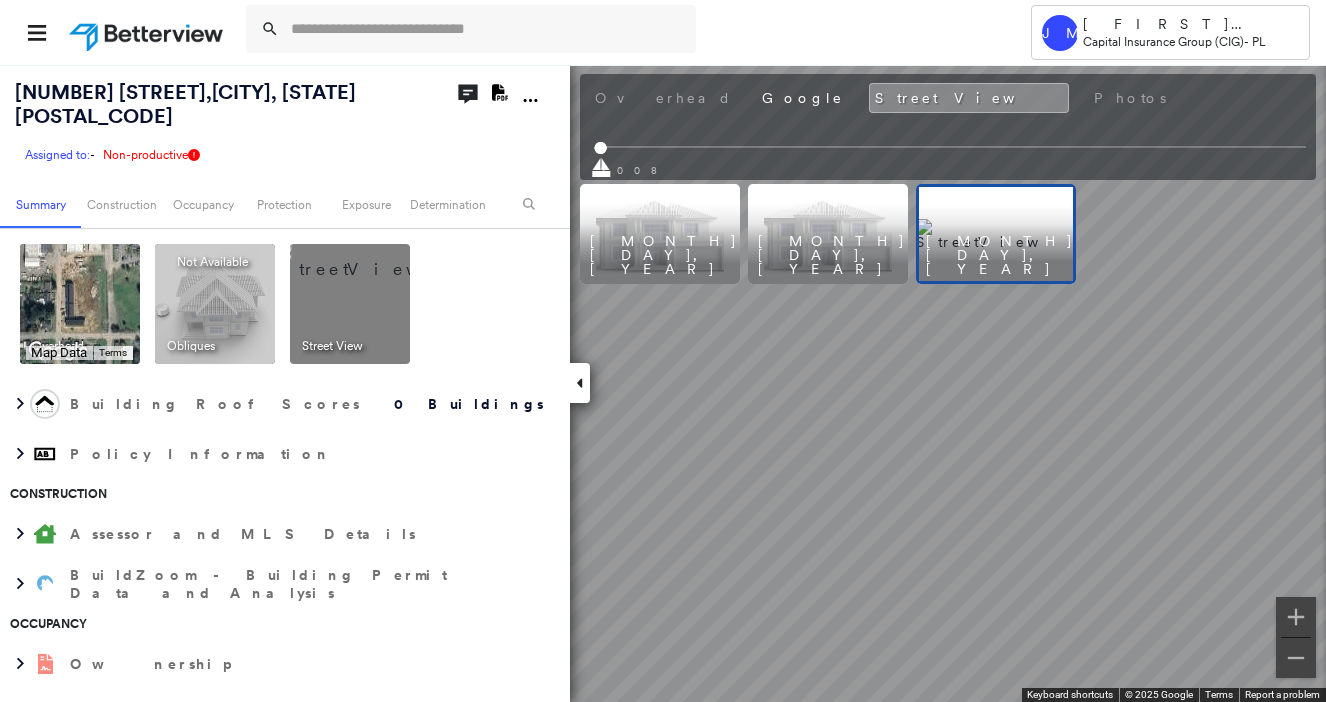 scroll, scrollTop: 0, scrollLeft: 0, axis: both 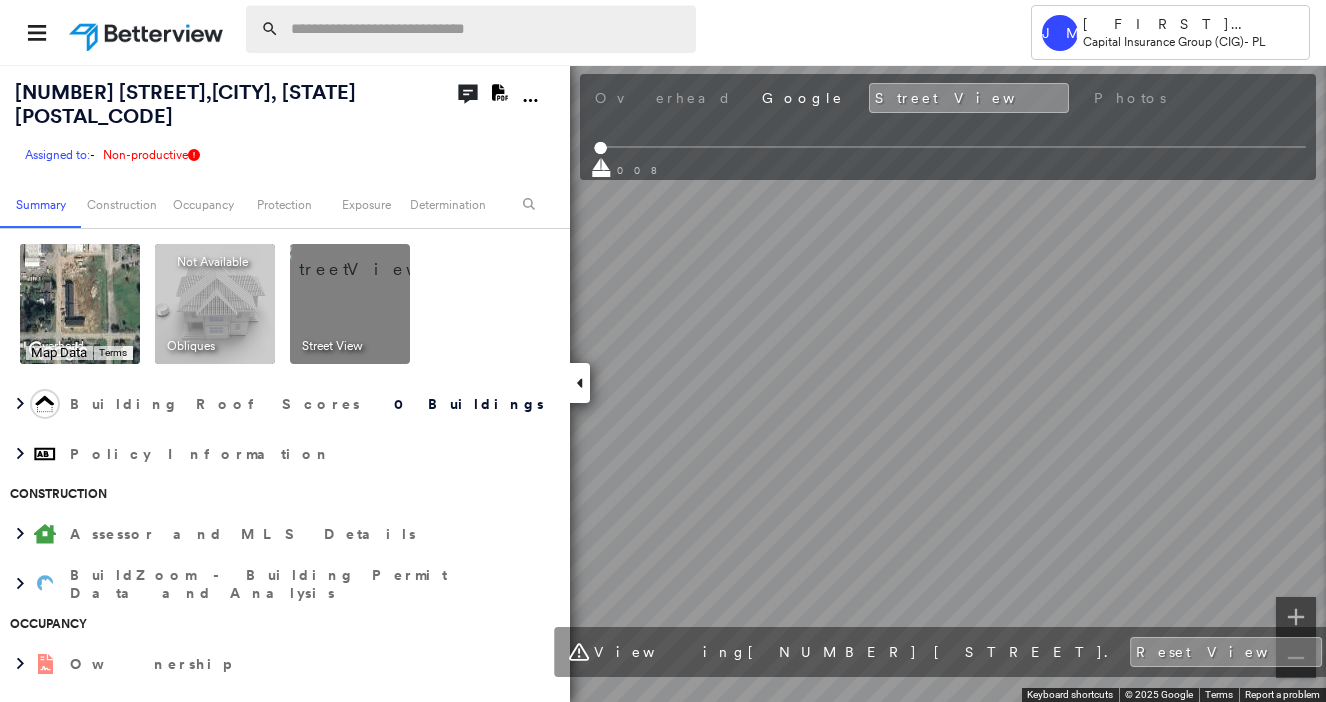 click at bounding box center (487, 29) 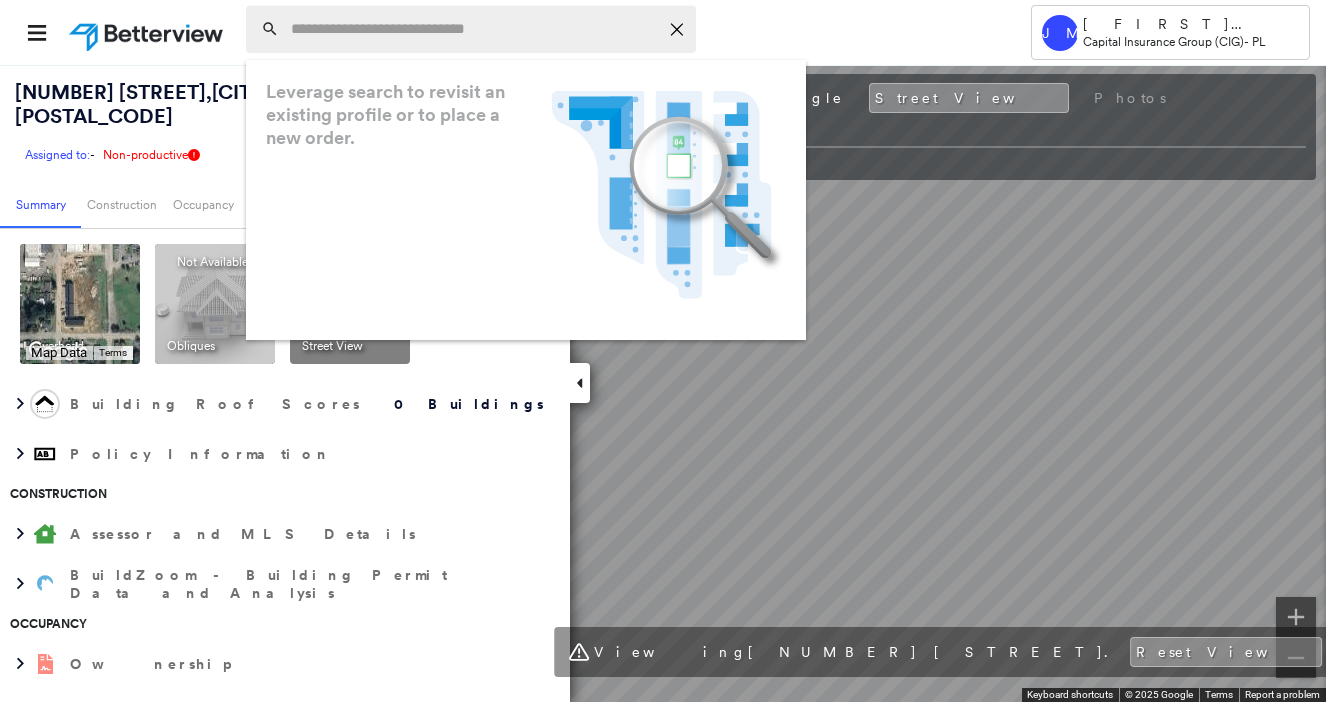 paste on "**********" 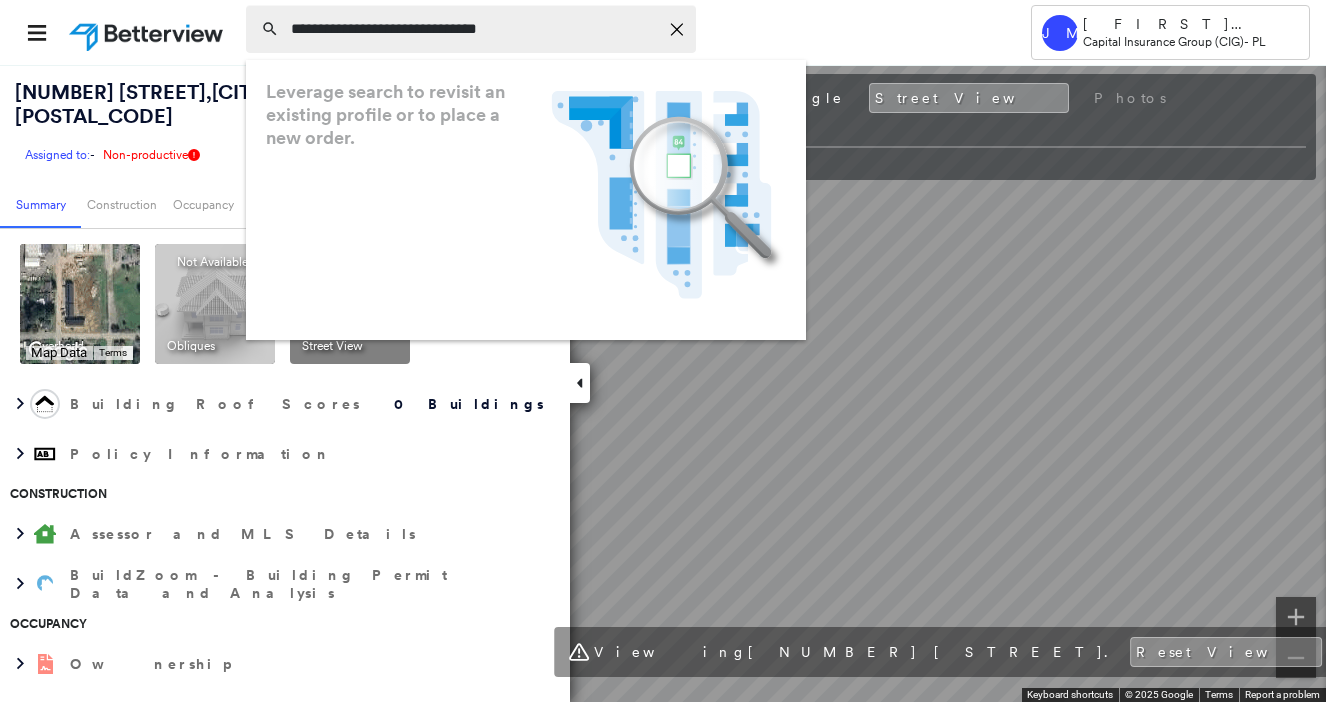 type on "**********" 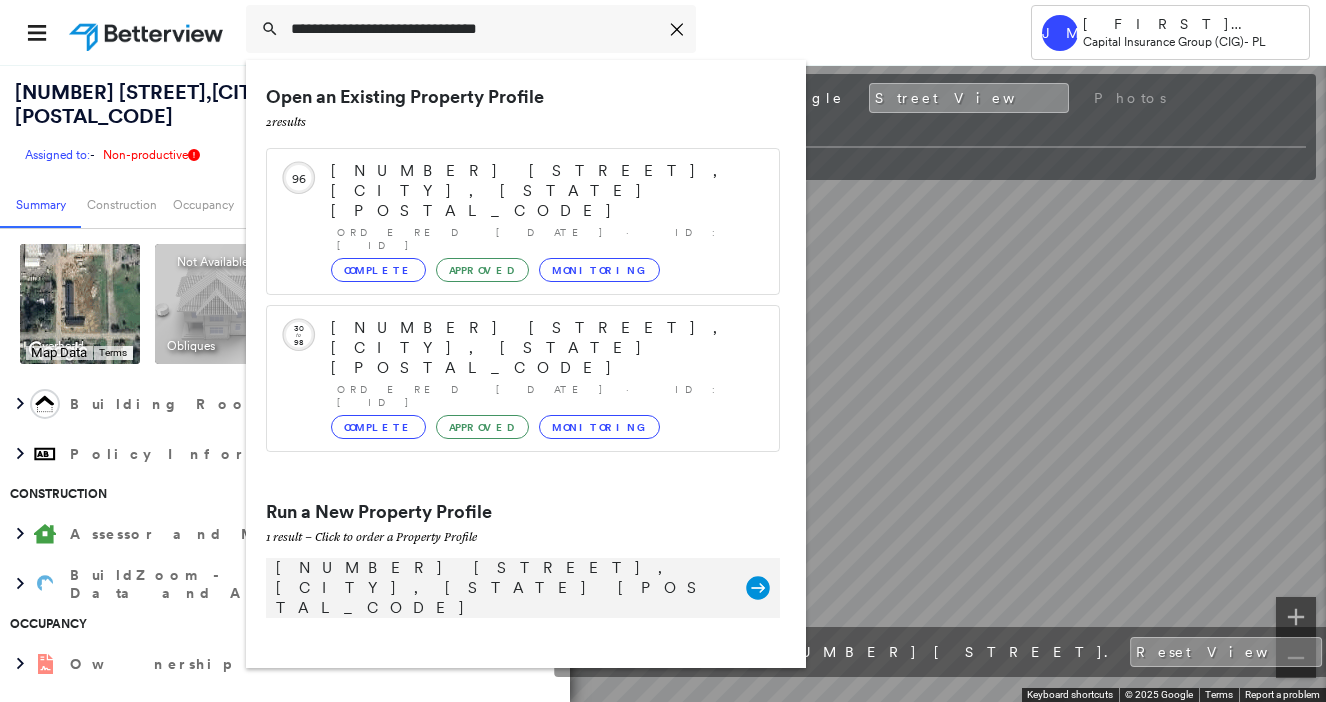 click on "3362 La Cadena Way, Sacramento, CA 95835 Group Created with Sketch." at bounding box center (523, 588) 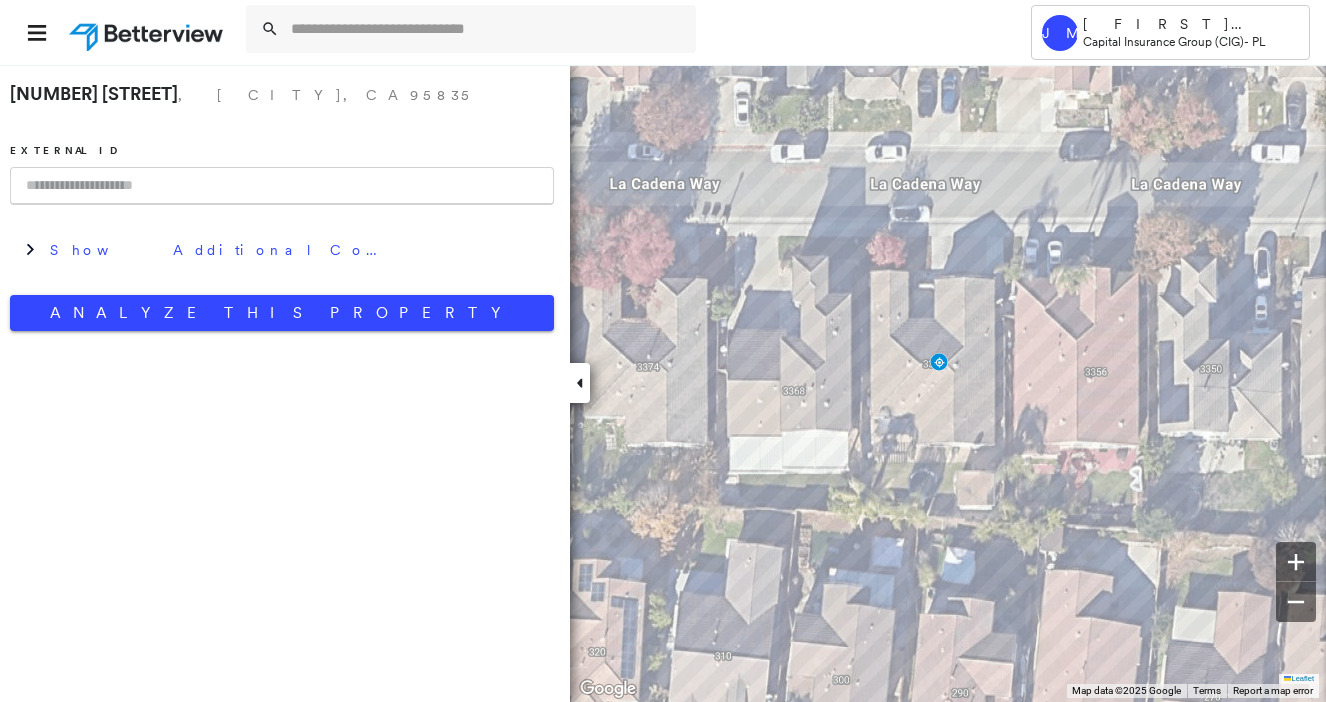 click at bounding box center (282, 186) 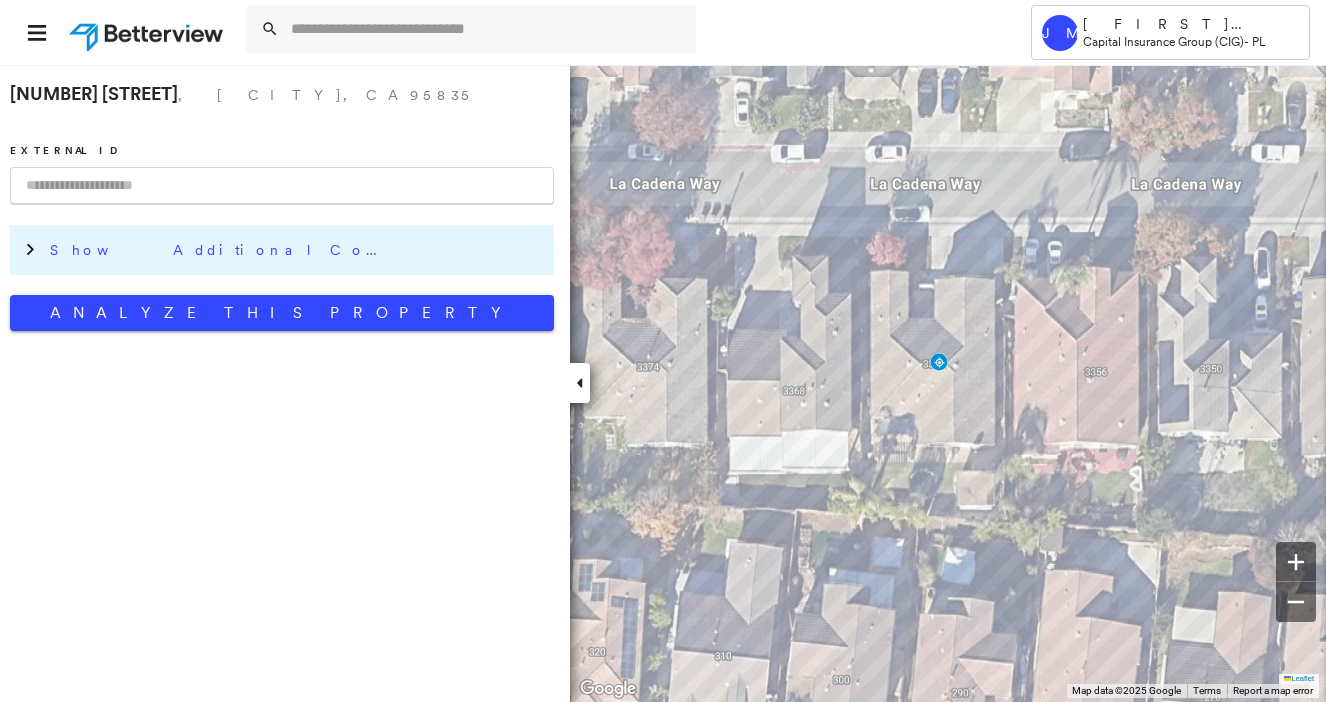 paste on "**********" 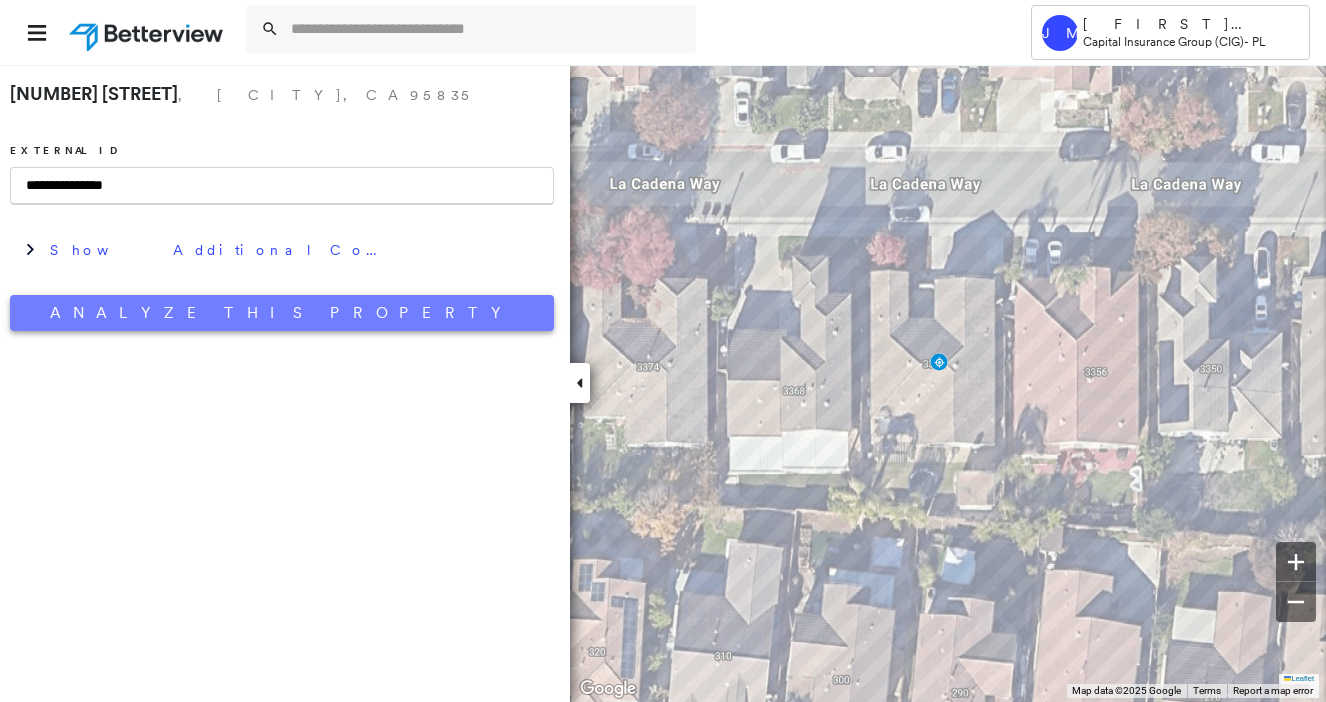 type on "**********" 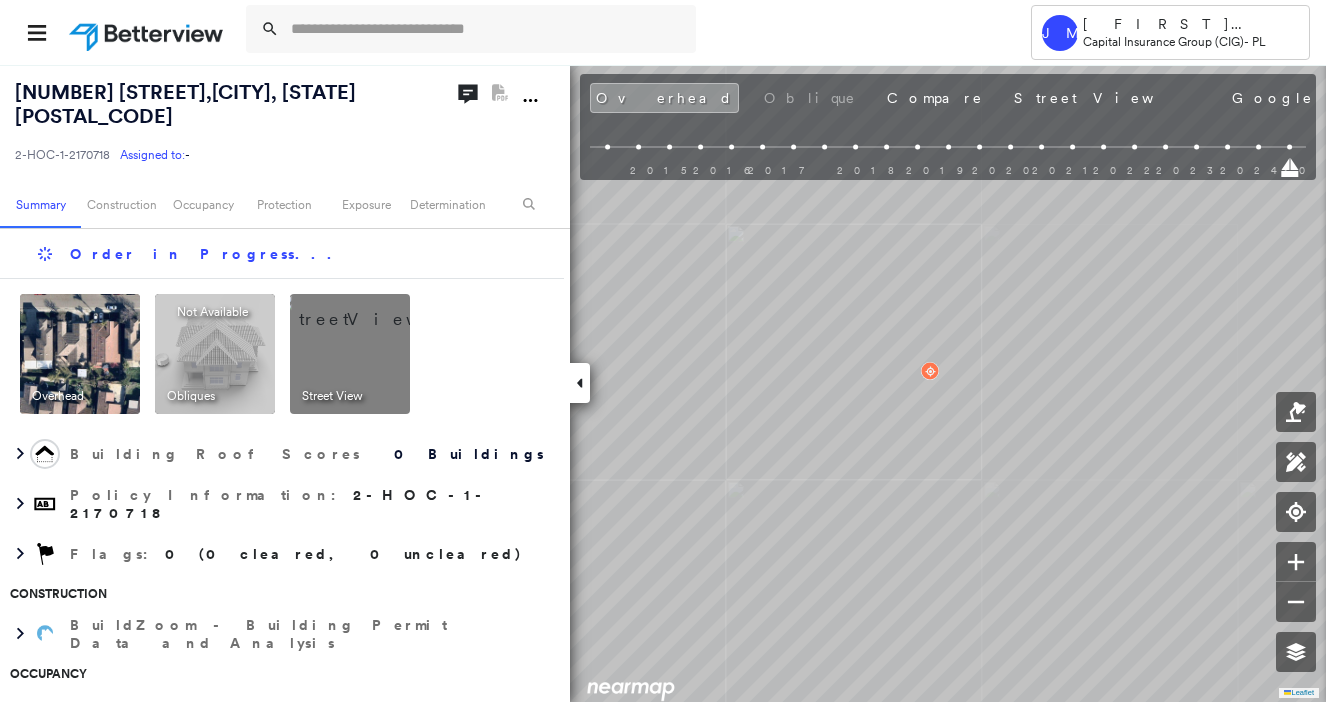 scroll, scrollTop: 0, scrollLeft: 0, axis: both 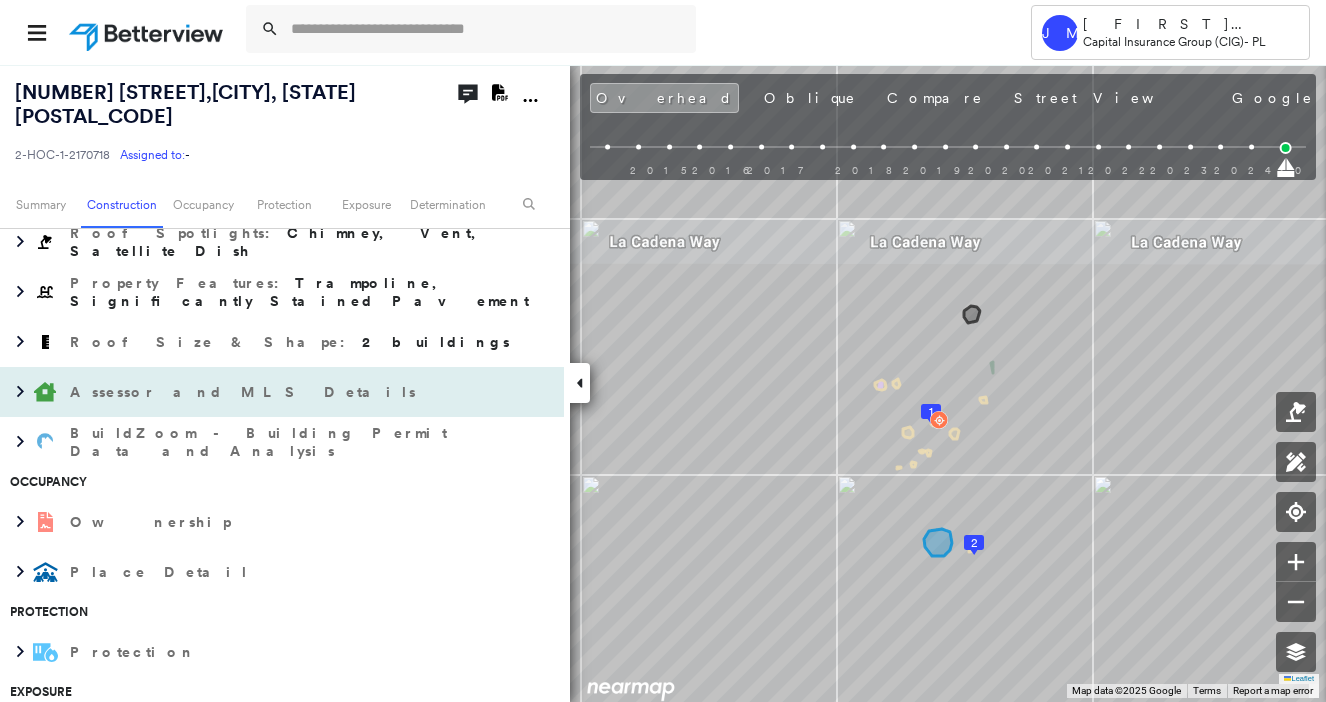 click on "Assessor and MLS Details" at bounding box center [262, 392] 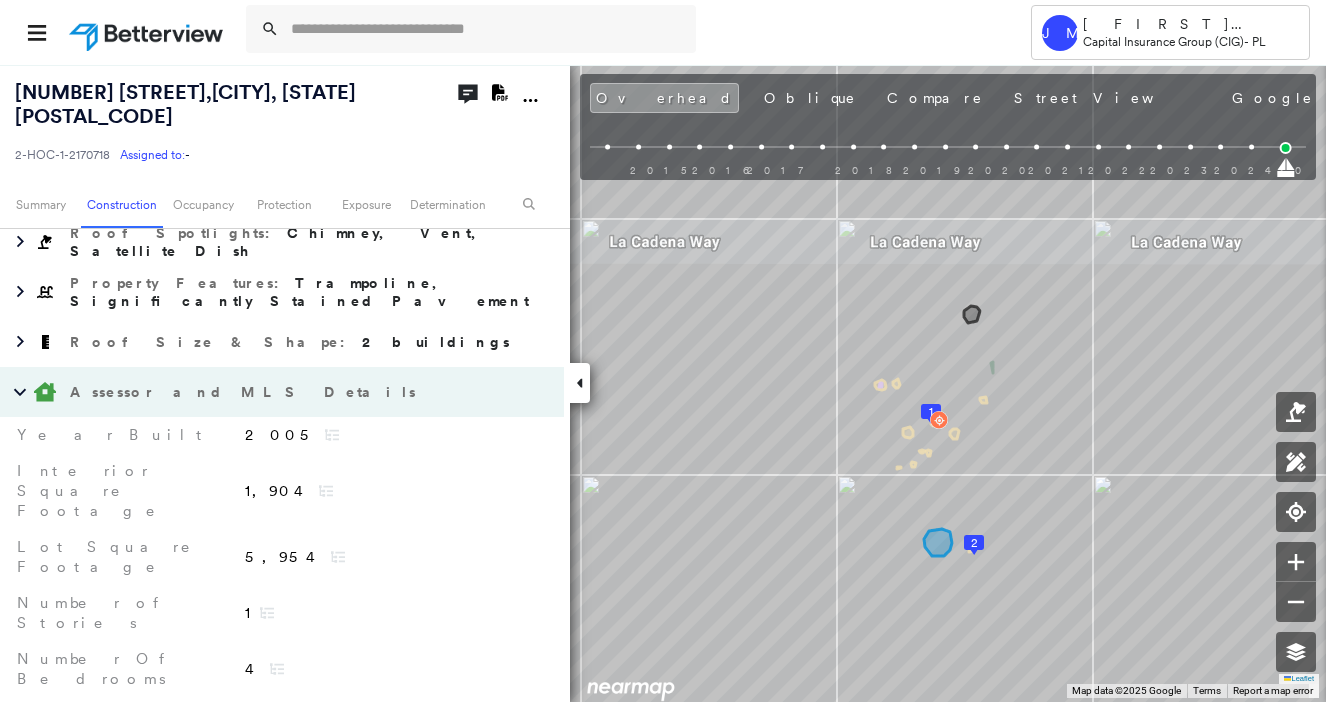 click on "Assessor and MLS Details" at bounding box center (262, 392) 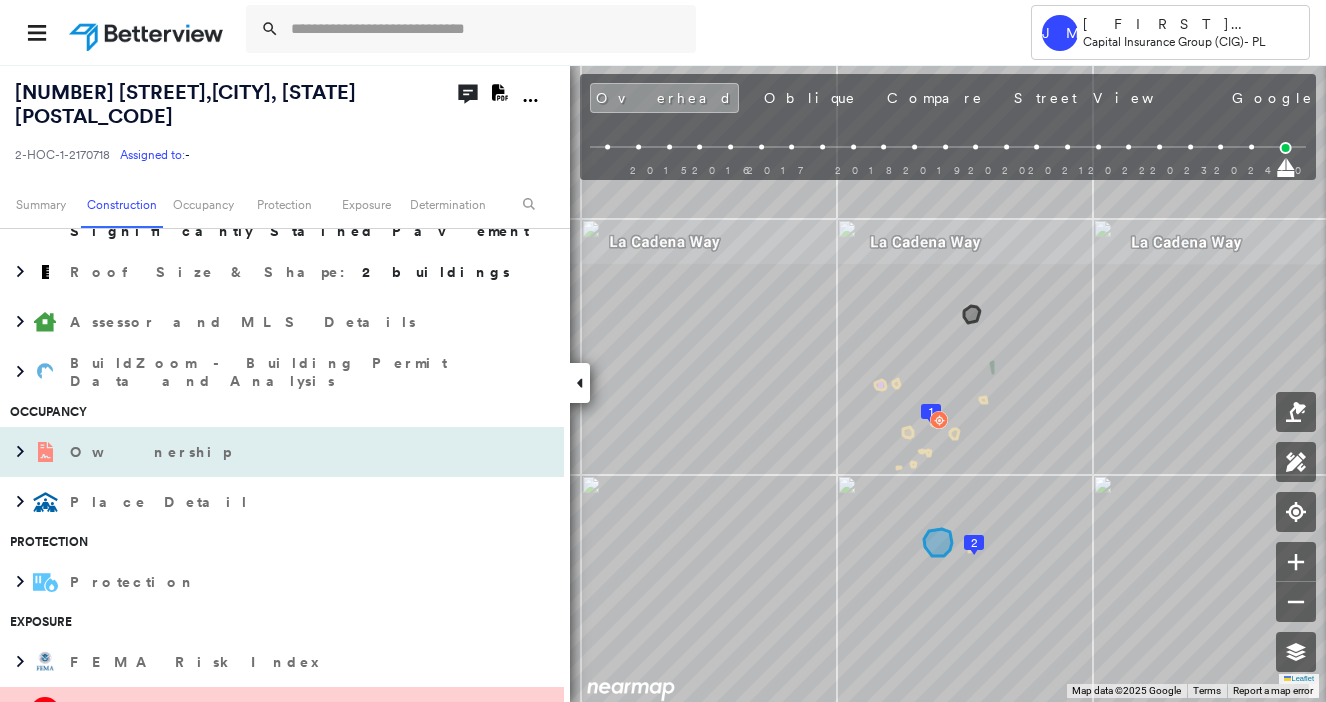 scroll, scrollTop: 600, scrollLeft: 0, axis: vertical 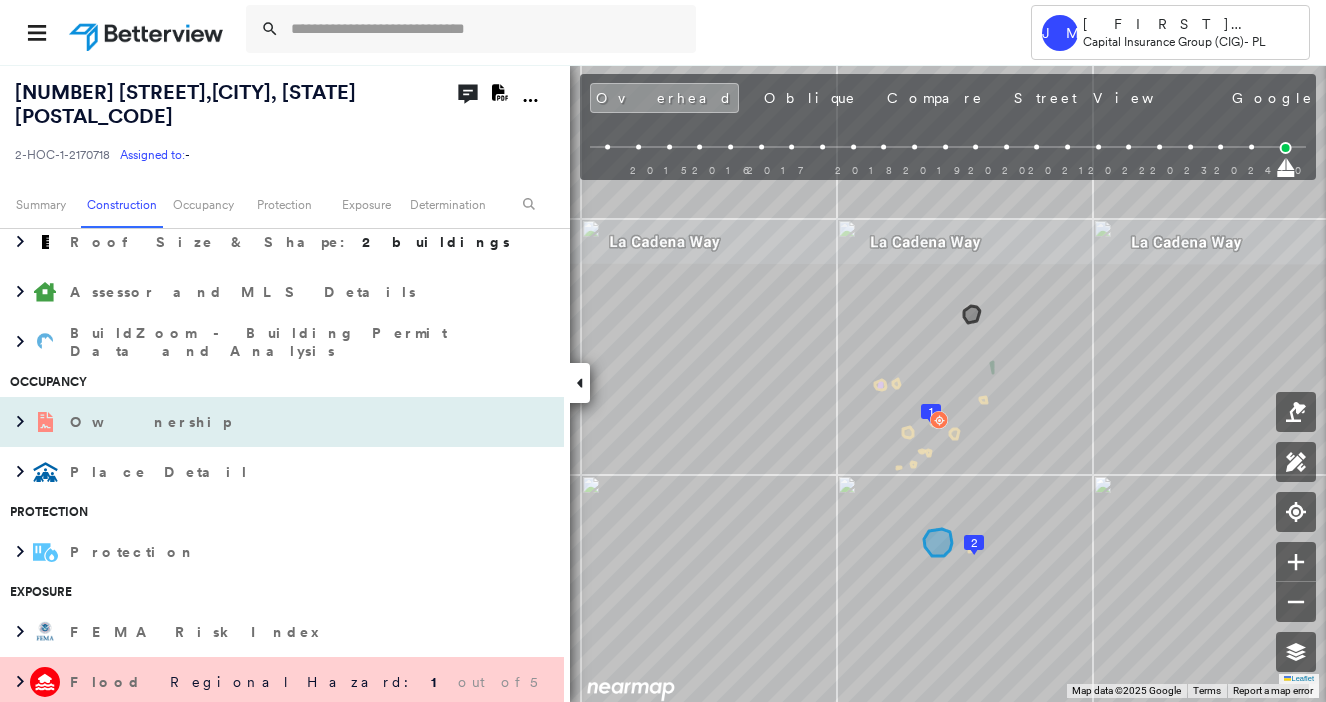 click on "Ownership" at bounding box center (262, 422) 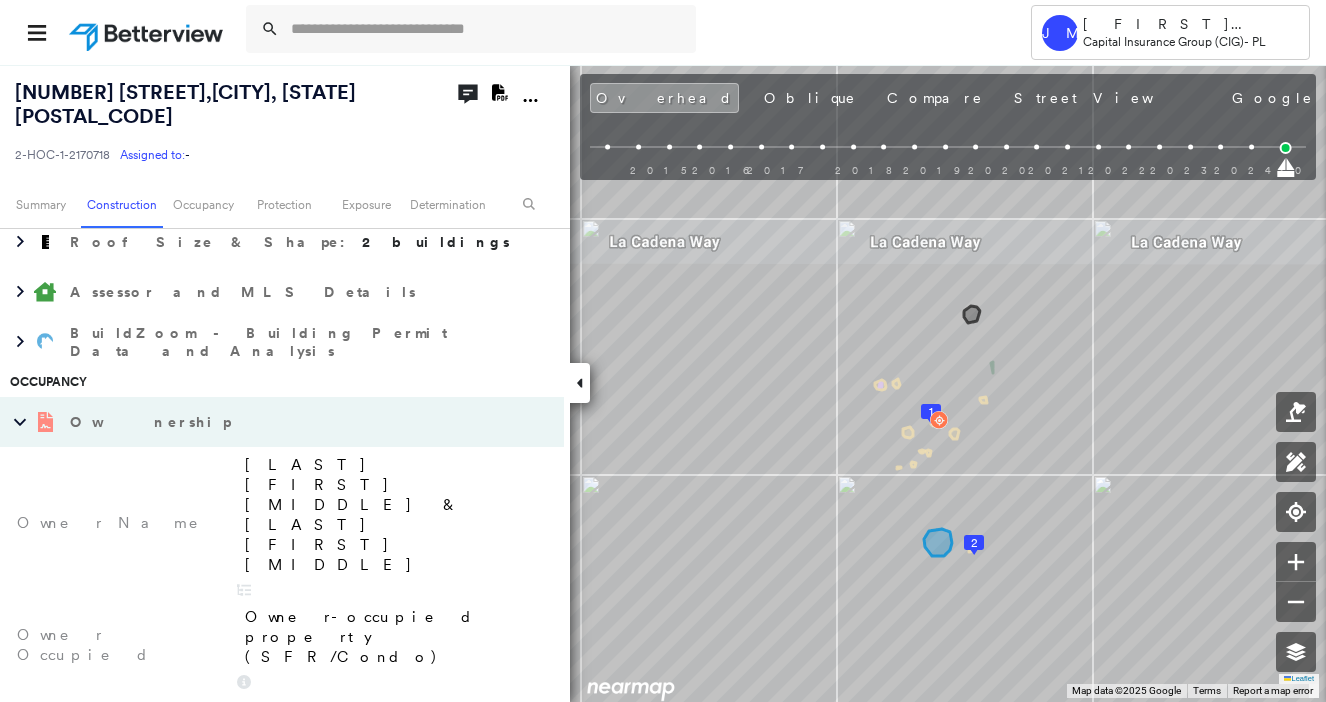 click on "Ownership" at bounding box center (152, 422) 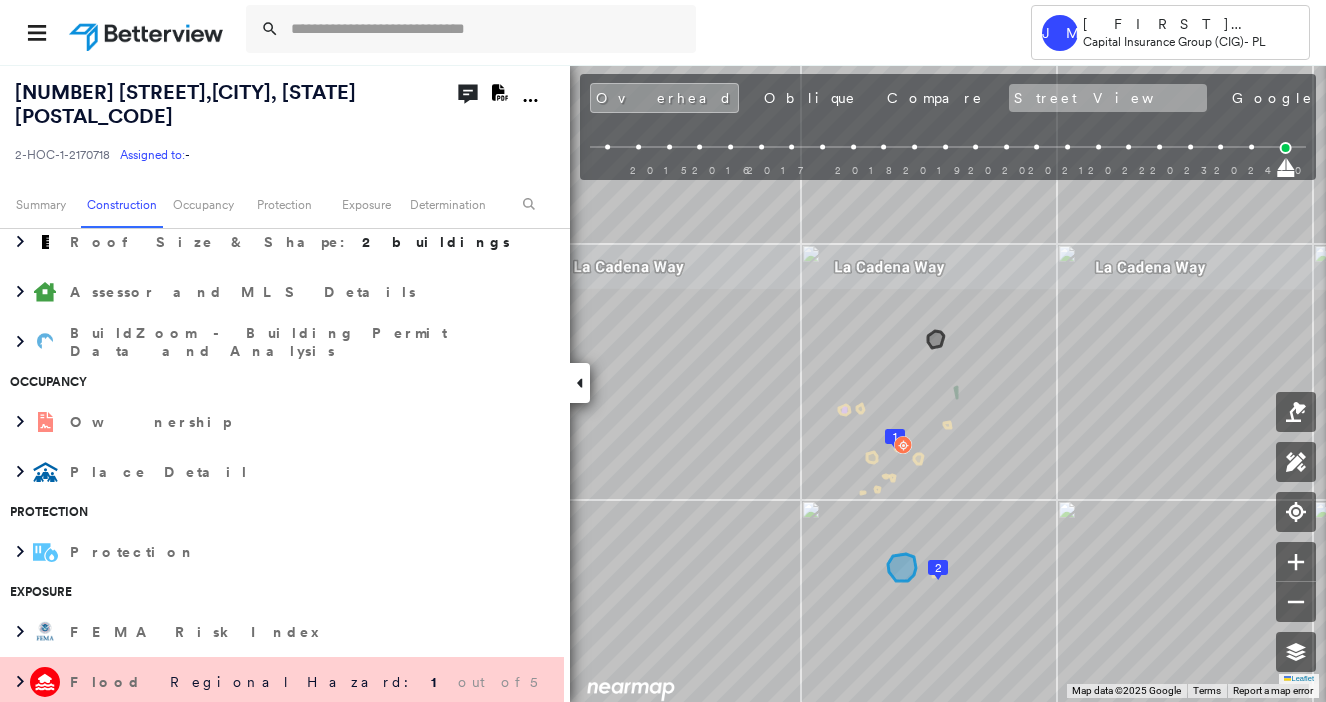 click on "Street View" at bounding box center (1108, 98) 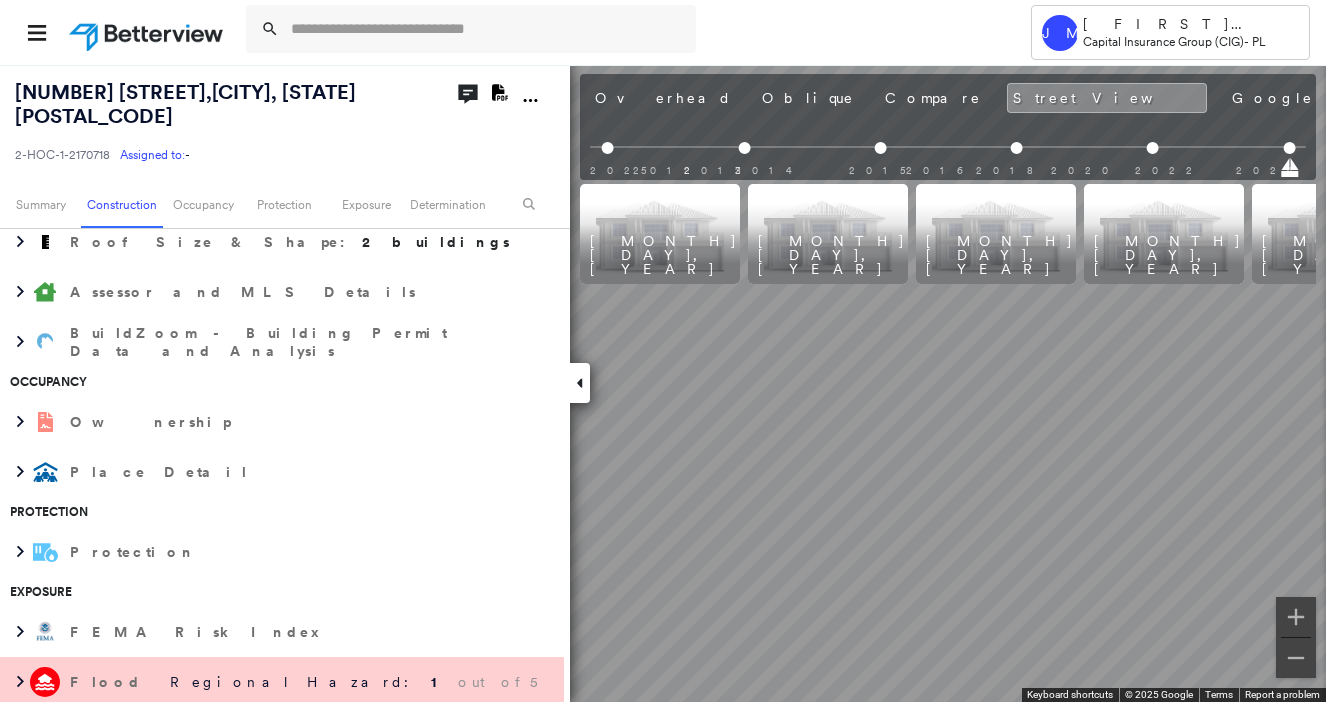 scroll, scrollTop: 0, scrollLeft: 0, axis: both 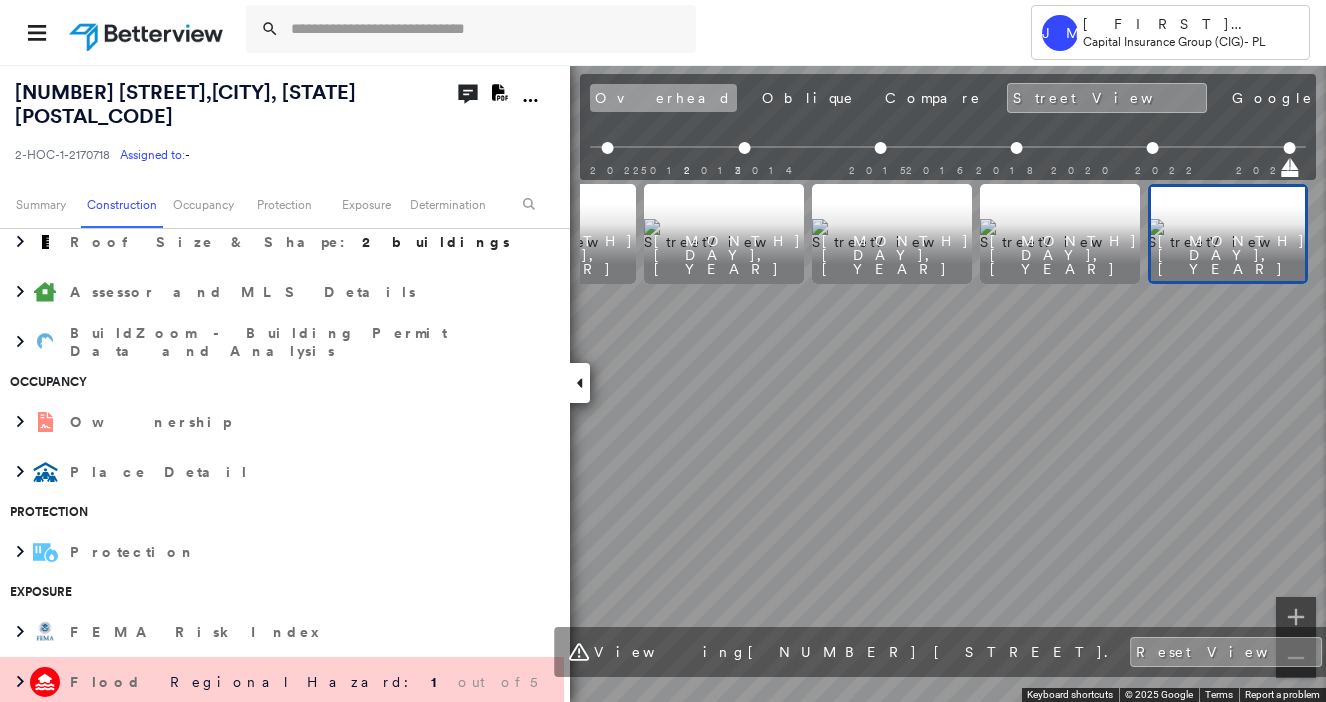 click on "Overhead" at bounding box center [663, 98] 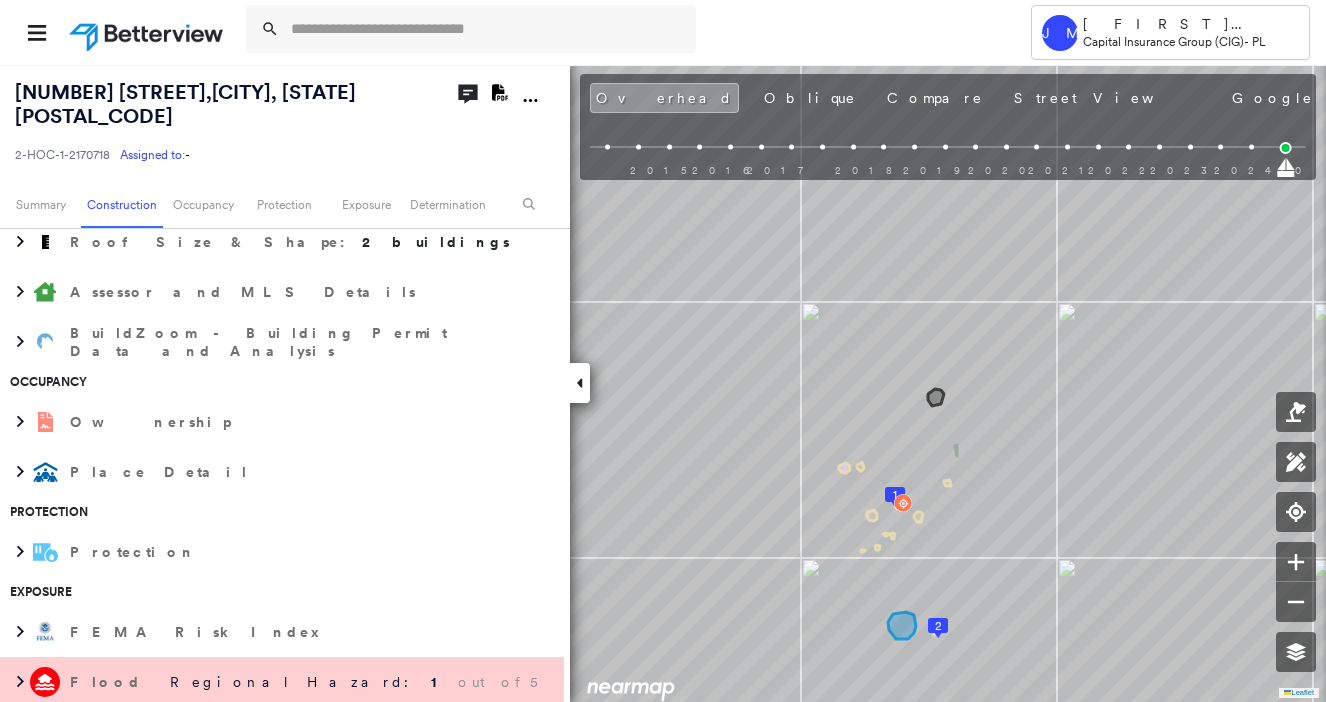 scroll, scrollTop: 0, scrollLeft: 0, axis: both 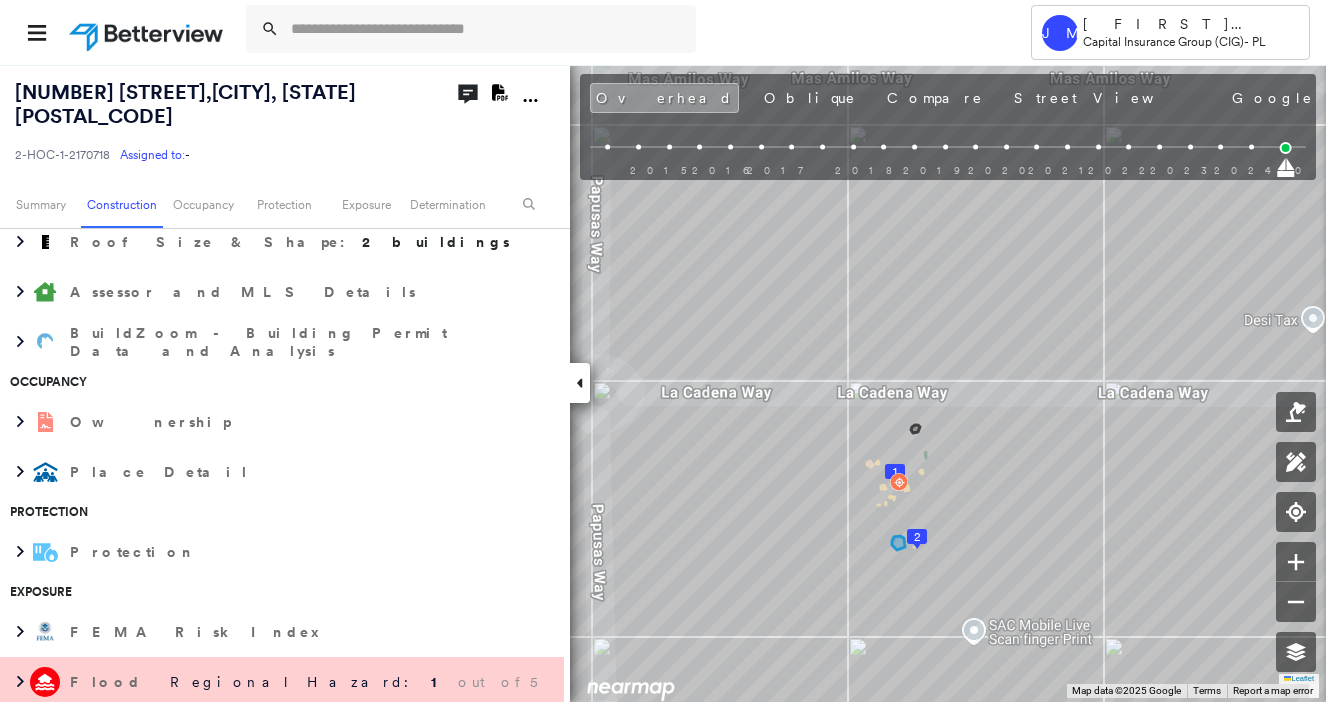 click at bounding box center [610, 32] 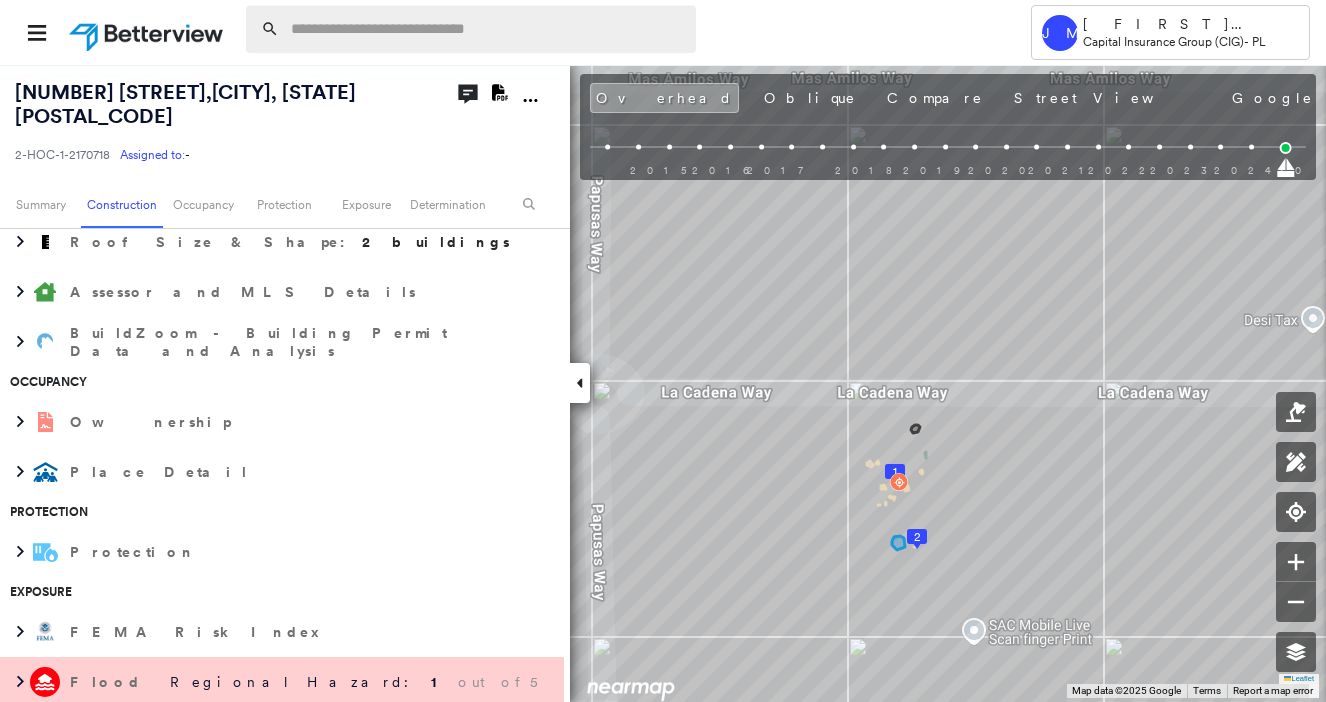 click at bounding box center [487, 29] 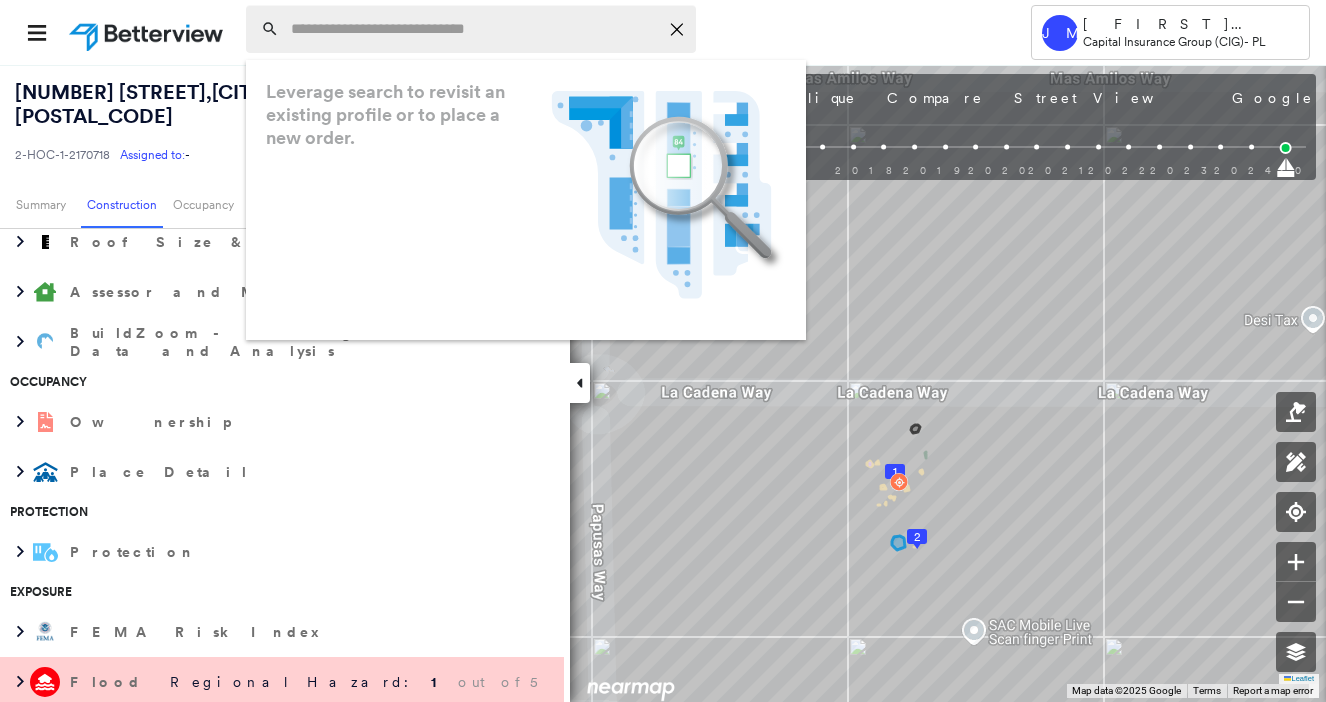 paste on "**********" 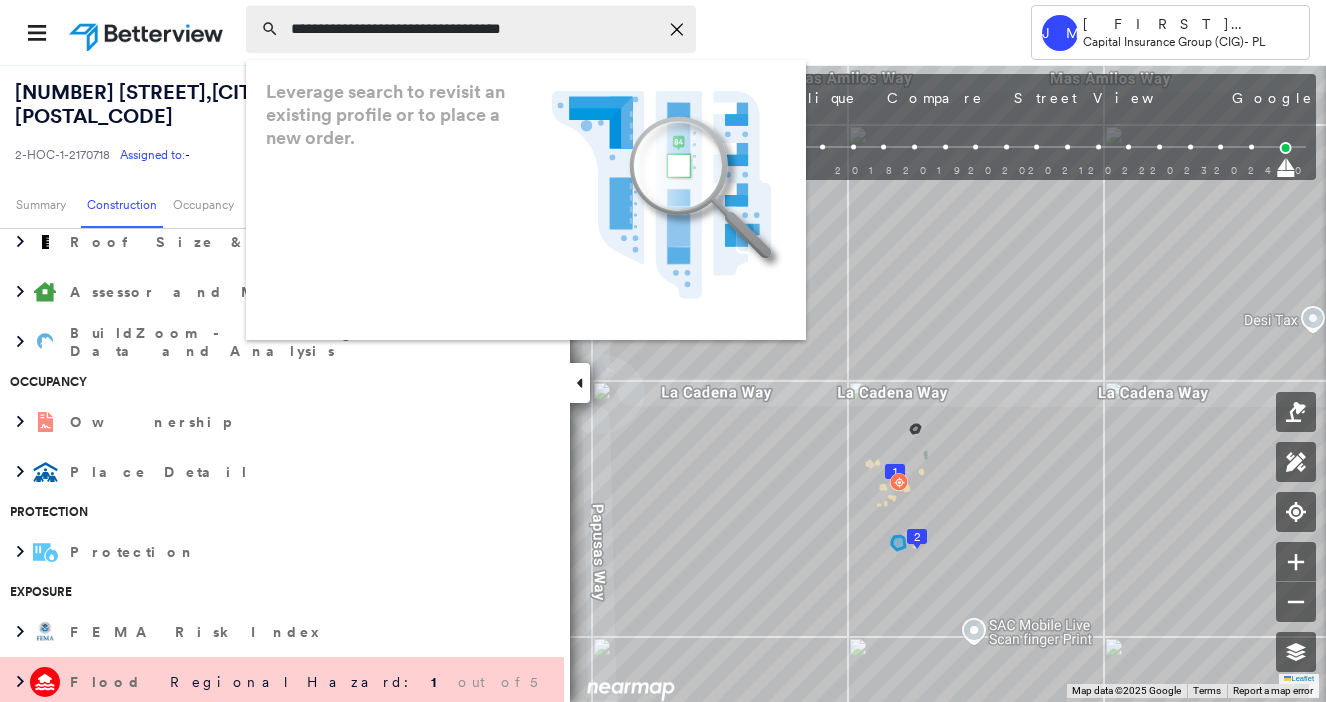 type on "**********" 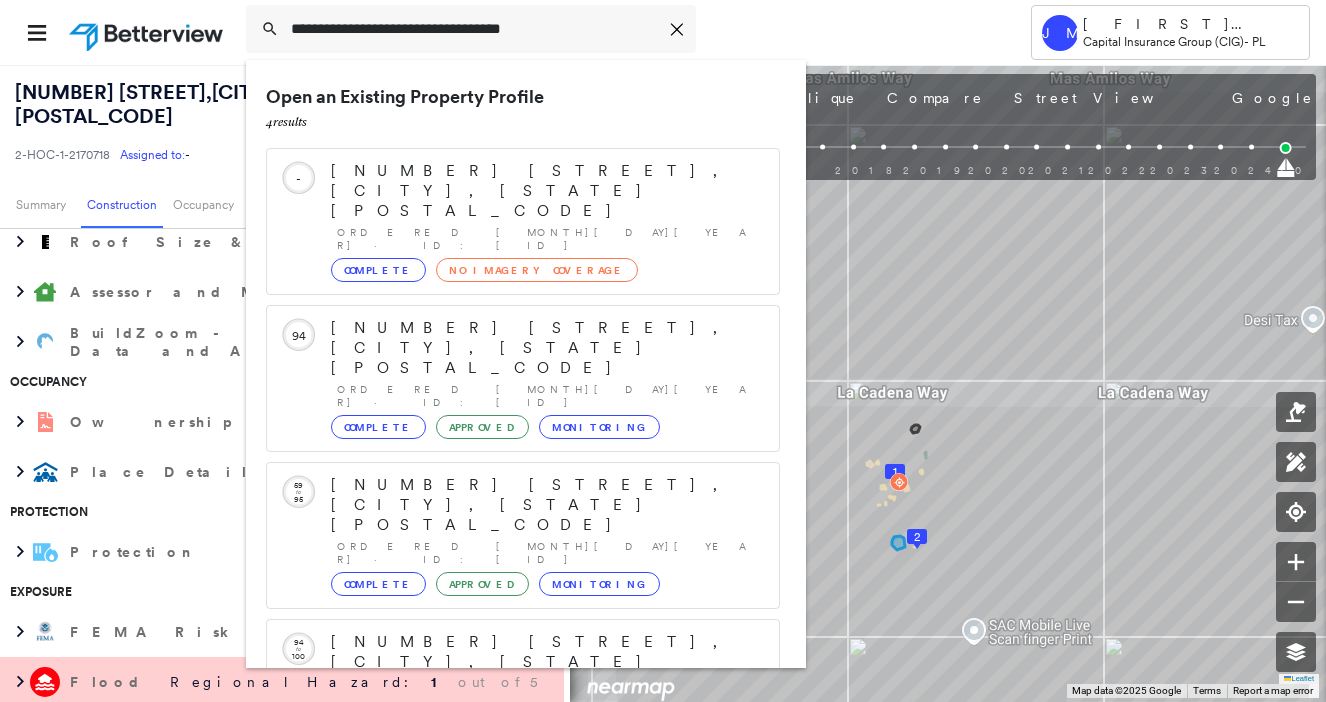 scroll, scrollTop: 57, scrollLeft: 0, axis: vertical 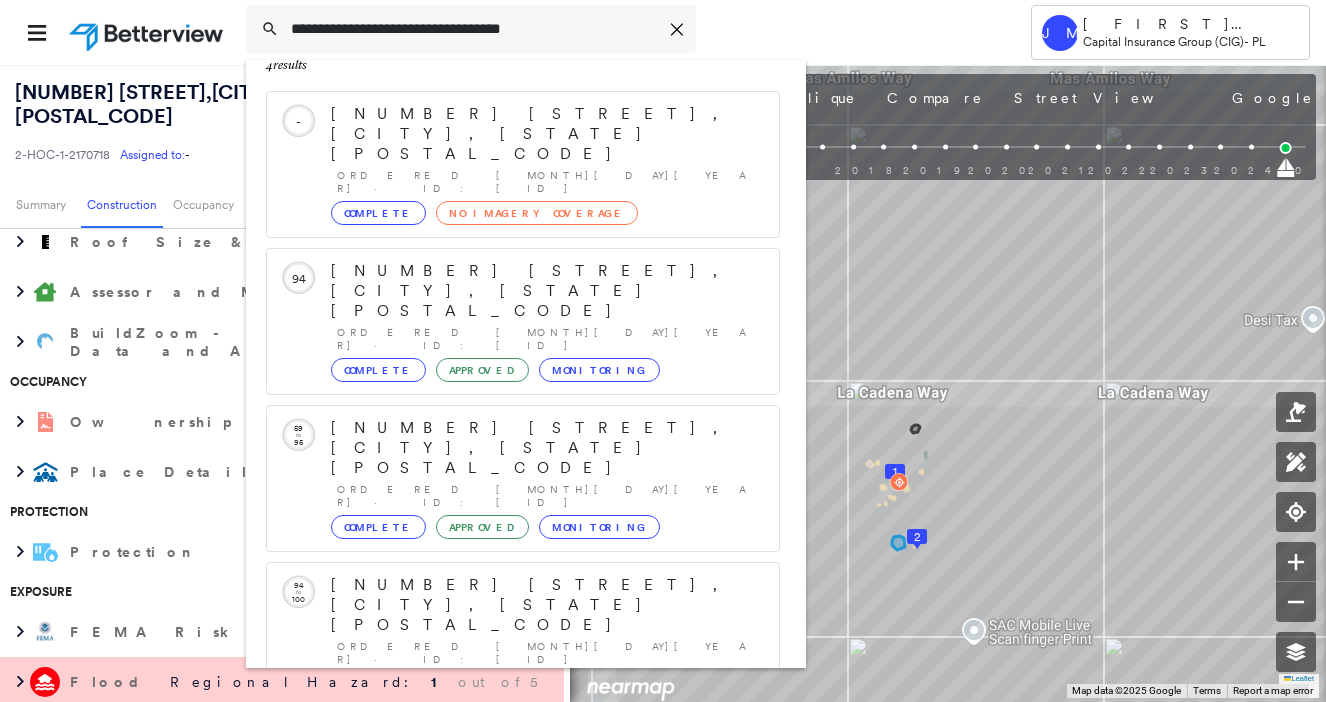 click on "[NUMBER] [STREET], [CITY], [STATE] [POSTAL_CODE]" at bounding box center [523, 845] 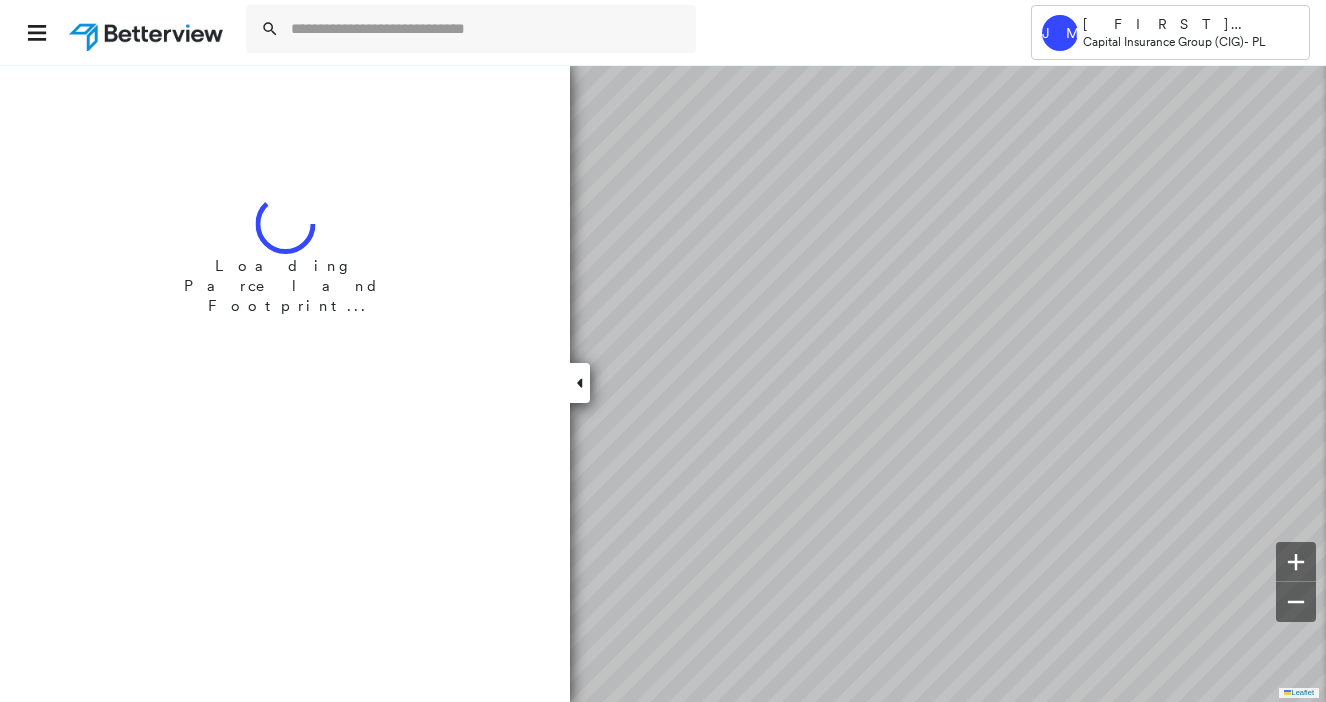 scroll, scrollTop: 0, scrollLeft: 0, axis: both 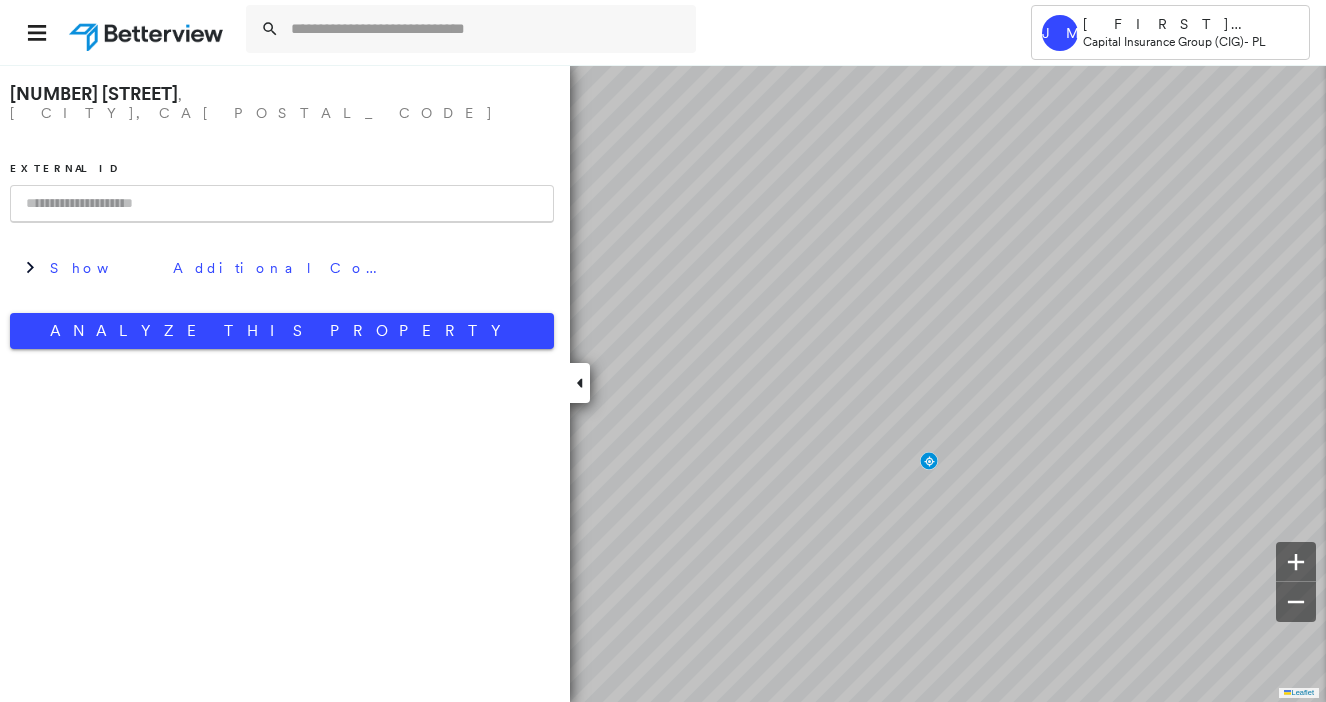 click at bounding box center (282, 204) 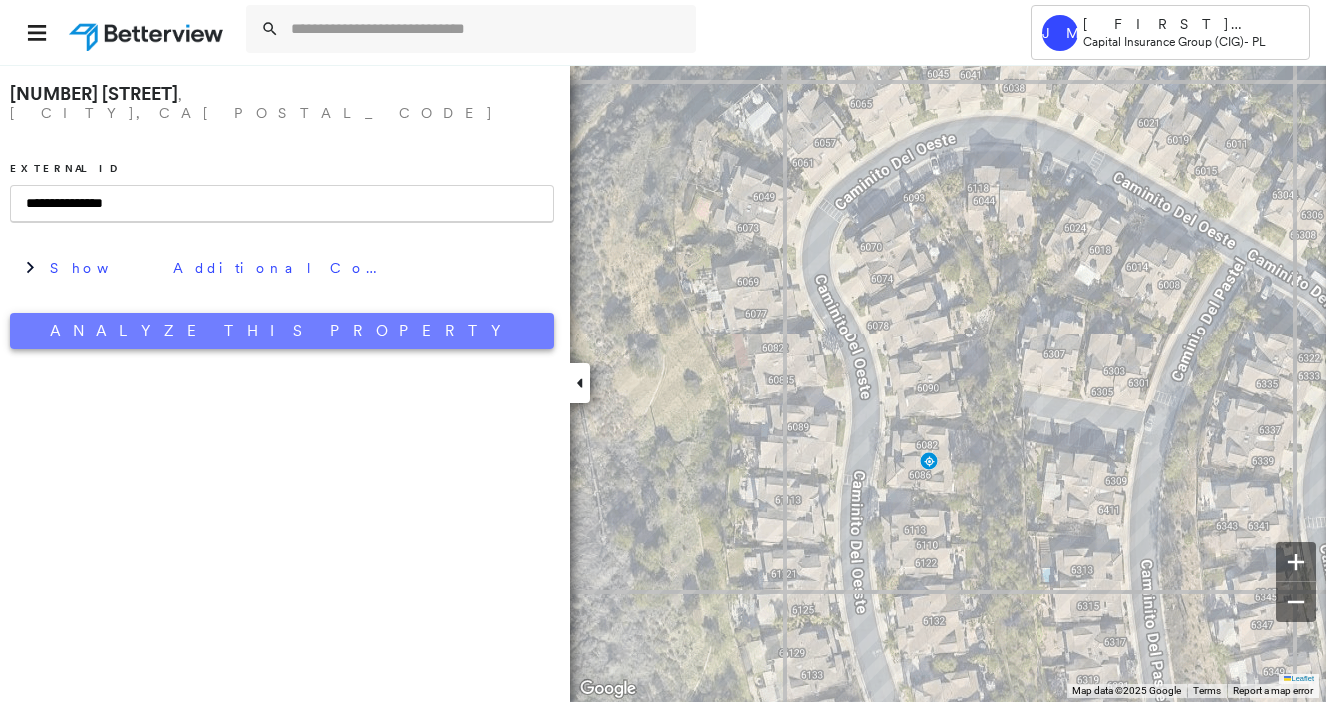 type on "**********" 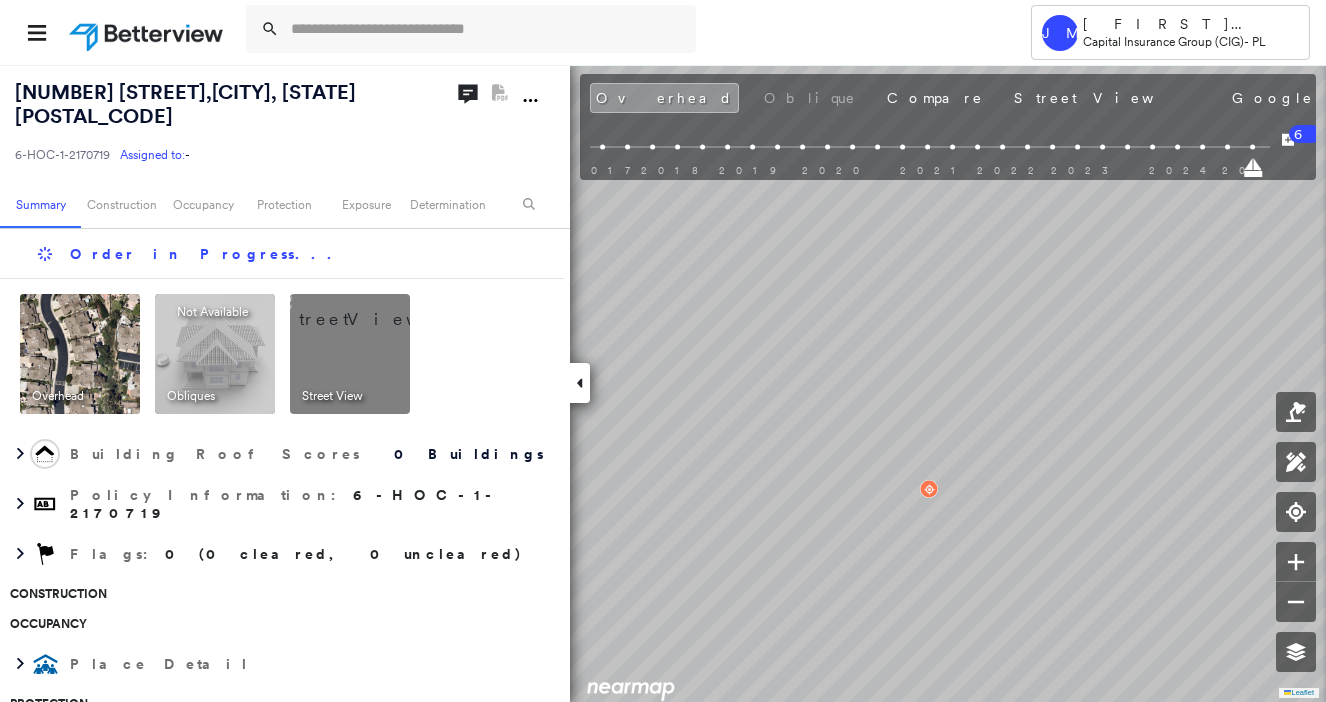 scroll, scrollTop: 0, scrollLeft: 0, axis: both 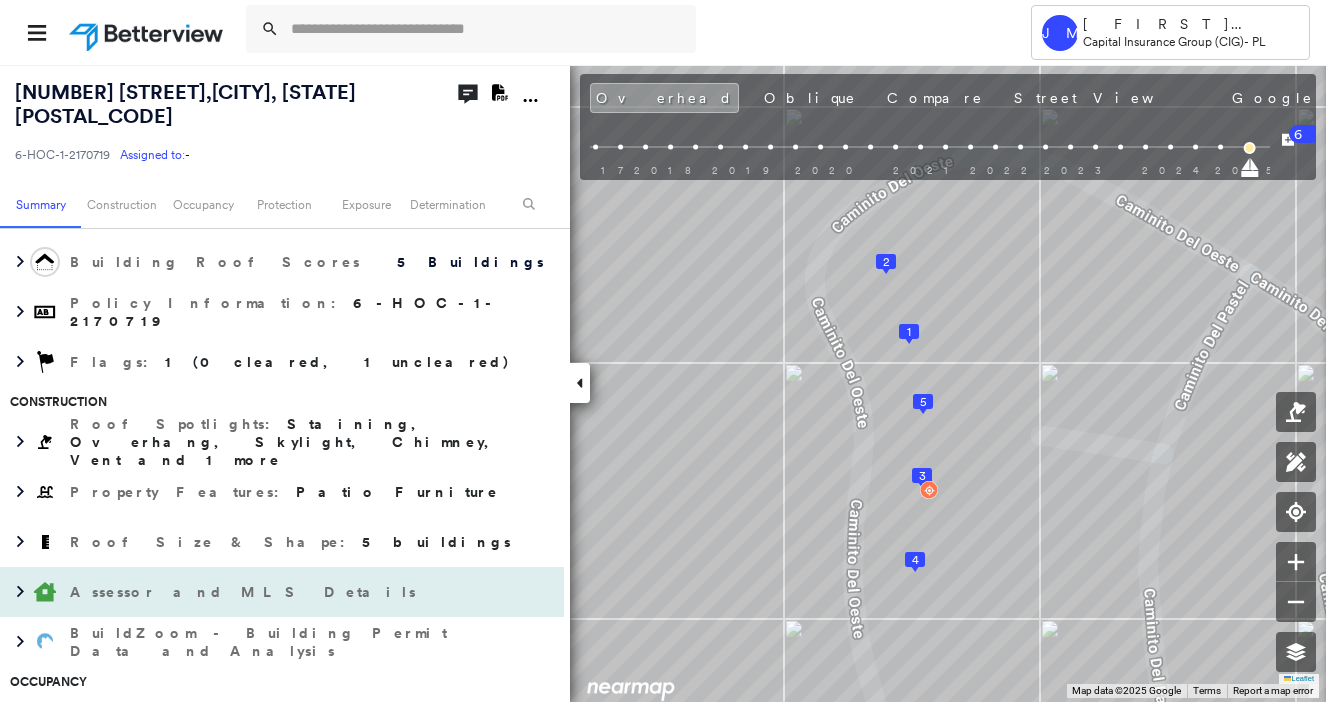 click on "Assessor and MLS Details" at bounding box center (245, 592) 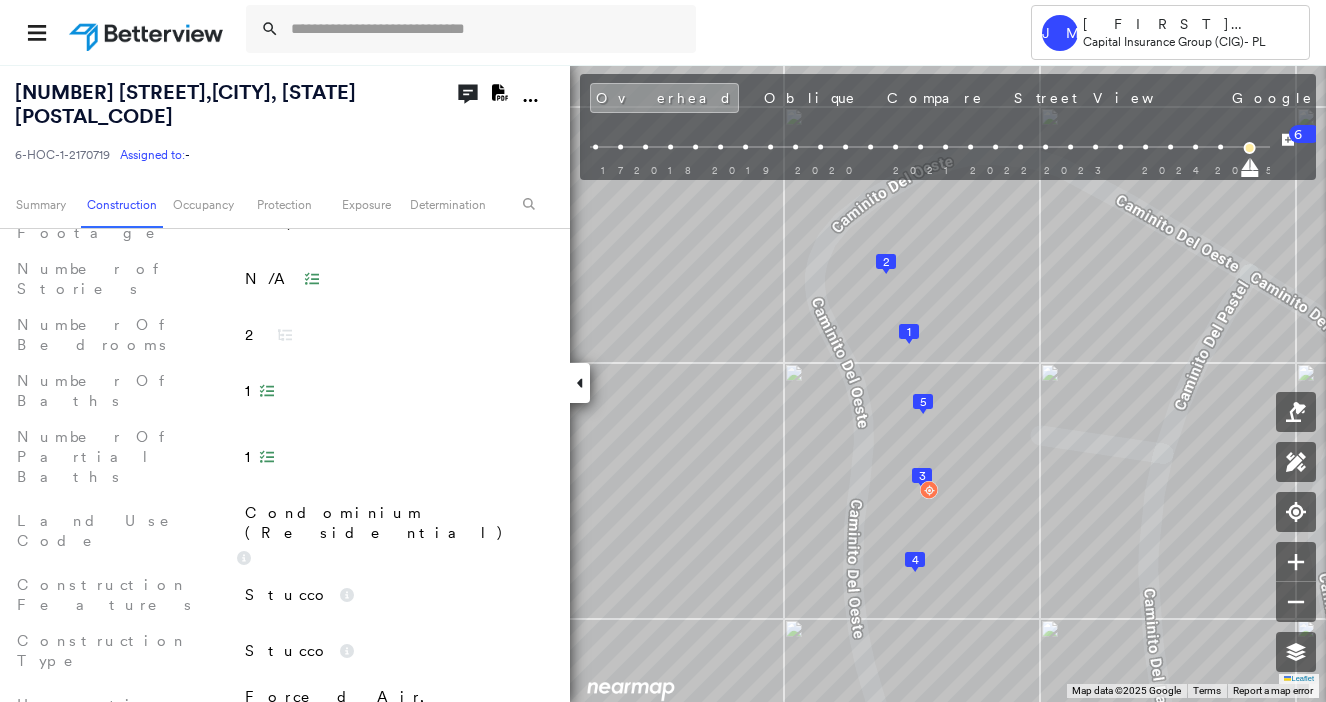 scroll, scrollTop: 1000, scrollLeft: 0, axis: vertical 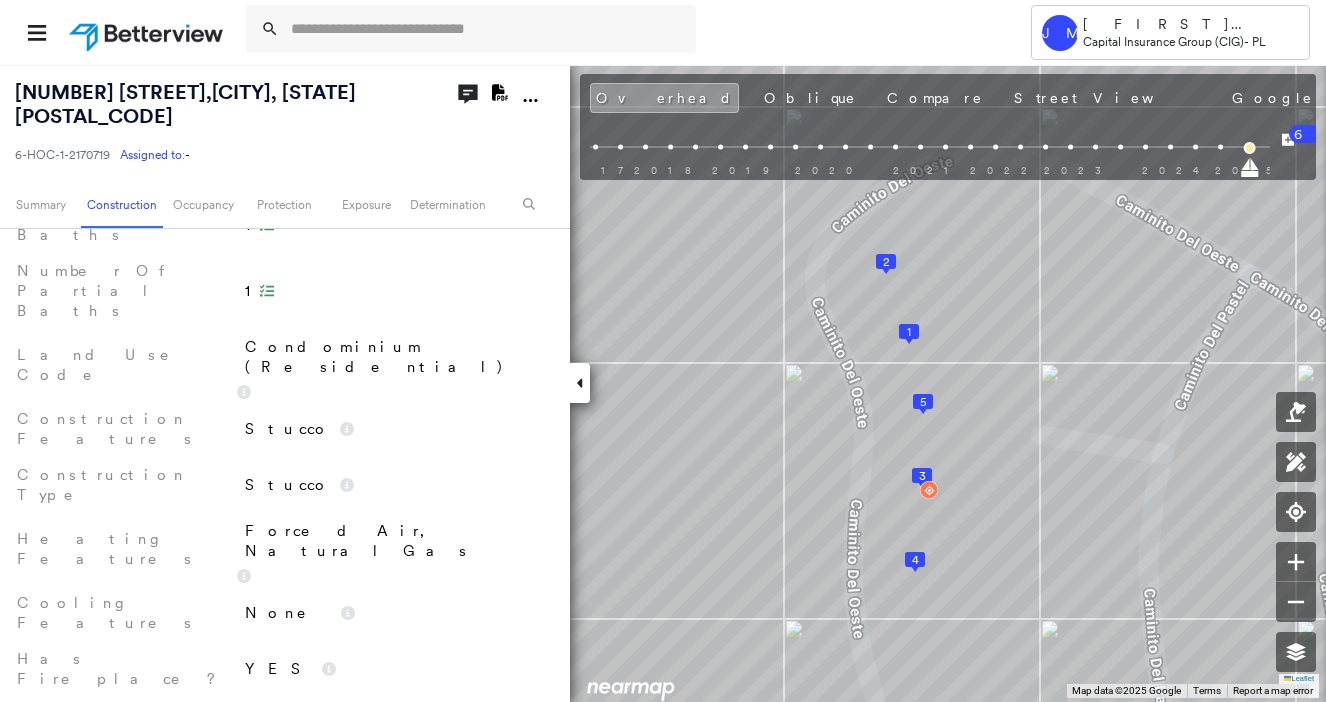 click on "Ownership" at bounding box center [262, 812] 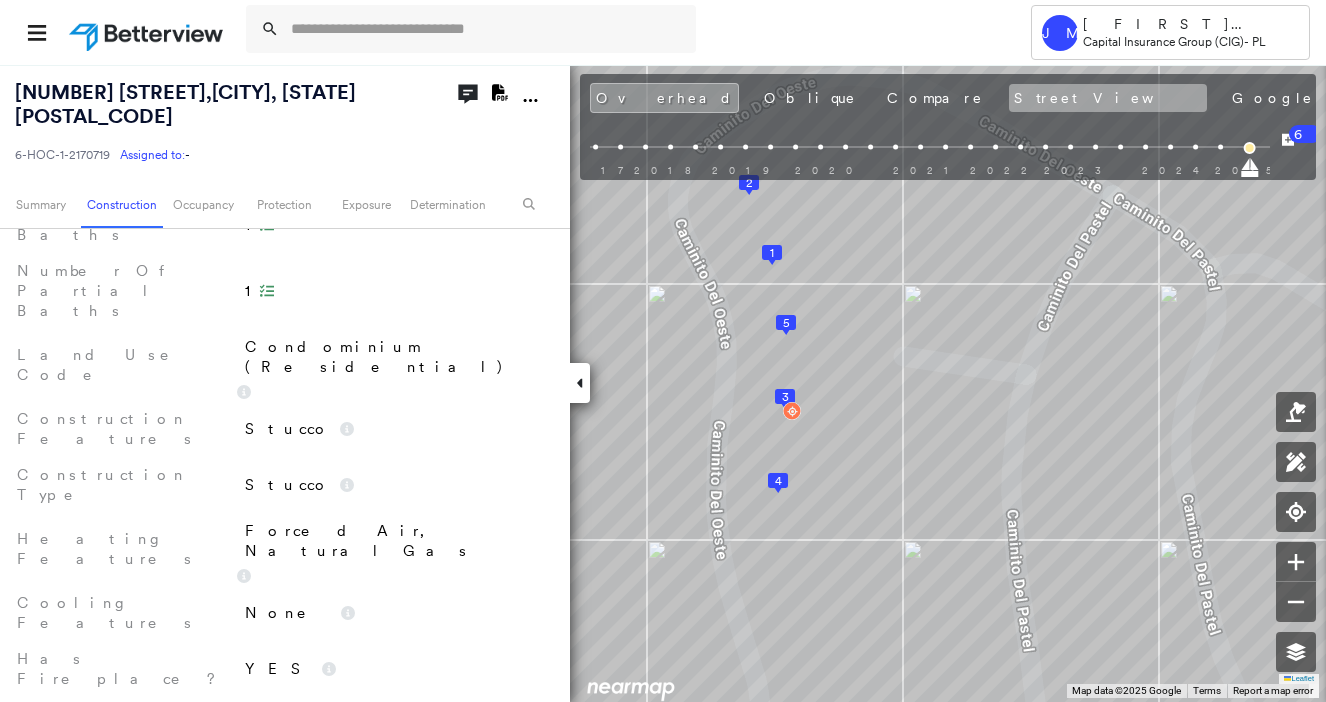 click on "Street View" at bounding box center (1108, 98) 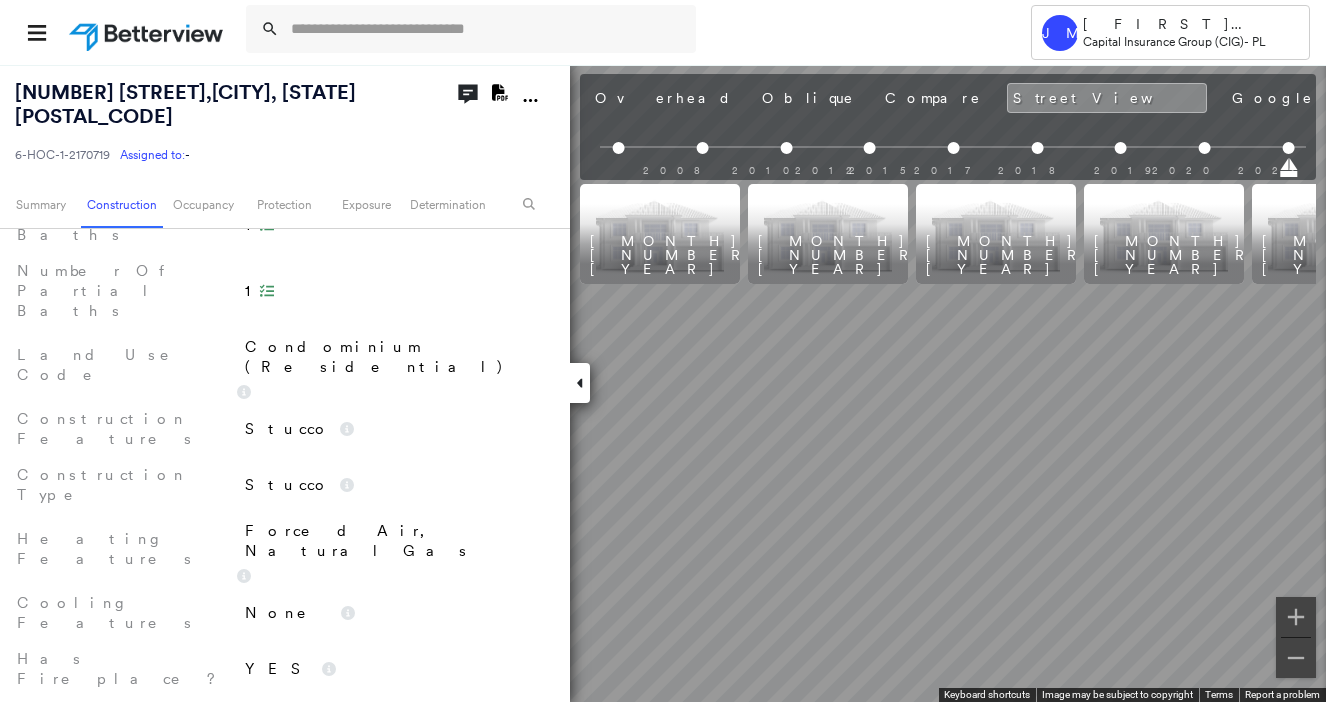 scroll, scrollTop: 0, scrollLeft: 0, axis: both 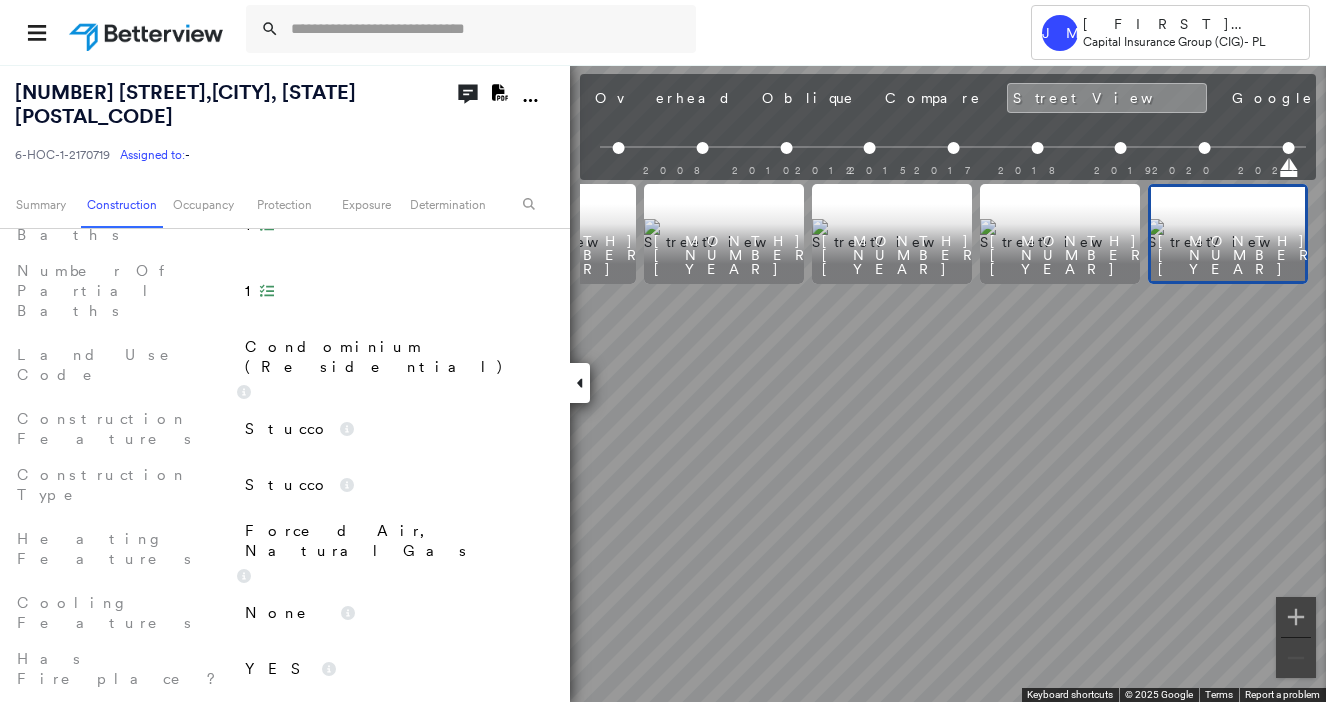 click on "Overhead Oblique Compare Street View Google Photos" at bounding box center (1005, 98) 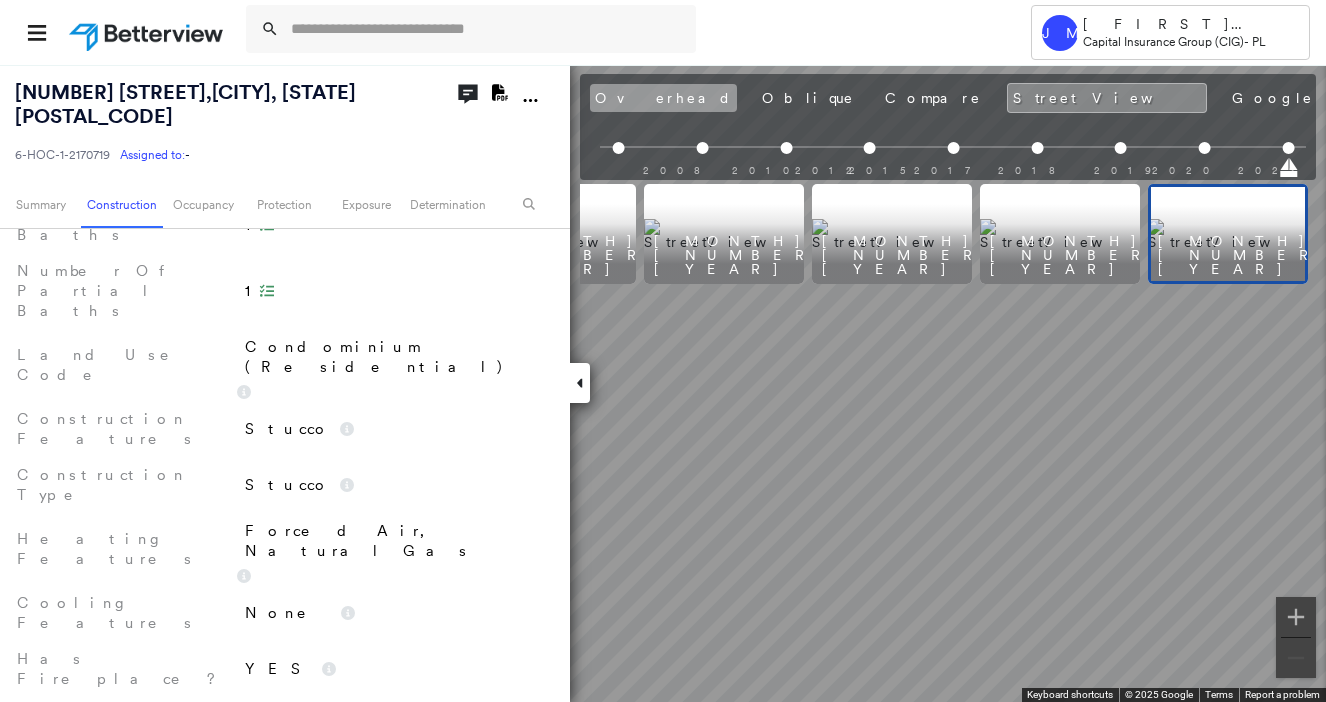 click on "Overhead" at bounding box center (663, 98) 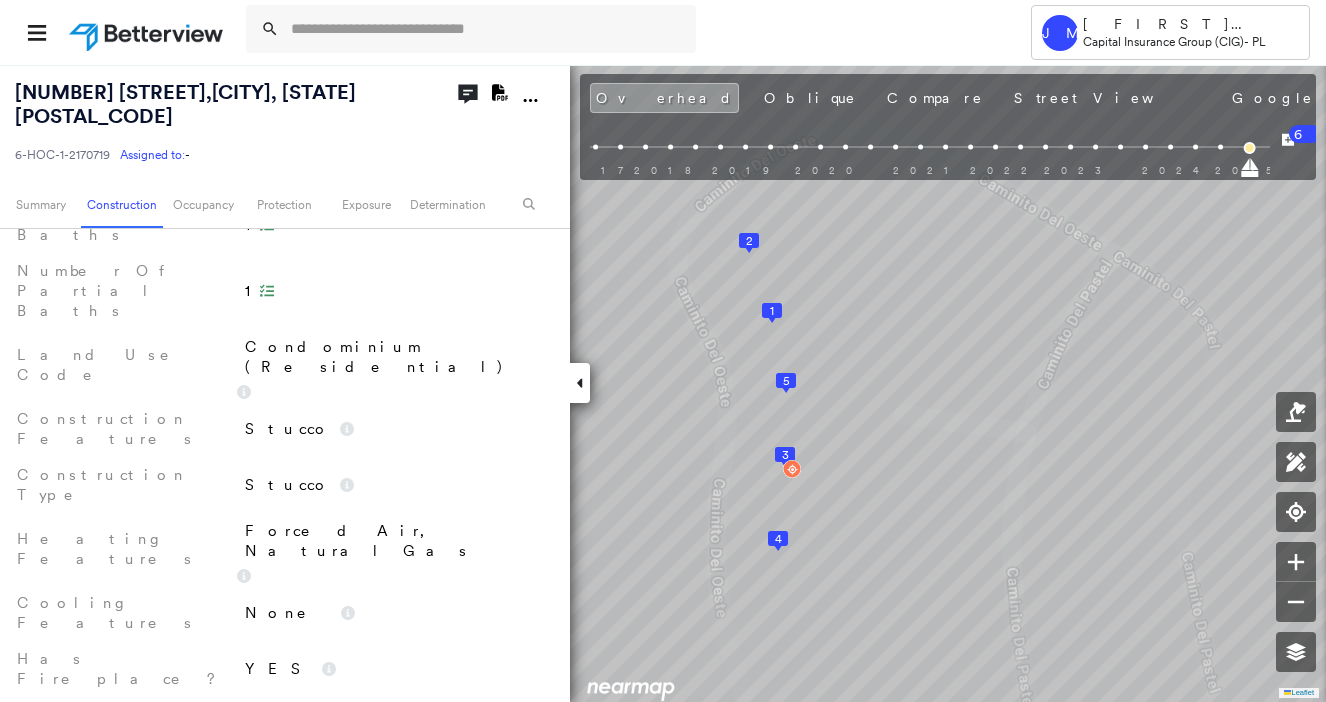 scroll, scrollTop: 0, scrollLeft: 0, axis: both 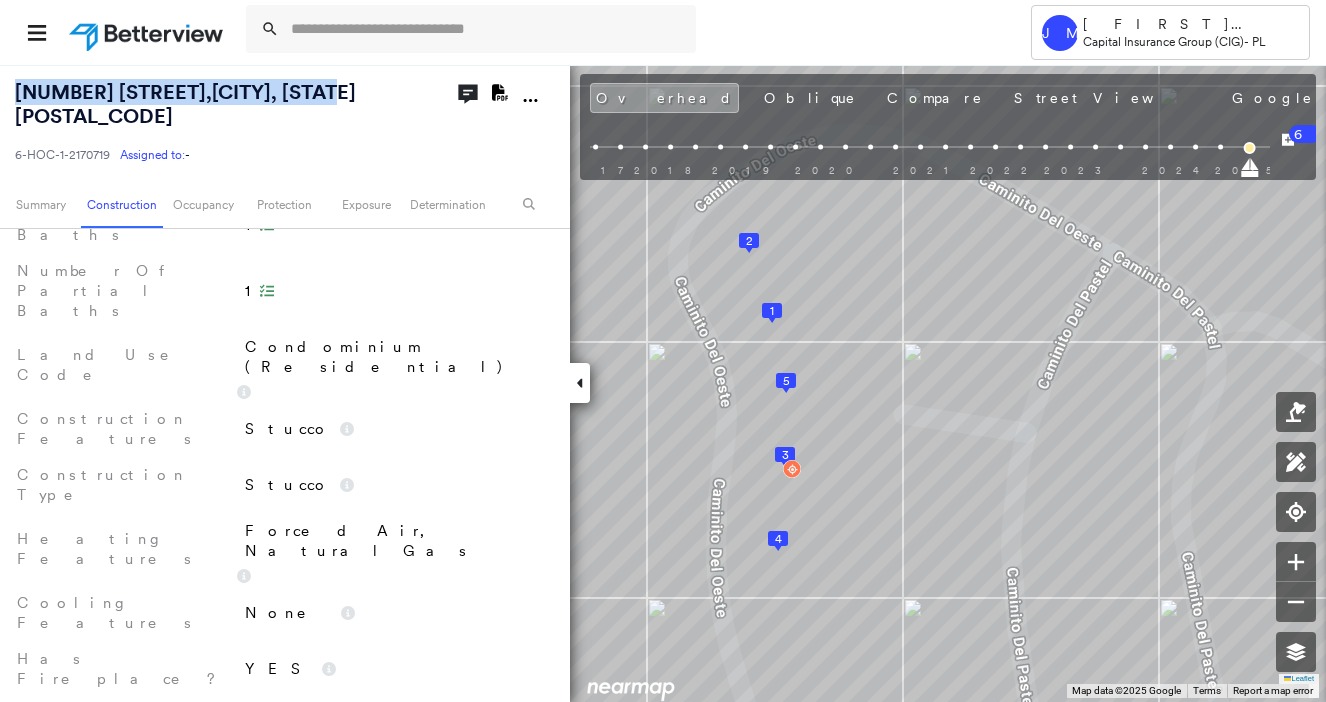 drag, startPoint x: 393, startPoint y: 92, endPoint x: 14, endPoint y: 89, distance: 379.01187 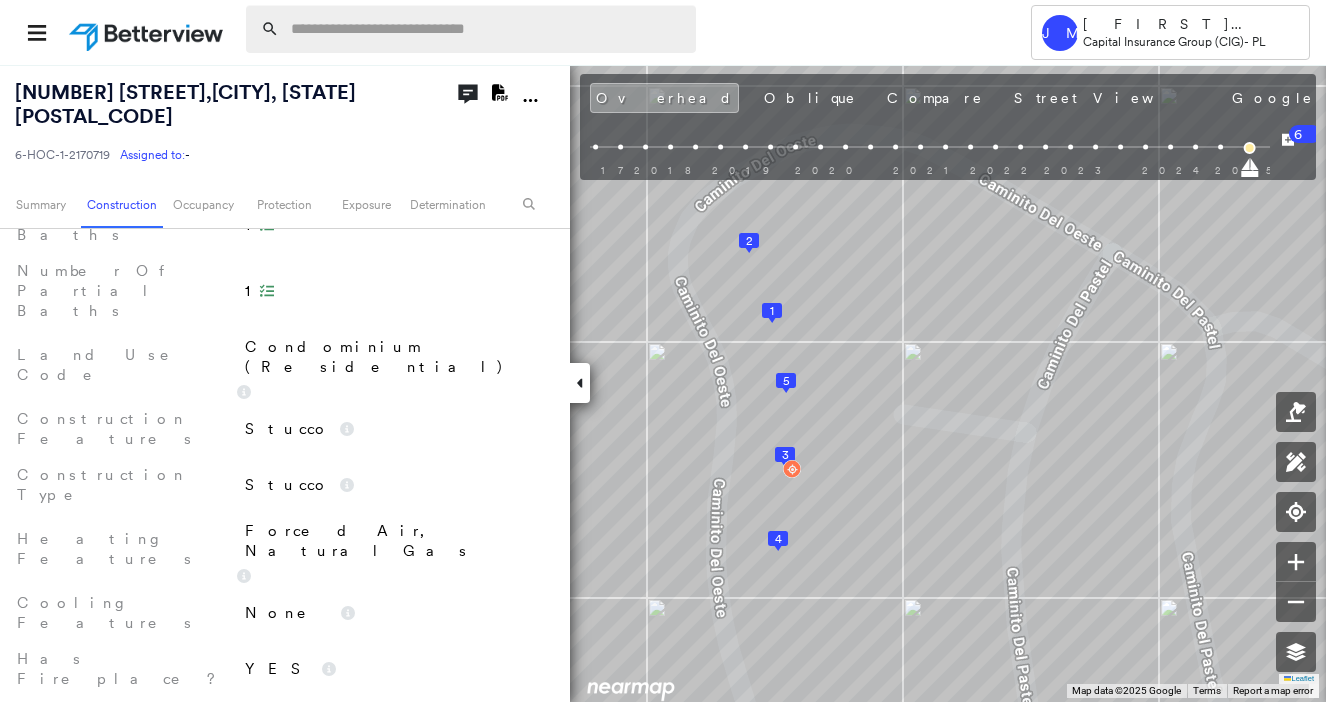 click at bounding box center [487, 29] 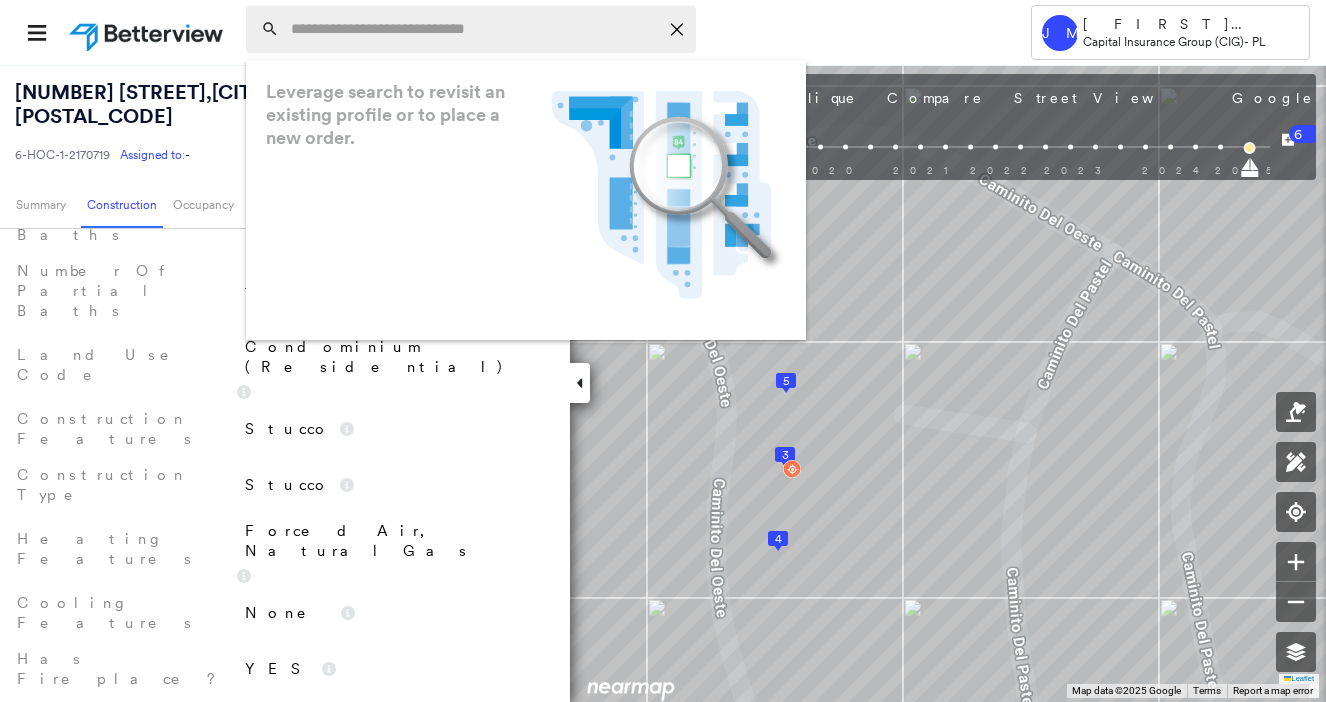 paste on "**********" 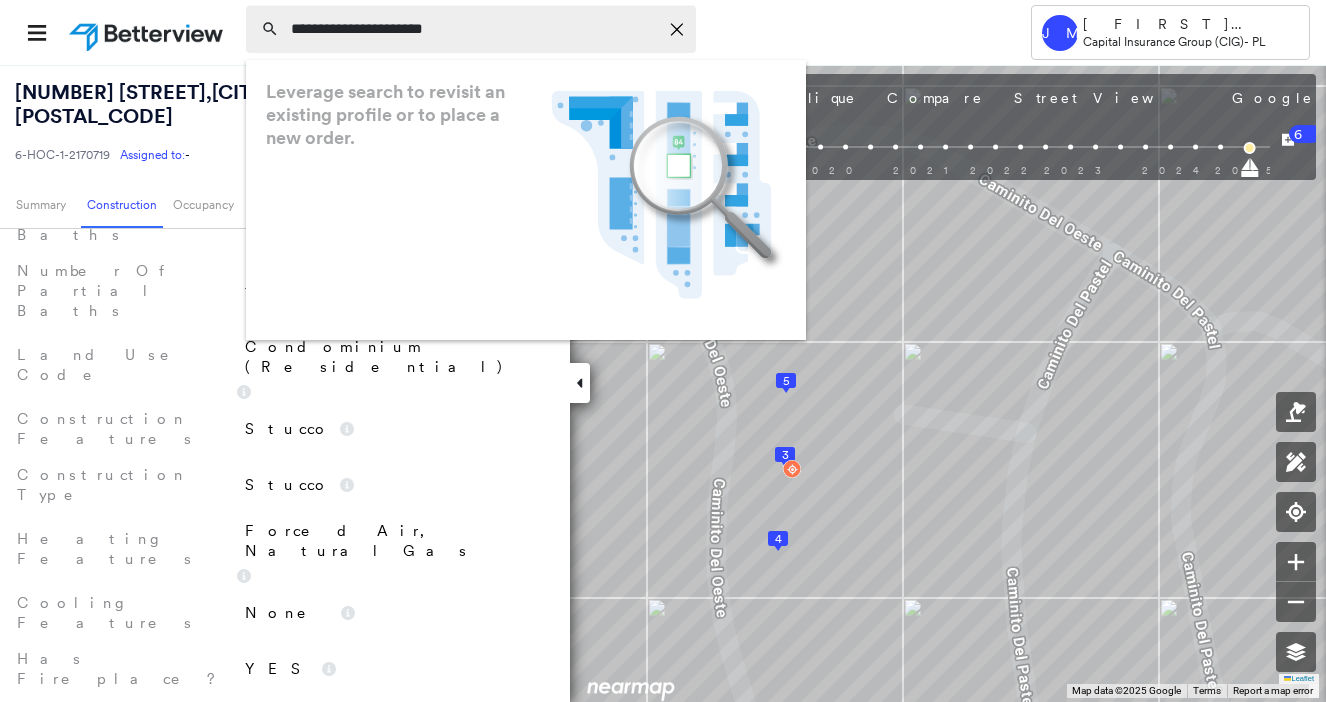 type on "**********" 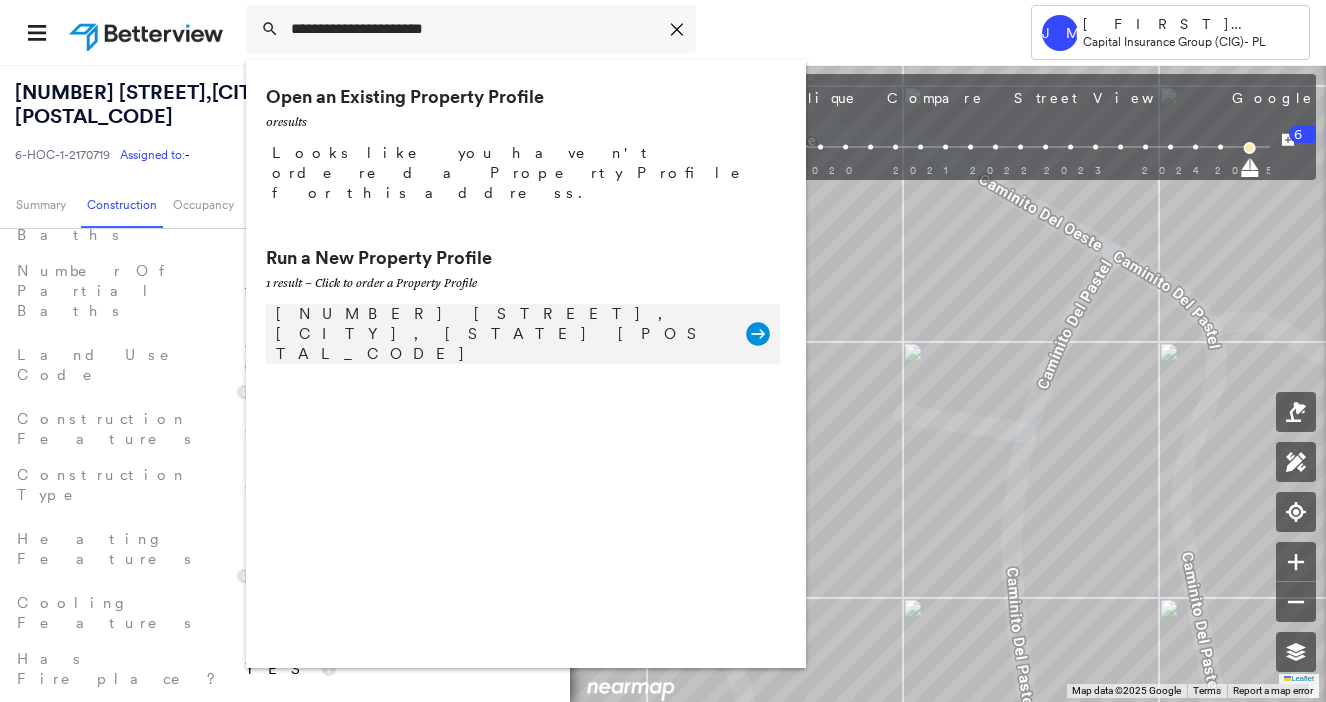 click on "[NUMBER] [STREET], [CITY], [STATE] [POSTAL_CODE]" at bounding box center (523, 334) 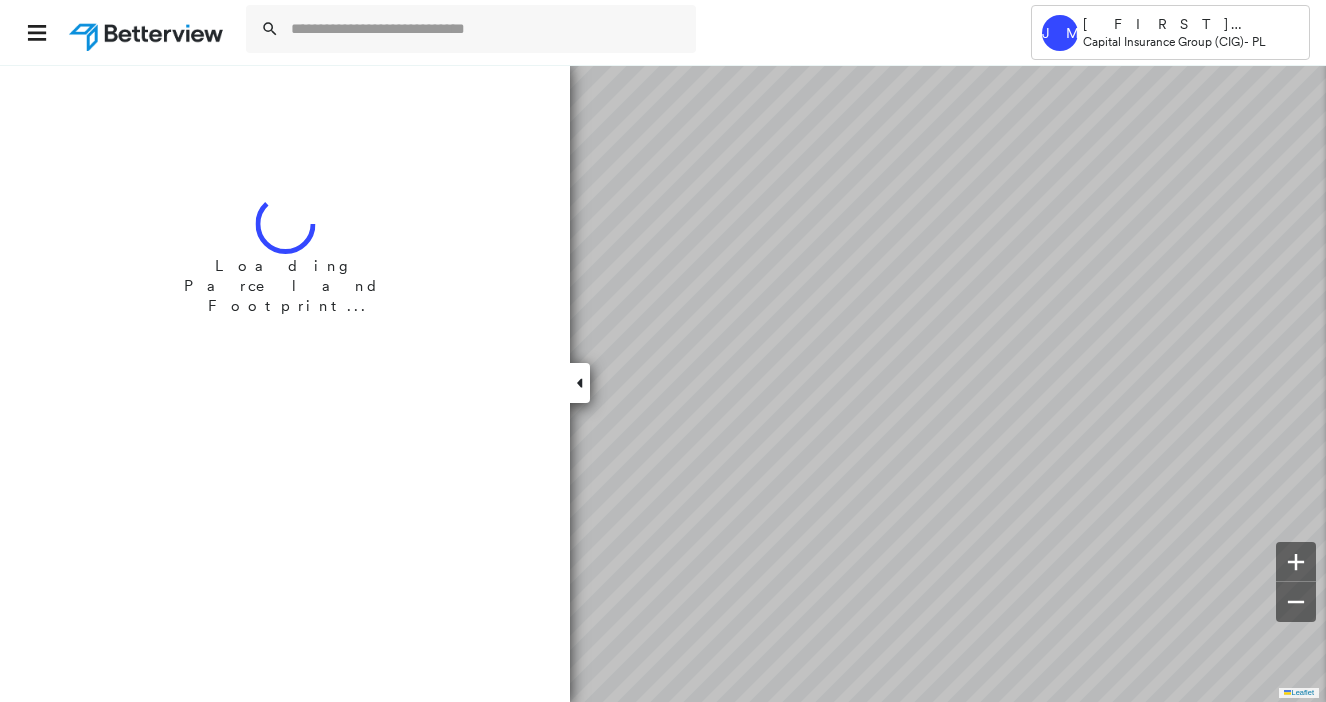 scroll, scrollTop: 0, scrollLeft: 0, axis: both 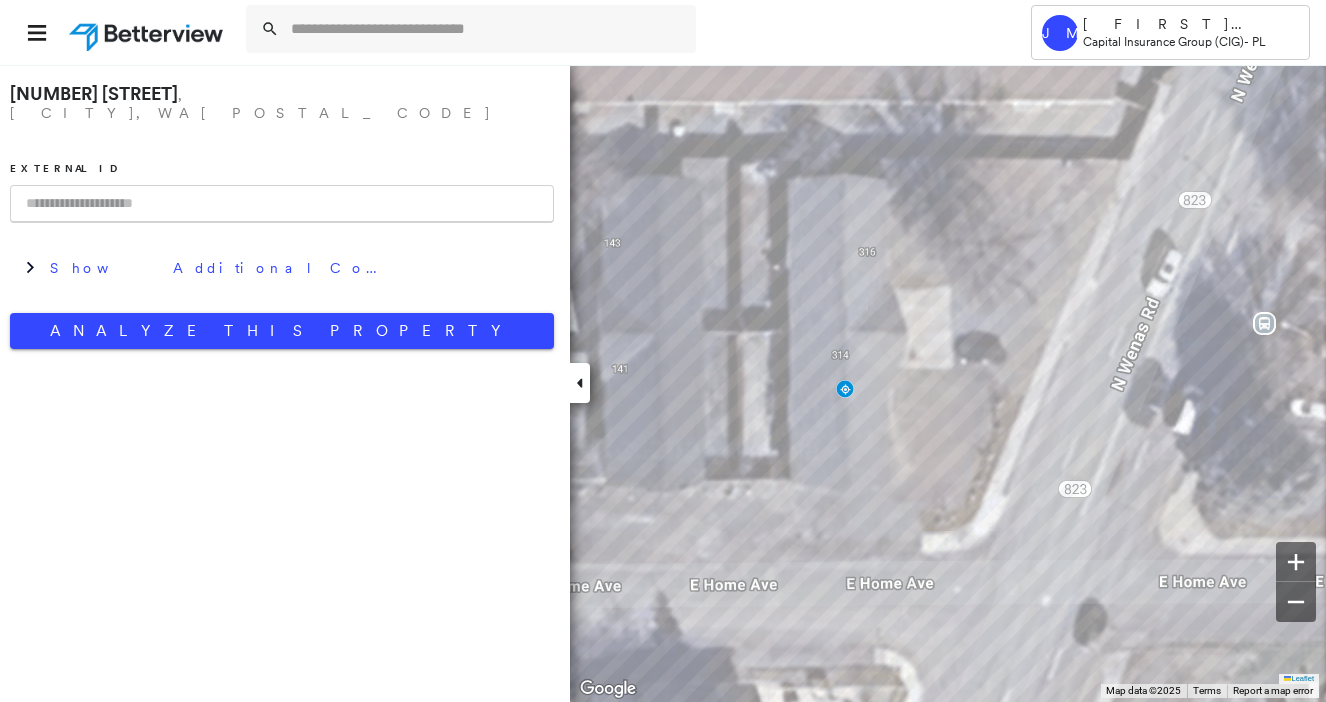 click at bounding box center (282, 204) 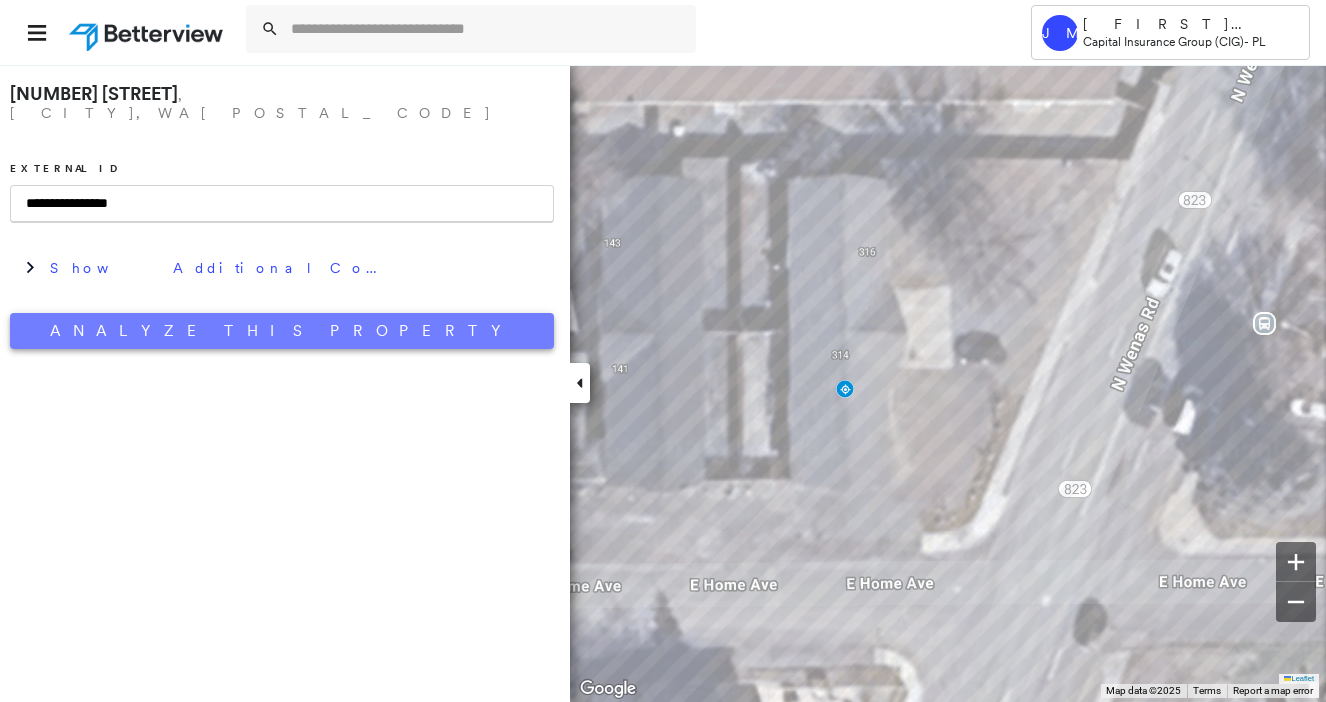 type on "**********" 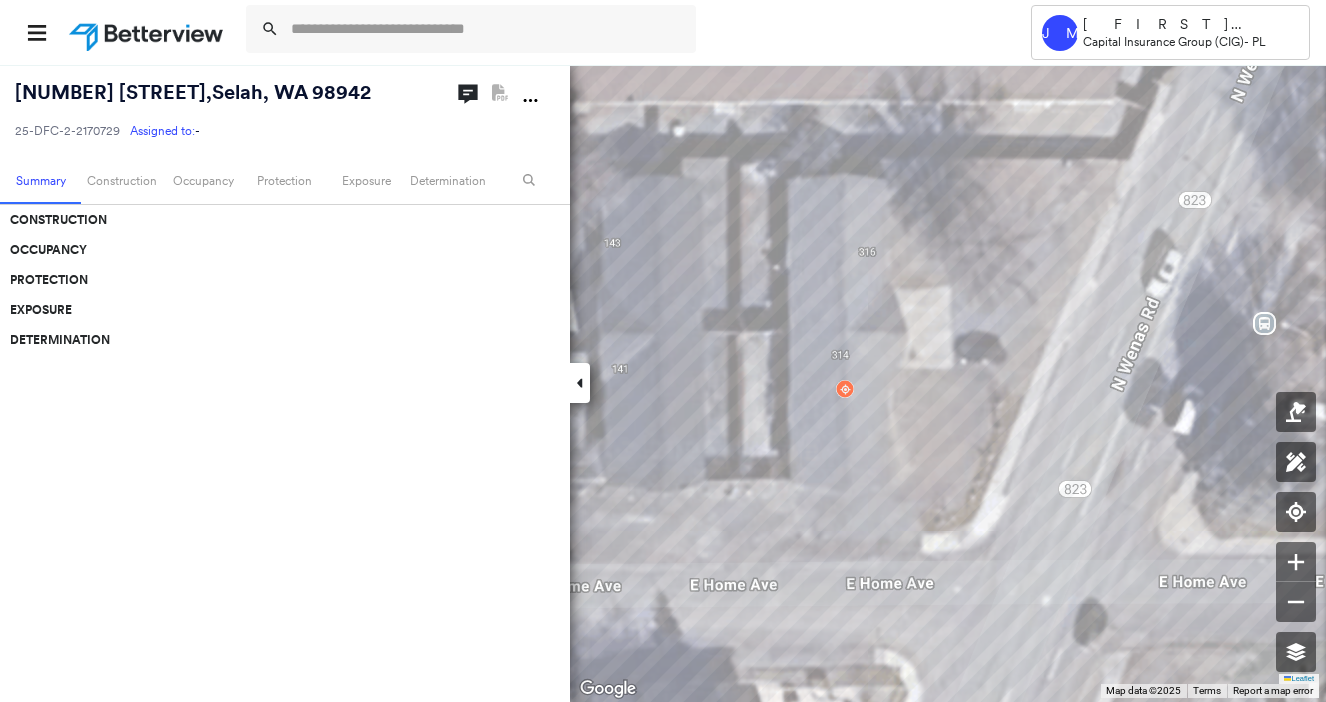 scroll, scrollTop: 0, scrollLeft: 0, axis: both 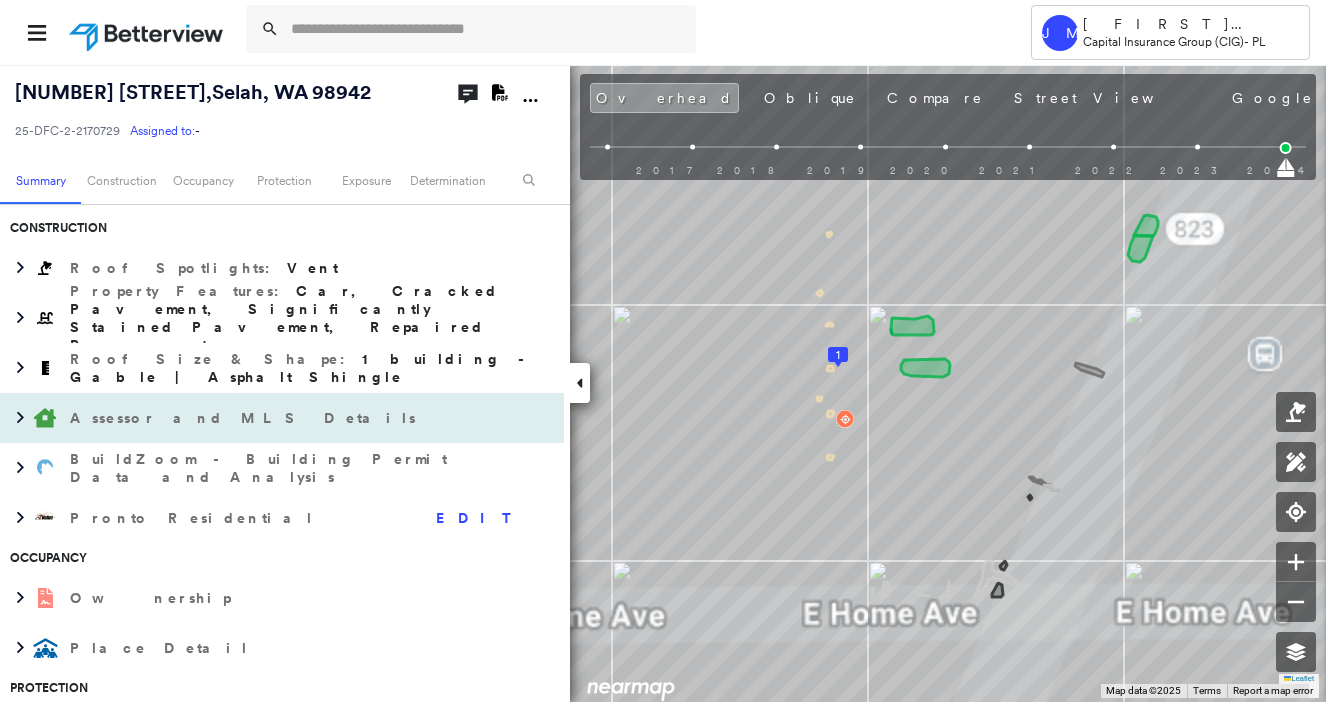 click on "Assessor and MLS Details" at bounding box center (245, 418) 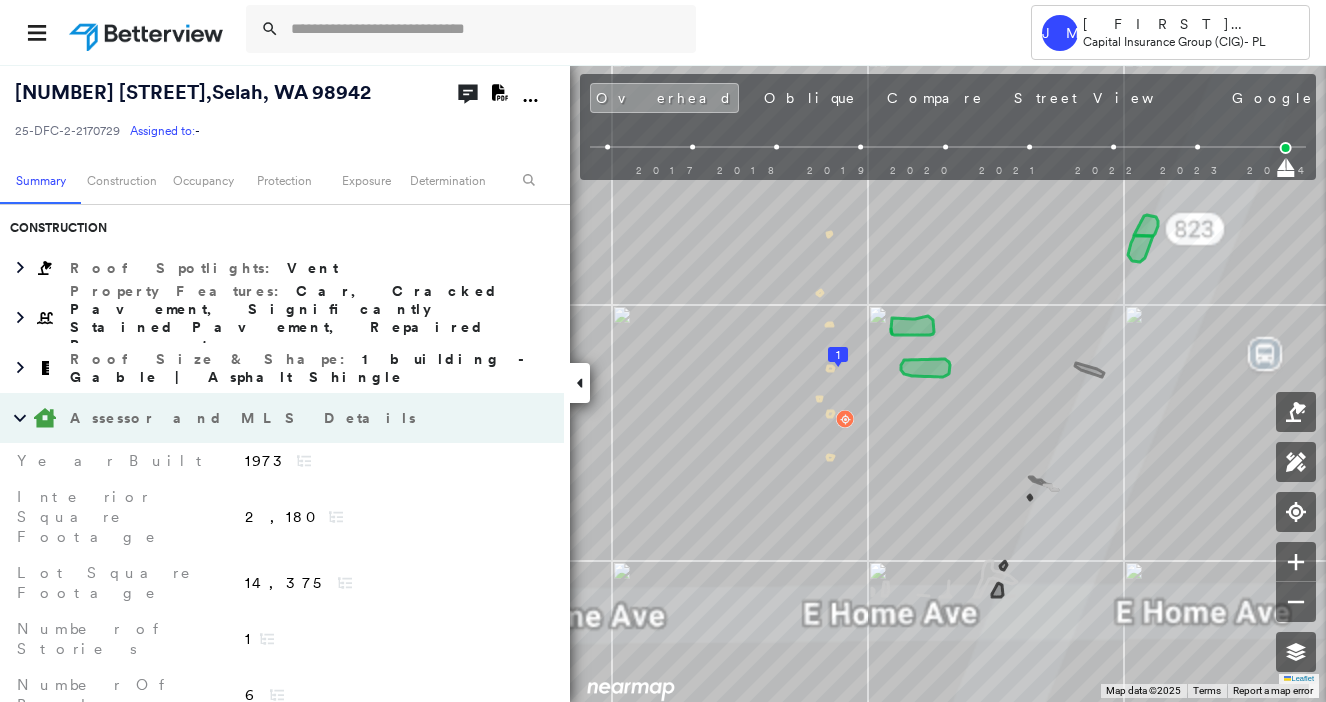 click on "Assessor and MLS Details" at bounding box center (245, 418) 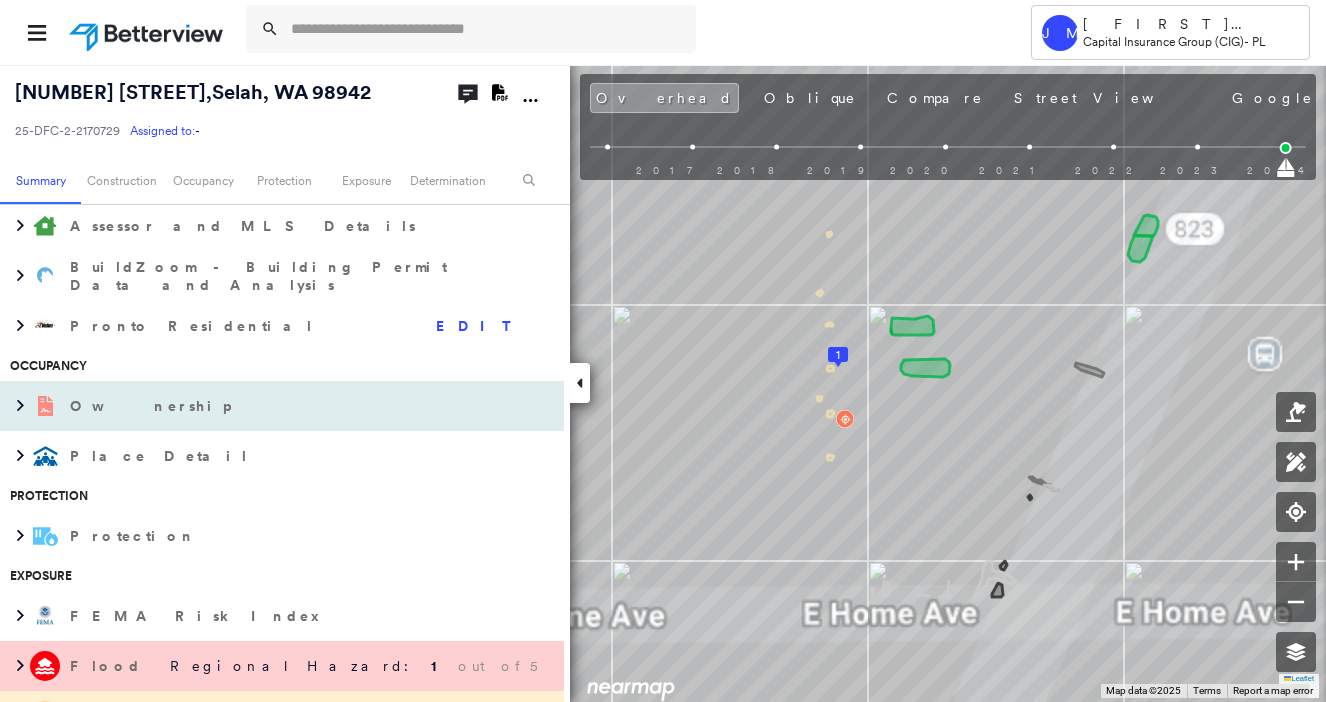 scroll, scrollTop: 650, scrollLeft: 0, axis: vertical 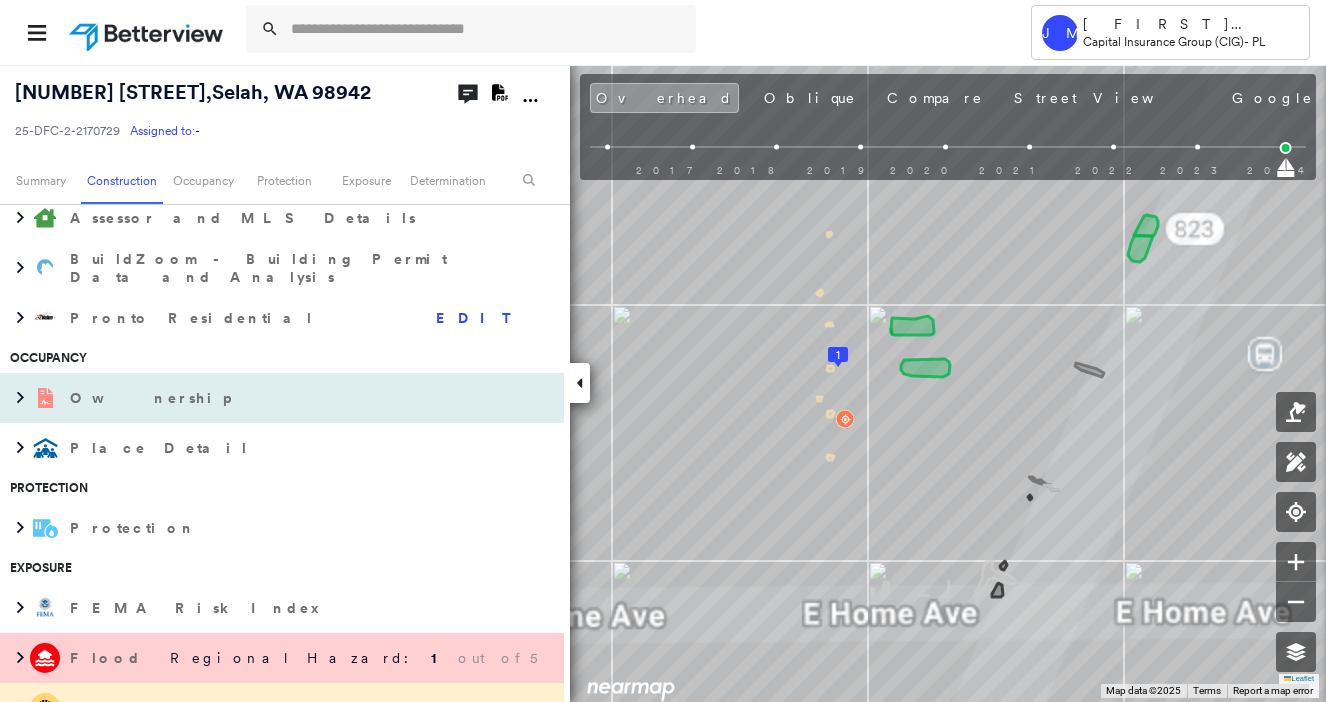click on "Ownership" at bounding box center (262, 398) 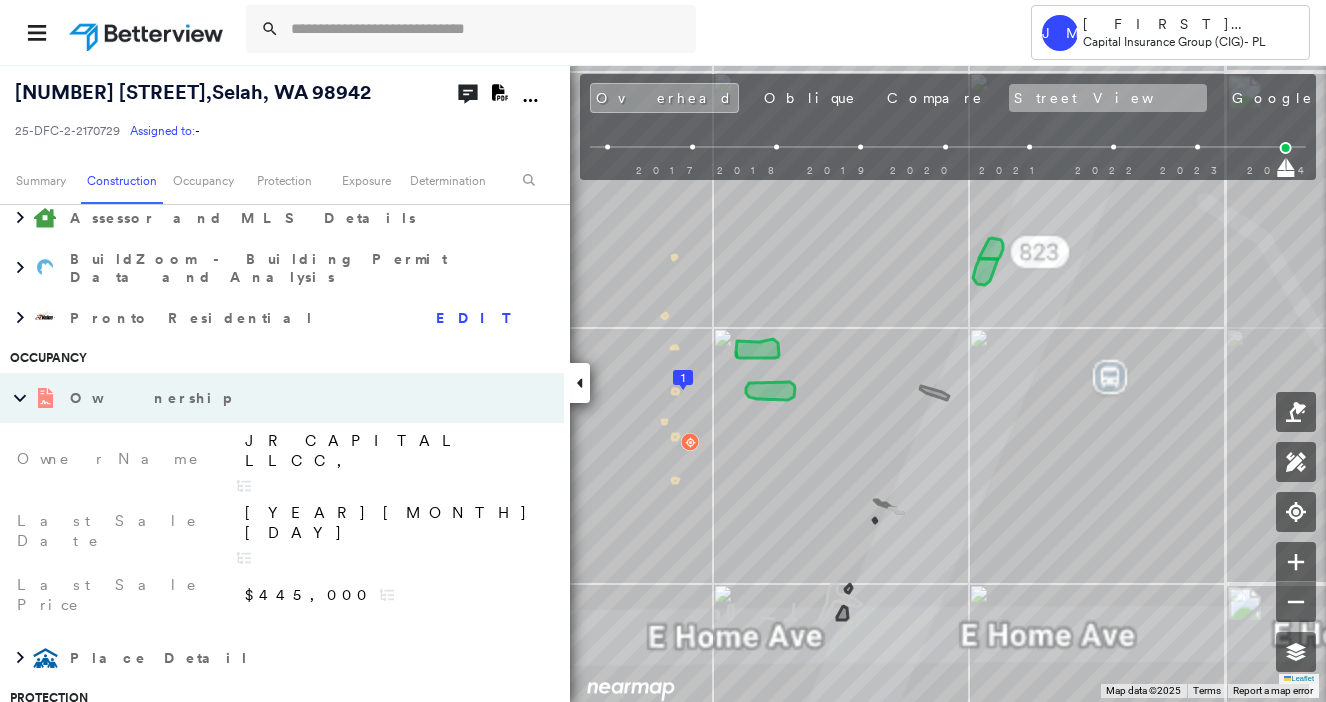 click on "Street View" at bounding box center (1108, 98) 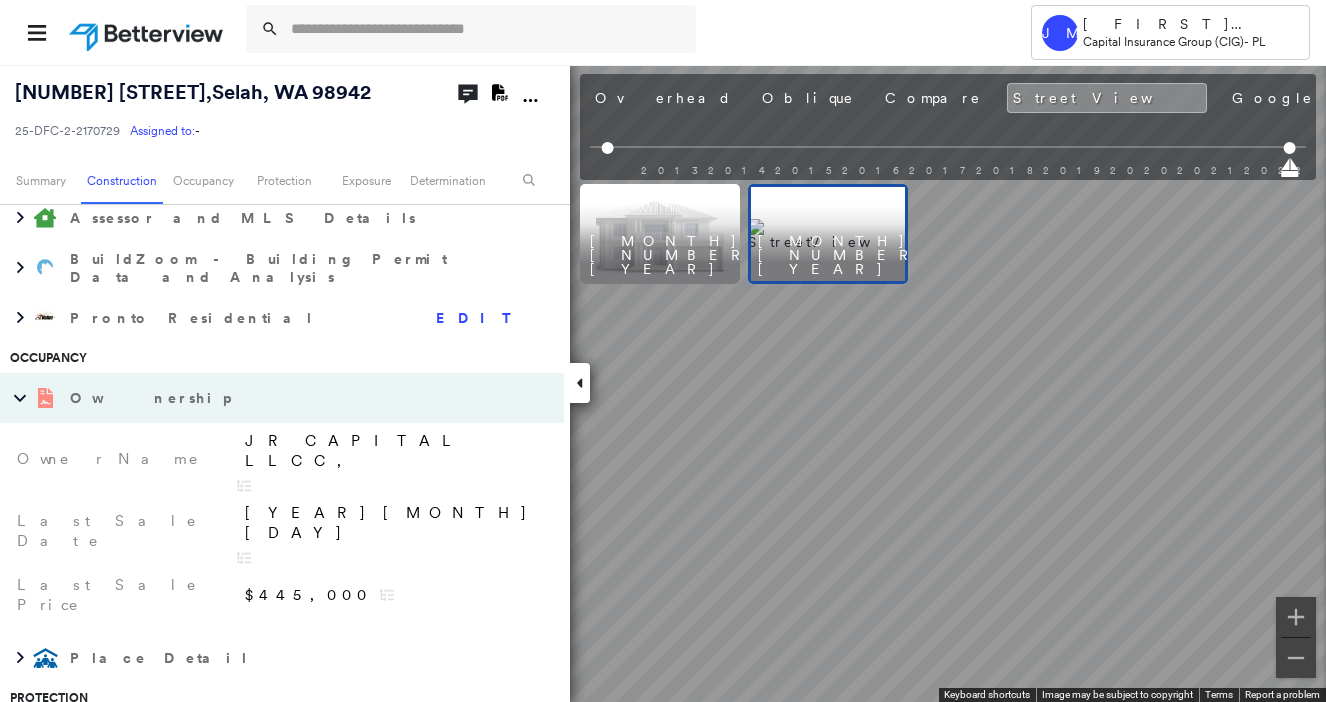 scroll, scrollTop: 0, scrollLeft: 0, axis: both 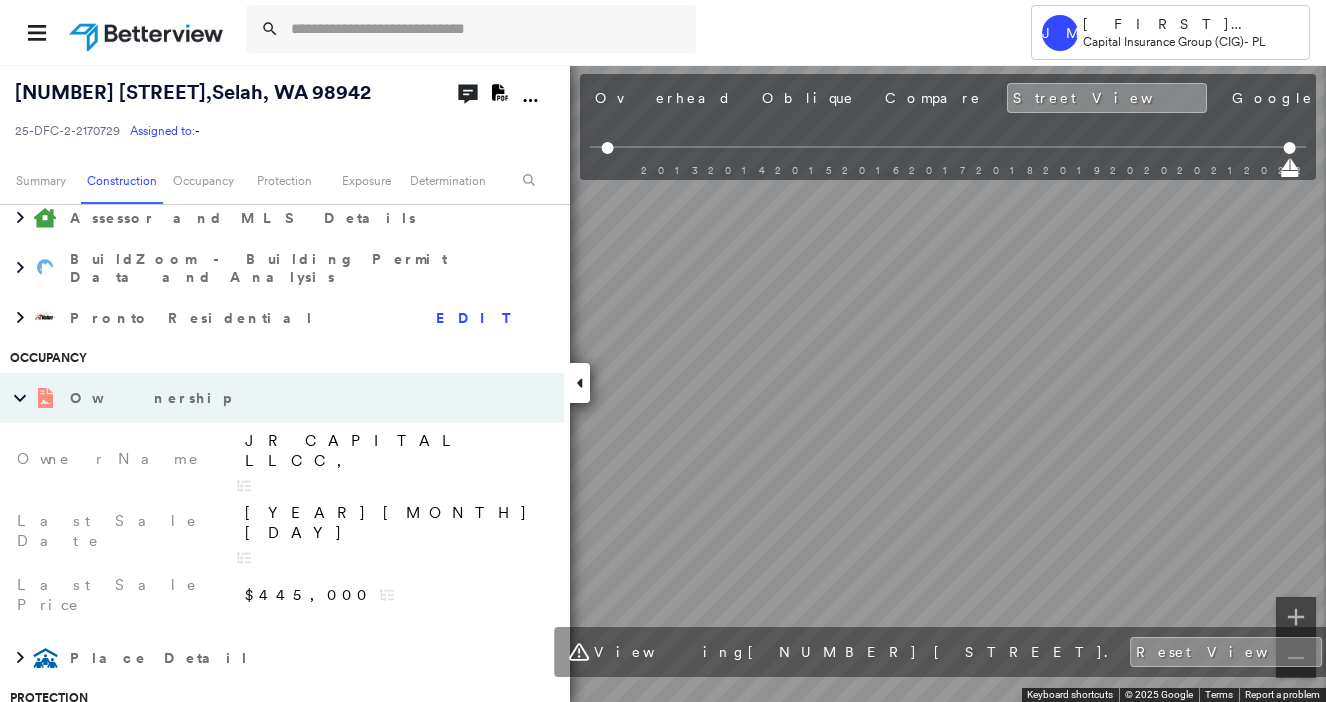 click on "Tower JM [FIRST] [LAST] [COMPANY] ([COMPANY]) - PL [NUMBER] [STREET] , [CITY], [STATE] [POSTAL_CODE] [ID] Assigned to: - Assigned to: - [ID] Assigned to: - Open Comments Download PDF Report Summary Construction Occupancy Protection Exposure Determination Overhead Obliques Street View Roof Spotlight™ Index : 97 out of 100 0 100 25 50 75 1 Building Roof Scores 1 Buildings Policy Information : [ID] Flags : 1 (0 cleared, 1 uncleared) Construction Roof Spotlights : Vent Property Features : Car, Cracked Pavement, Significantly Stained Pavement, Repaired Pavement Roof Size & Shape : 1 building - Gable | Asphalt Shingle Assessor and MLS Details BuildZoom - Building Permit Data and Analysis Pronto Residential EDIT Occupancy Ownership Last Sale Price $445,000 Last Sale Date [YEAR][MONTH][DAY] Owner Name [INITIALS] [INITIALS] [COMPANY], Place Detail Protection Protection Exposure FEMA Risk Index Flood Regional Hazard: 1 out of 5 Crime Regional Hazard: 3 out of 5 Additional Perils Determination" at bounding box center (663, 351) 